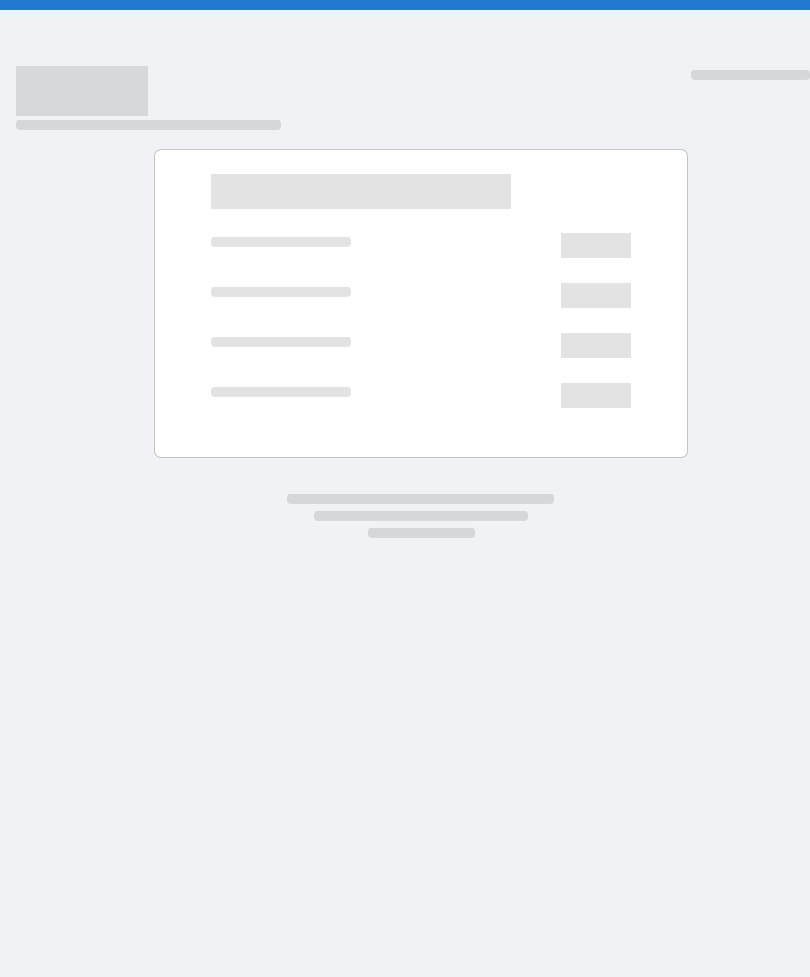 scroll, scrollTop: 0, scrollLeft: 0, axis: both 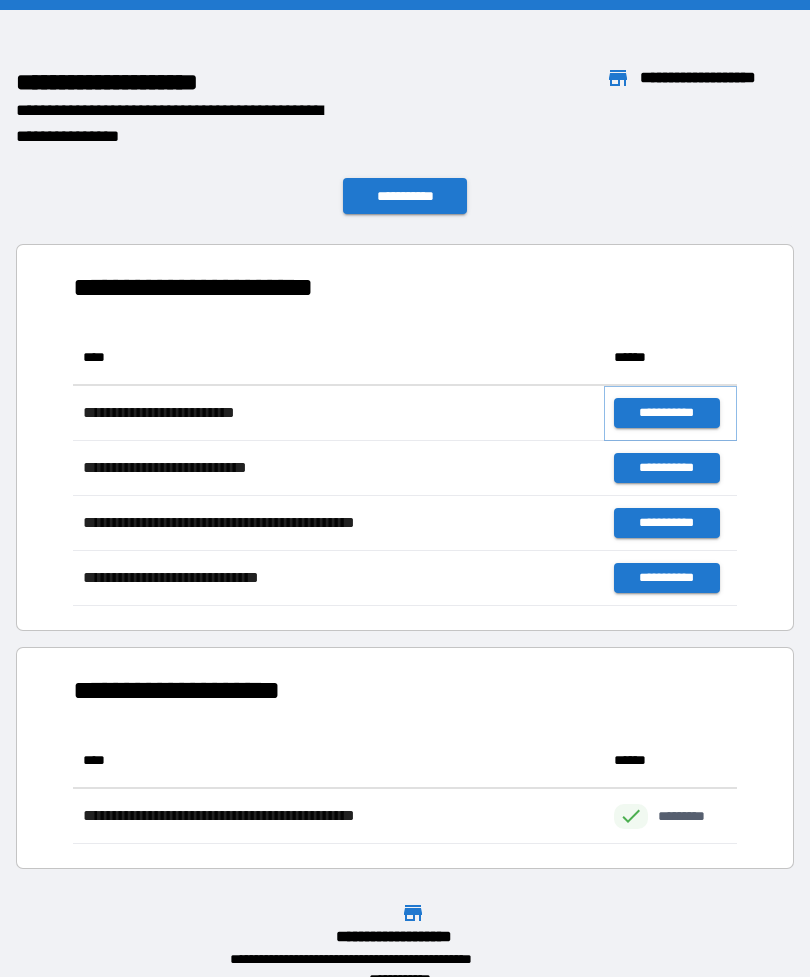 click on "**********" at bounding box center [666, 413] 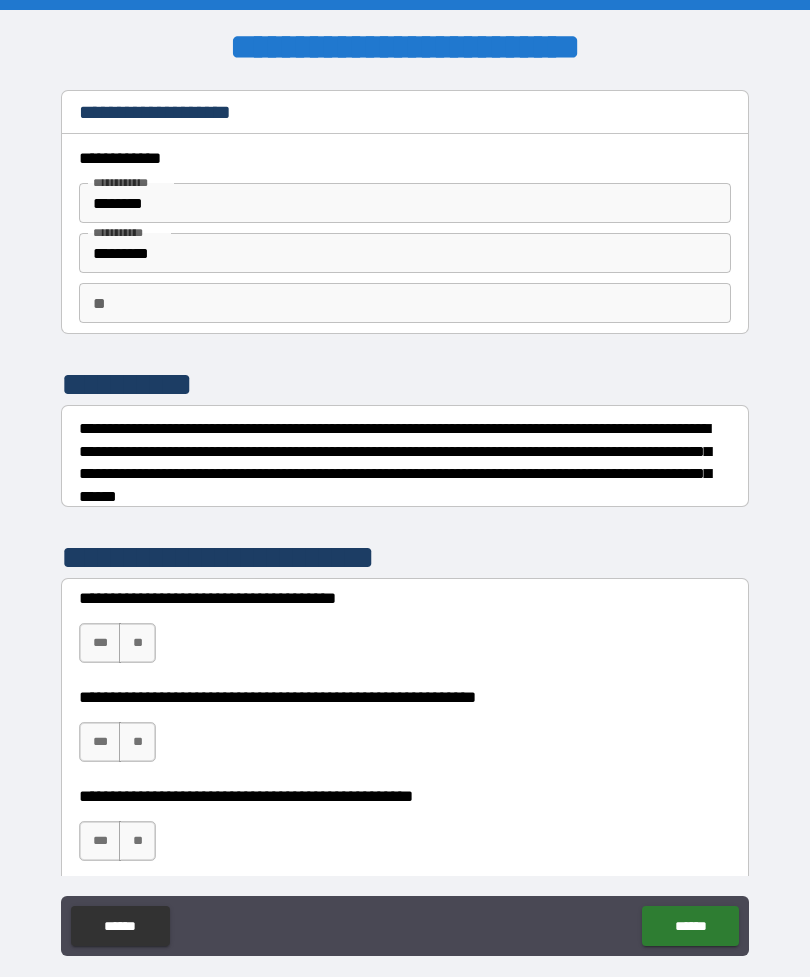 click on "**" at bounding box center [137, 643] 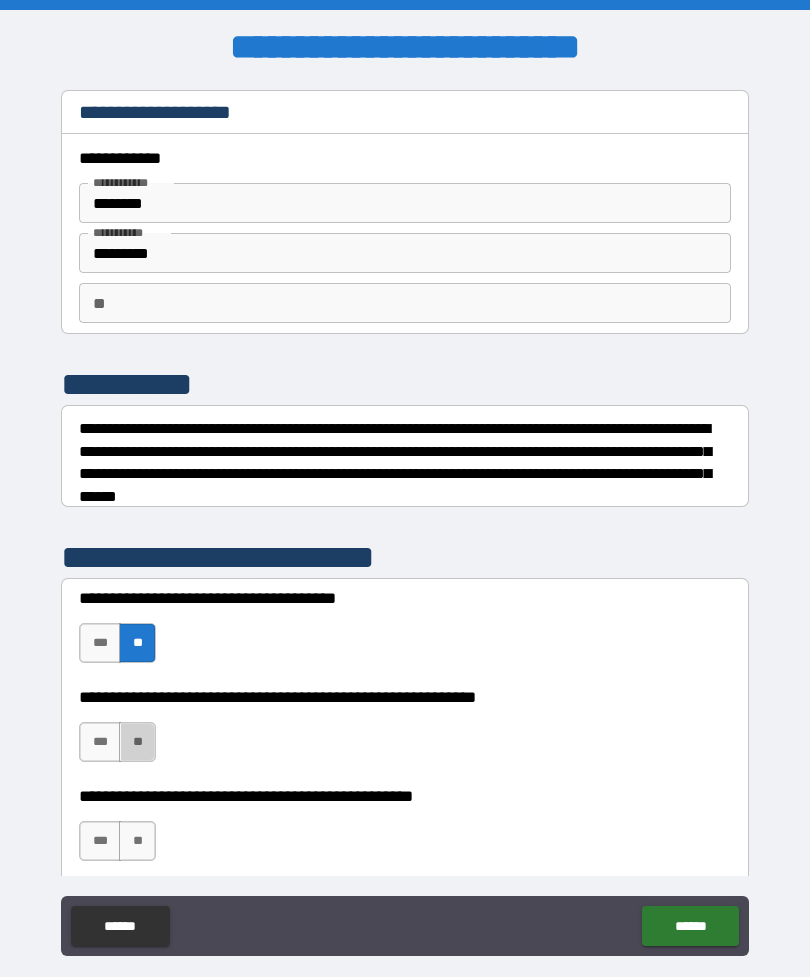 click on "**" at bounding box center [137, 742] 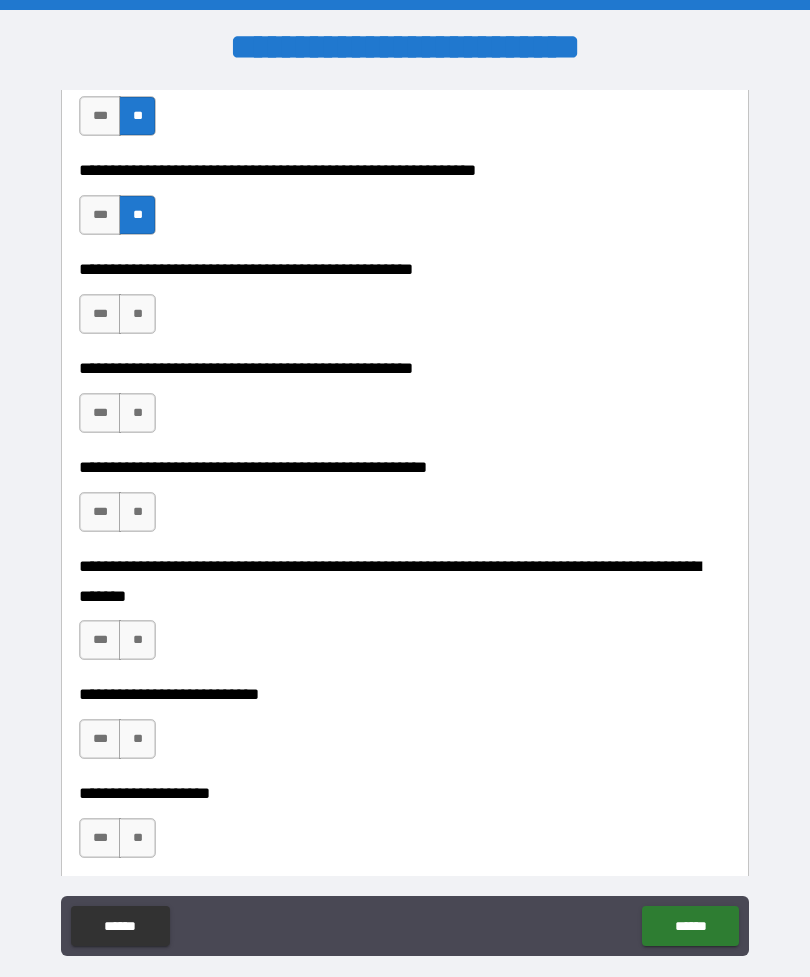 scroll, scrollTop: 535, scrollLeft: 0, axis: vertical 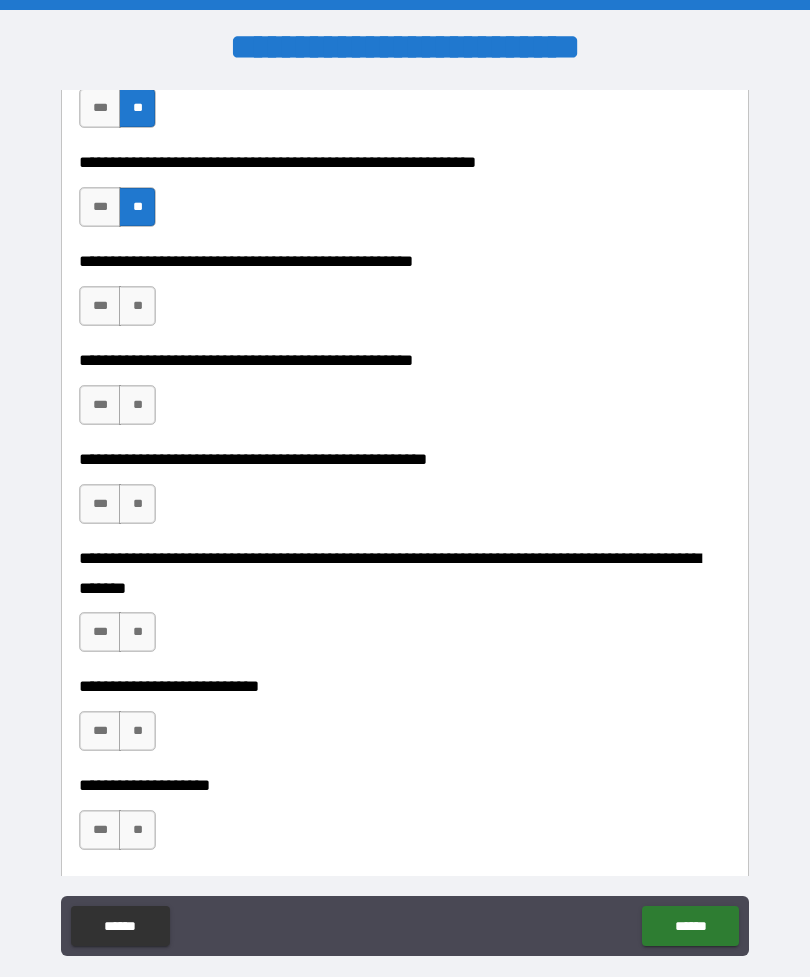 click on "**" at bounding box center [137, 306] 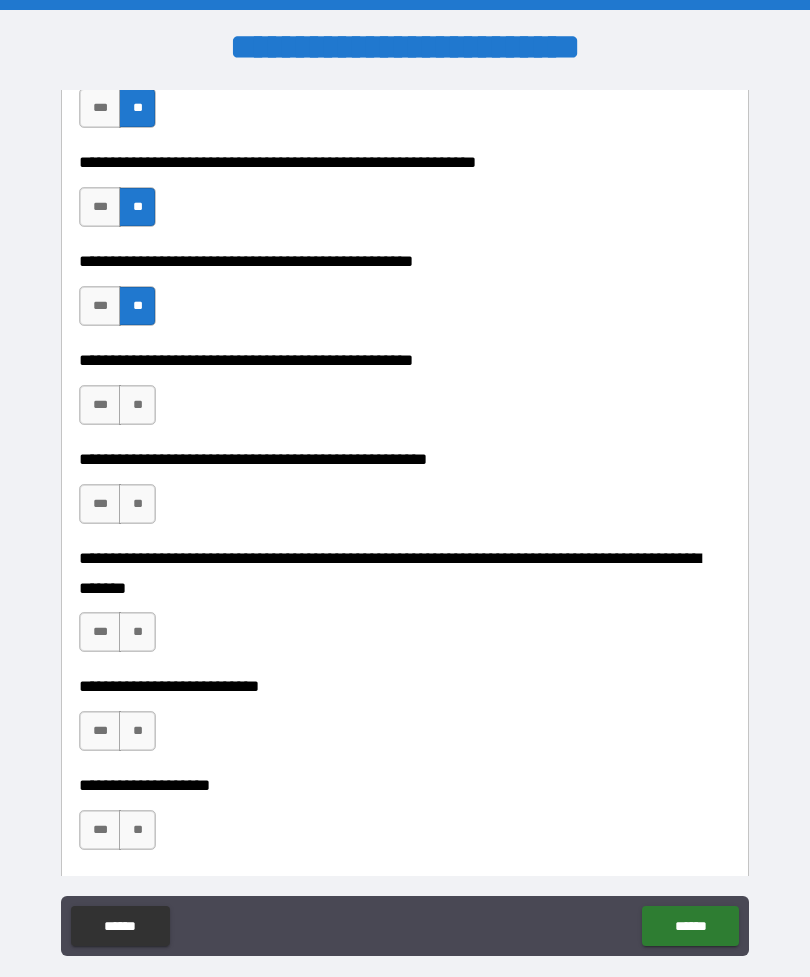 click on "**" at bounding box center (137, 405) 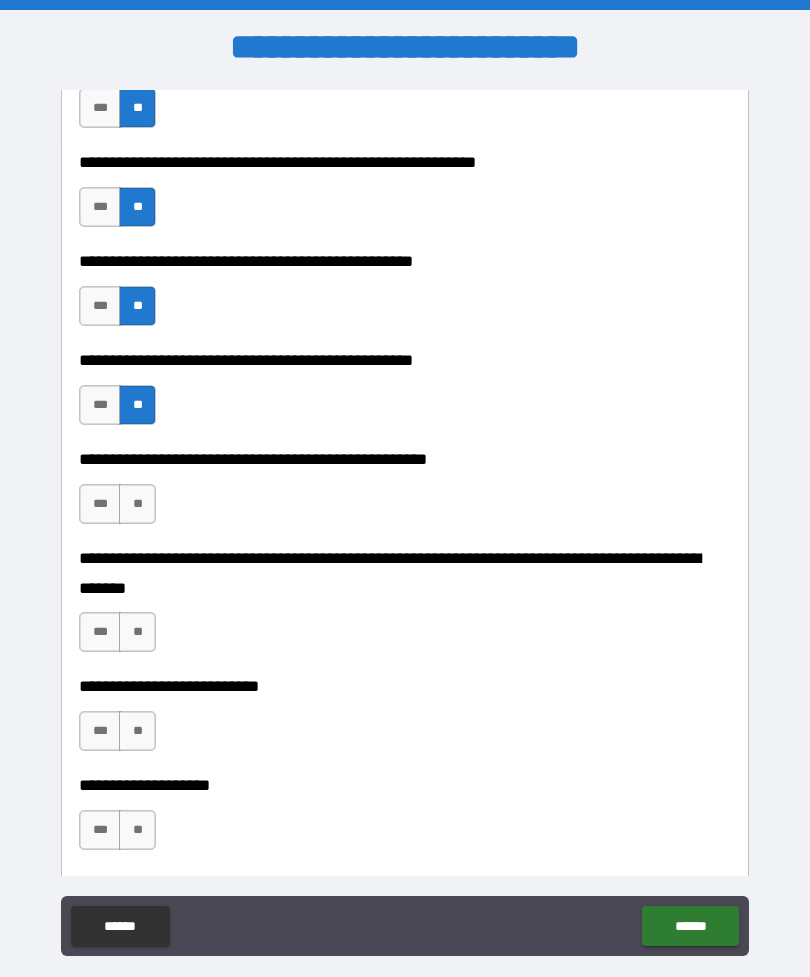 click on "**" at bounding box center (137, 504) 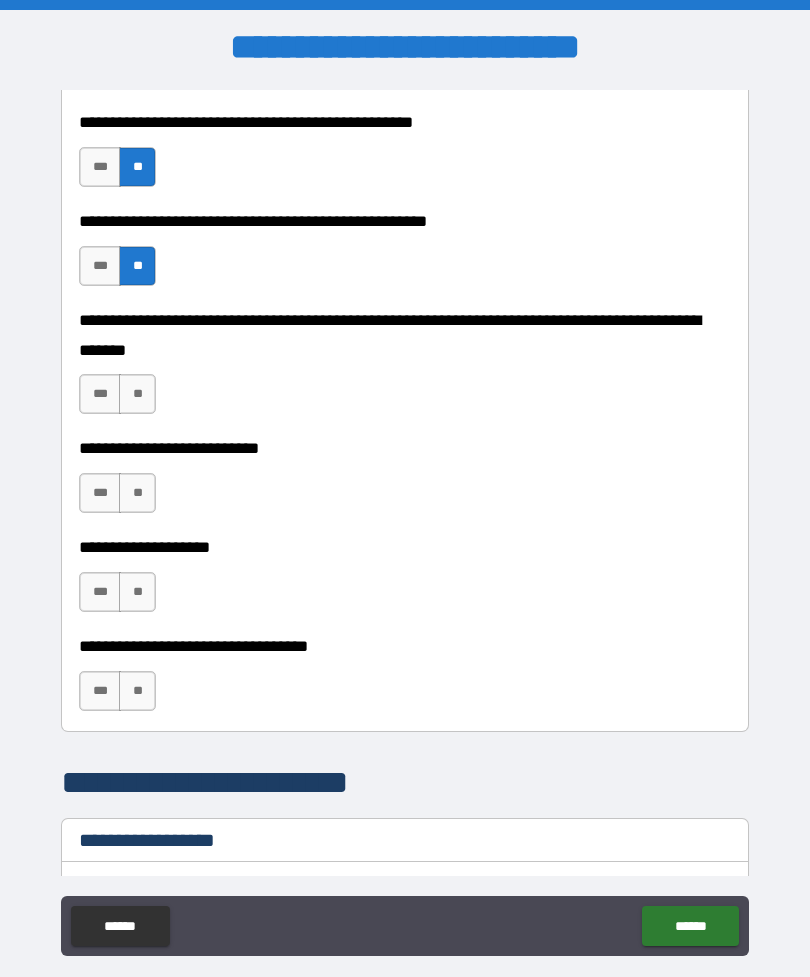 scroll, scrollTop: 775, scrollLeft: 0, axis: vertical 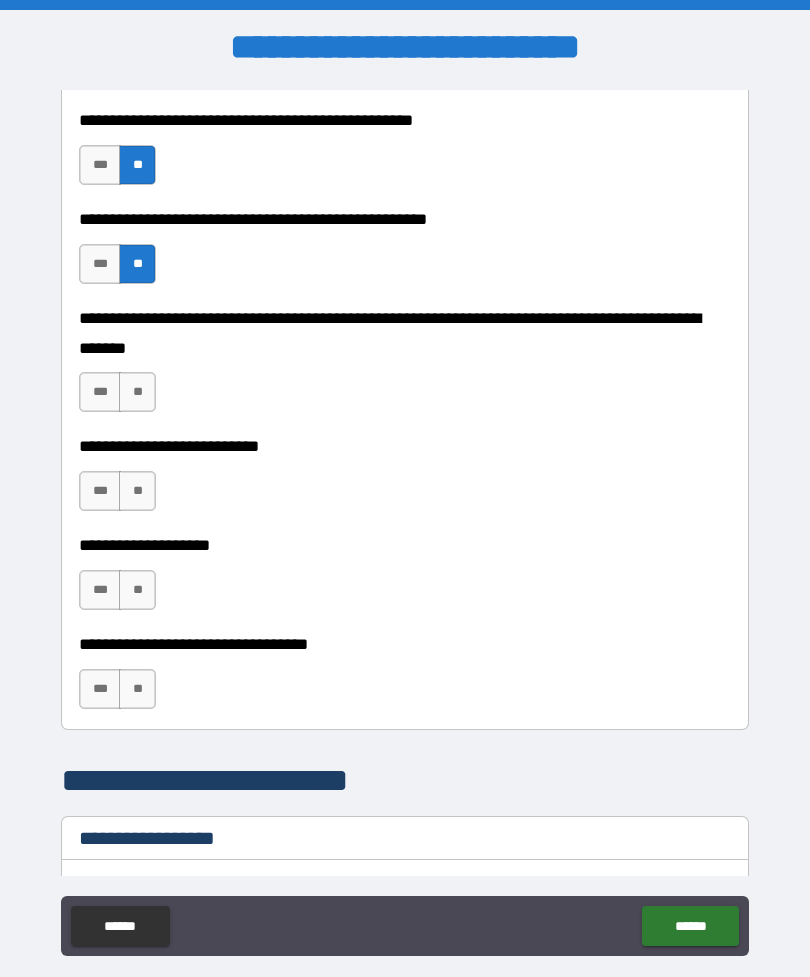click on "**" at bounding box center (137, 392) 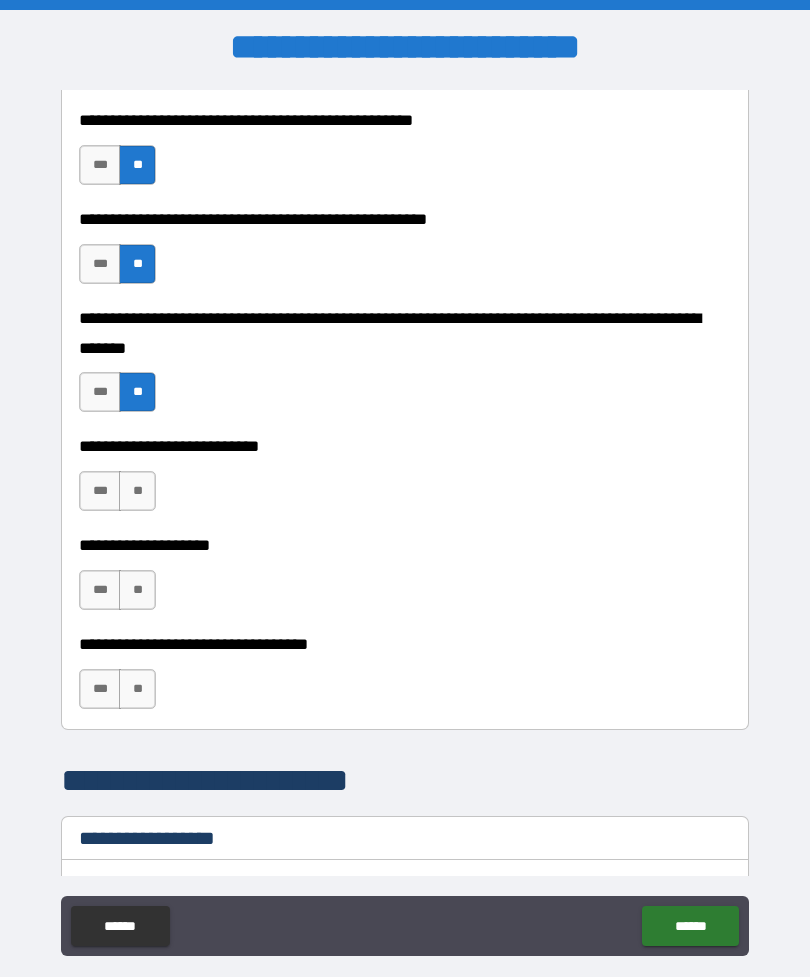 click on "**" at bounding box center (137, 491) 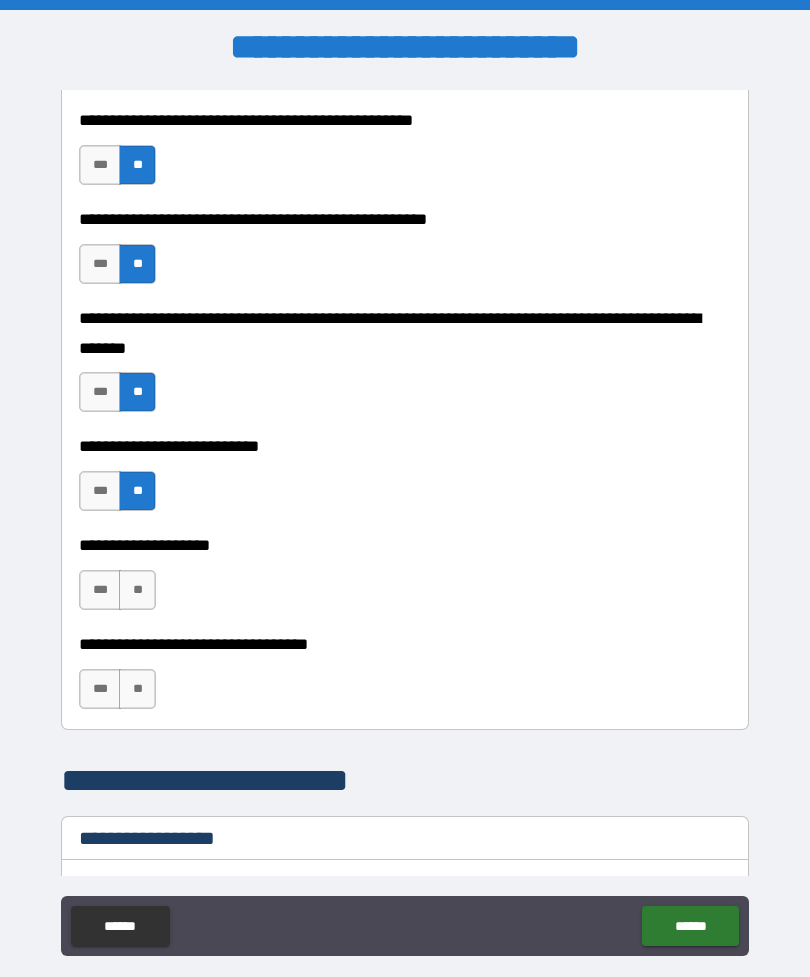 click on "**" at bounding box center (137, 590) 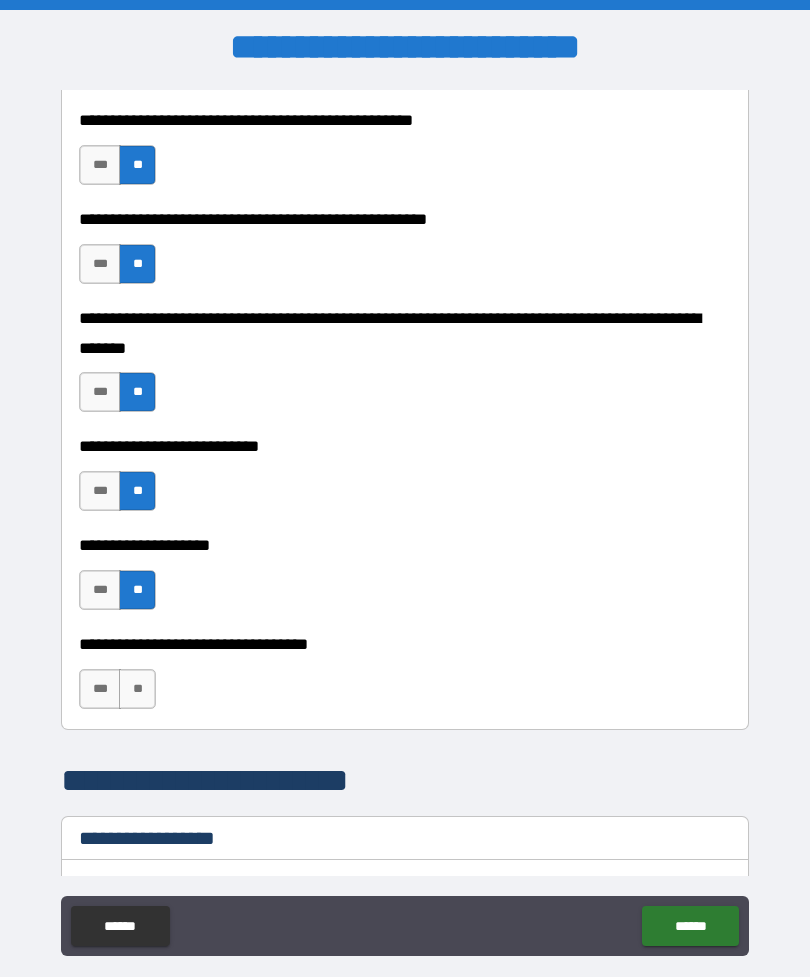 click on "**" at bounding box center (137, 689) 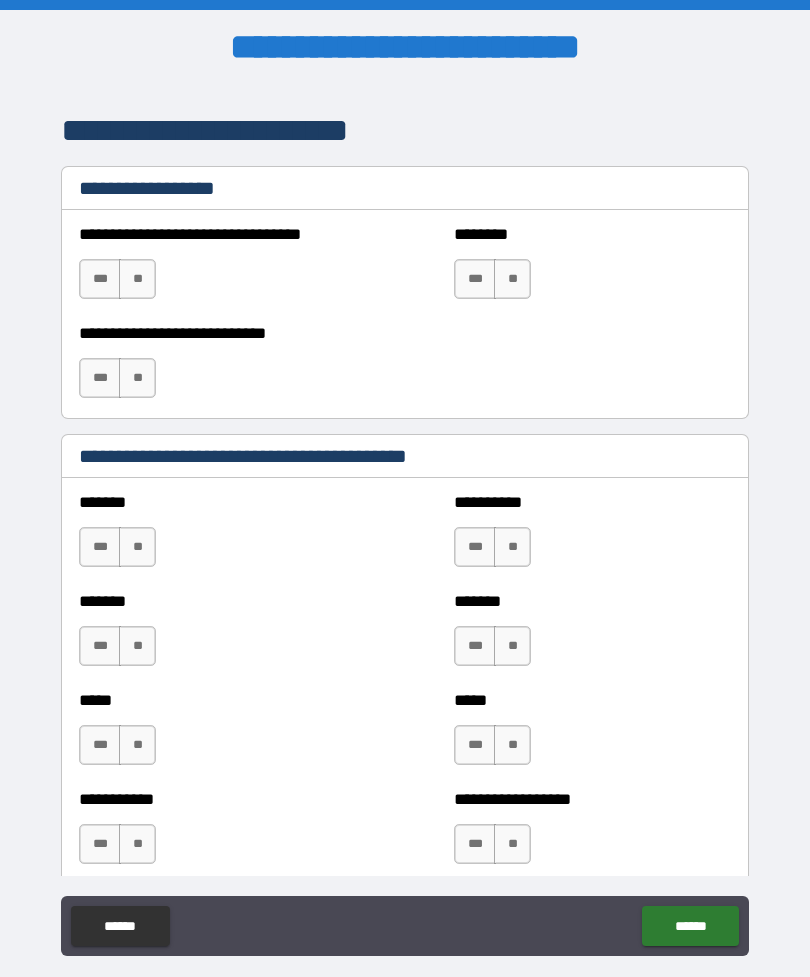 scroll, scrollTop: 1423, scrollLeft: 0, axis: vertical 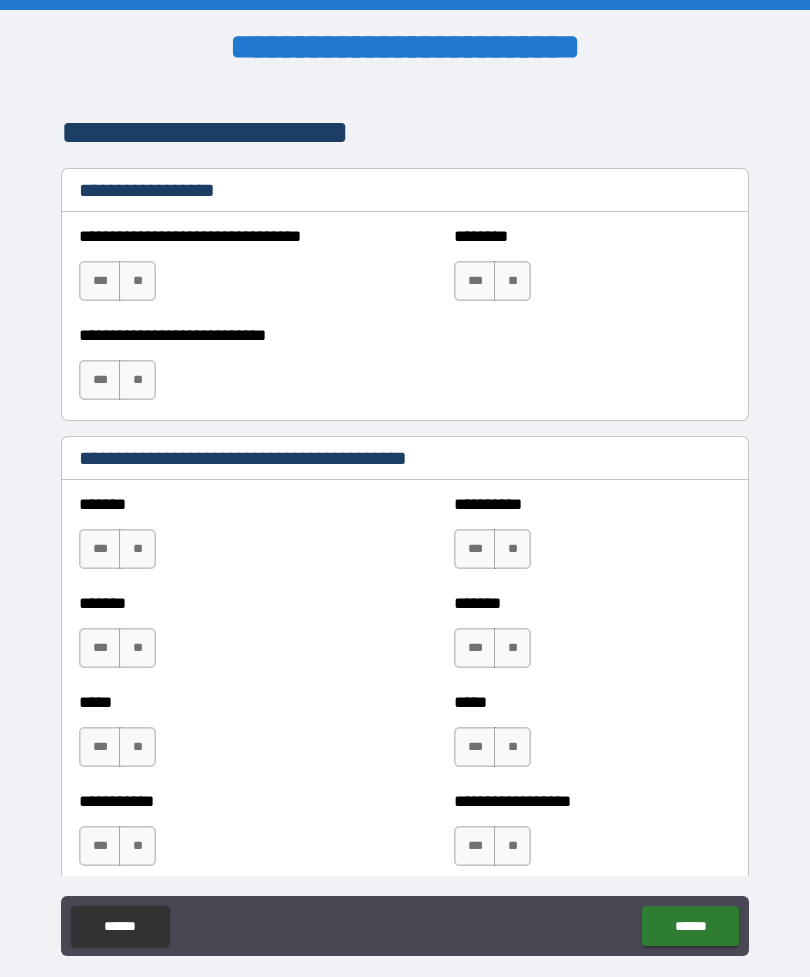 click on "**" at bounding box center (137, 281) 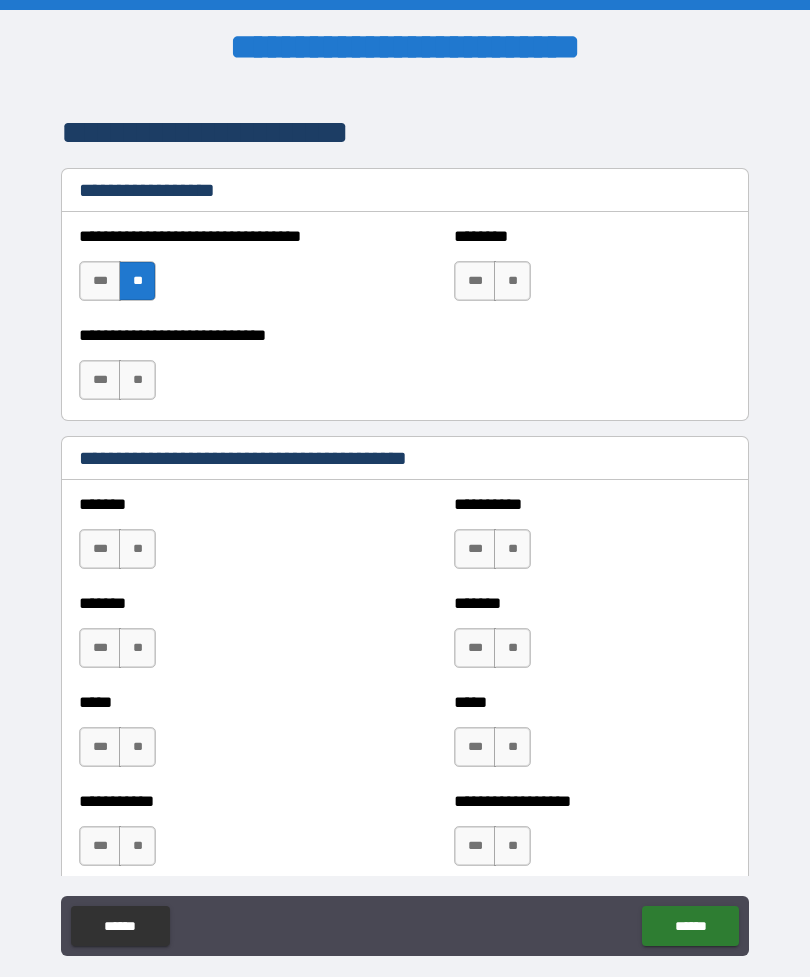 click on "**" at bounding box center (137, 380) 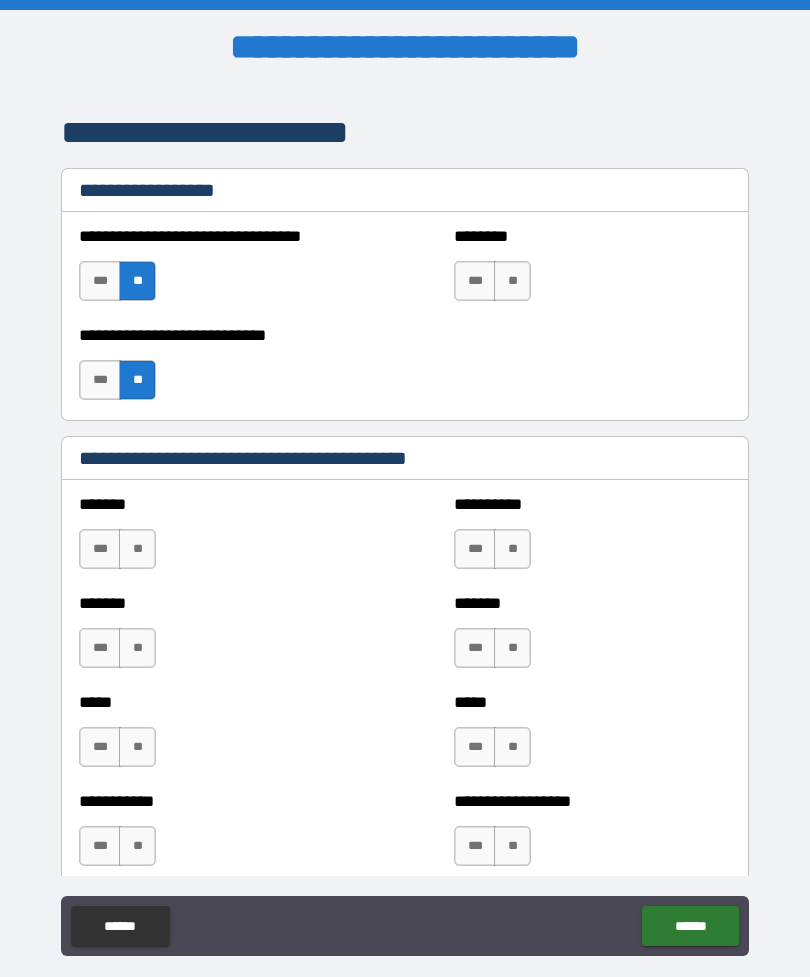 click on "**" at bounding box center [512, 281] 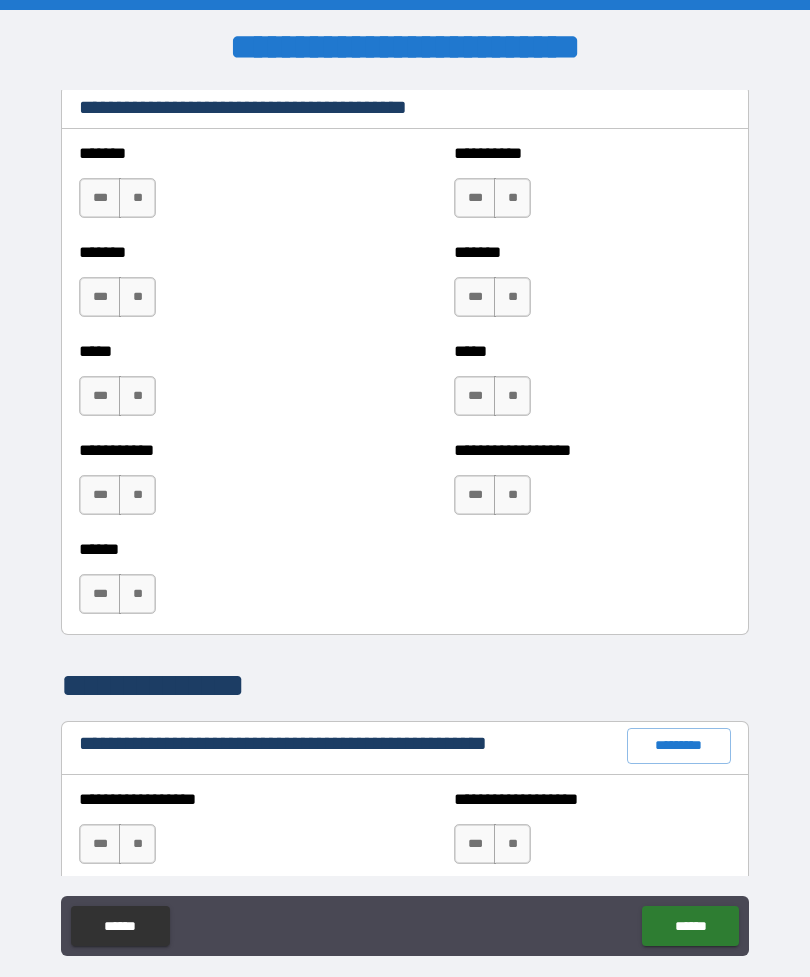 scroll, scrollTop: 1781, scrollLeft: 0, axis: vertical 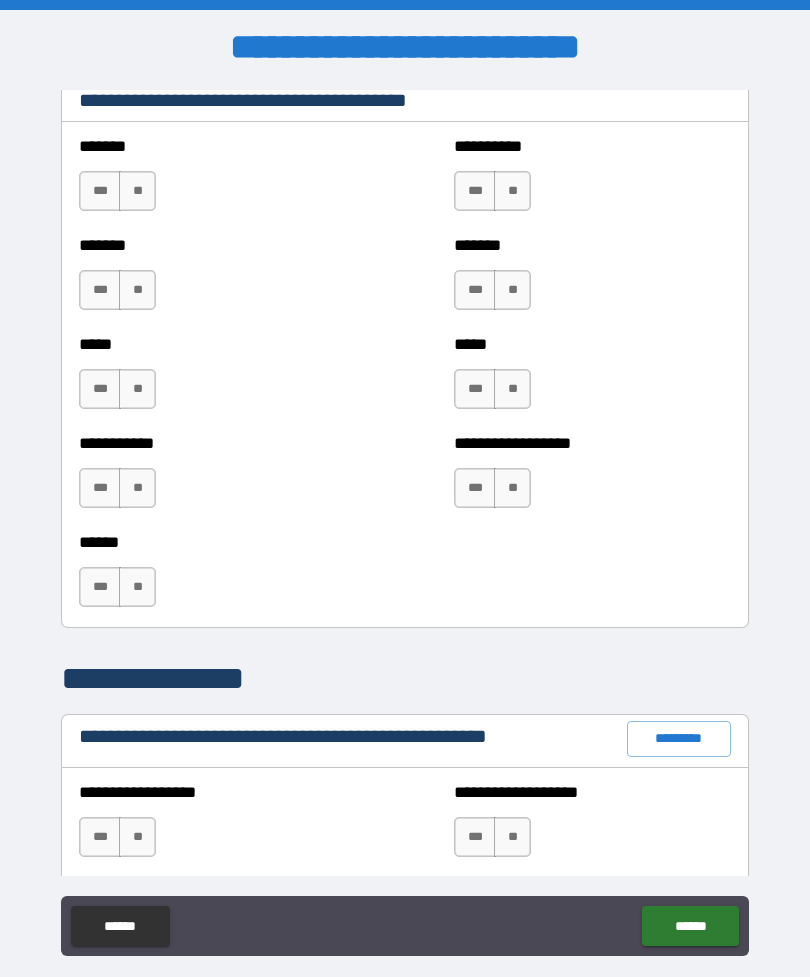 click on "**" at bounding box center [137, 587] 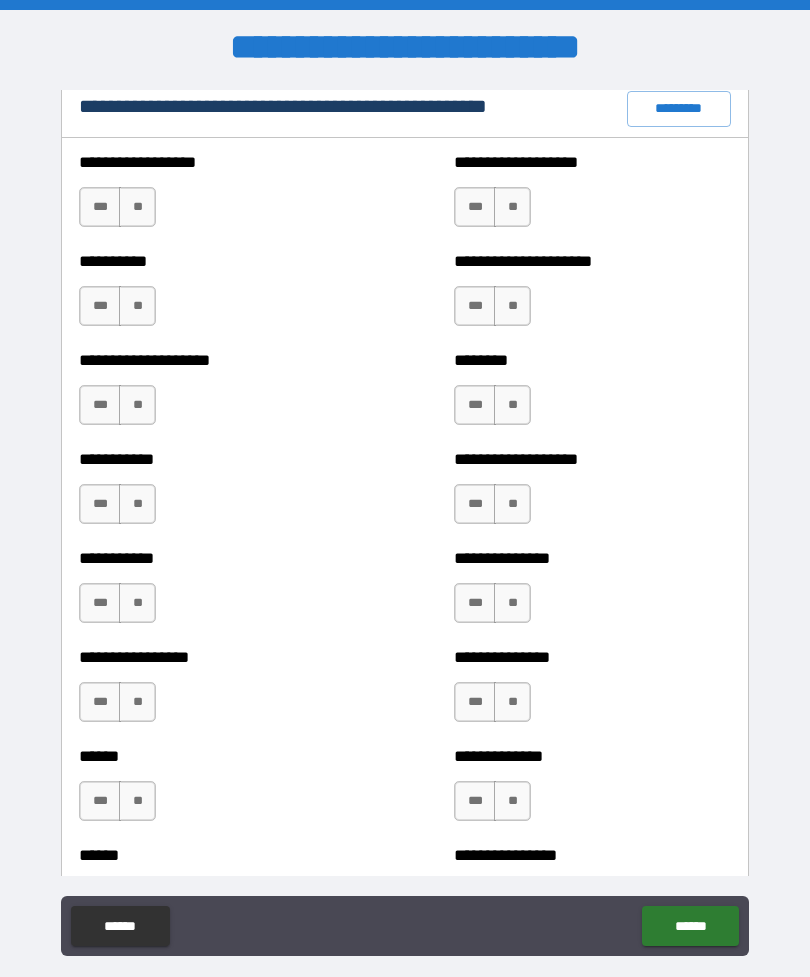 scroll, scrollTop: 2420, scrollLeft: 0, axis: vertical 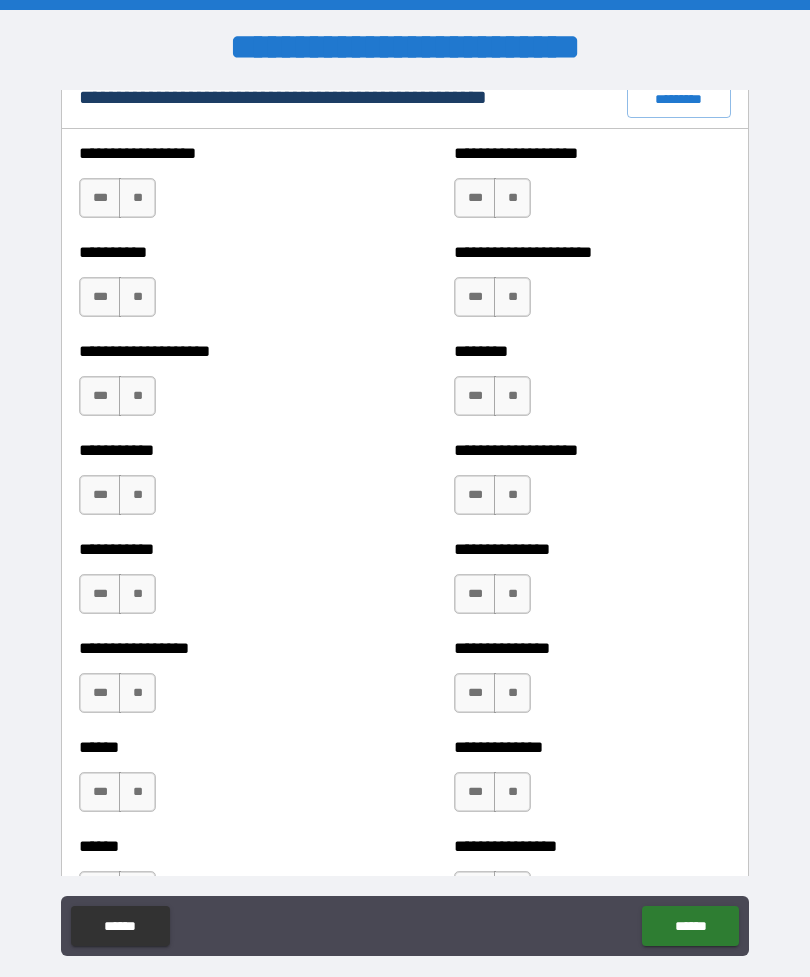 click on "**" at bounding box center (137, 198) 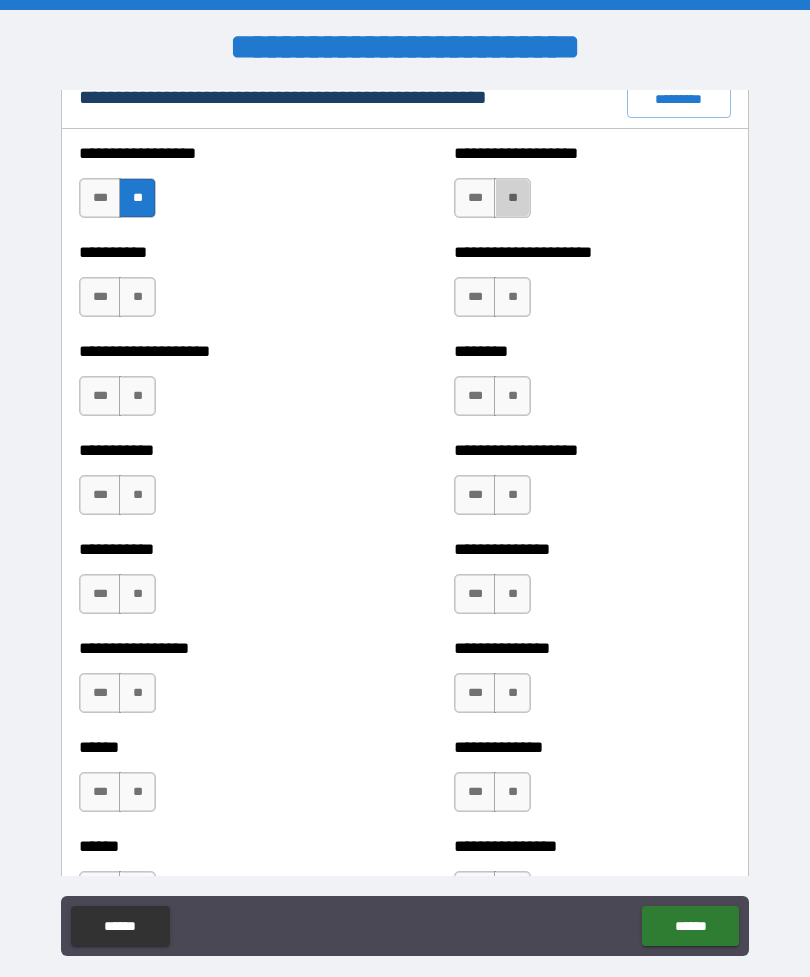 click on "**" at bounding box center (512, 198) 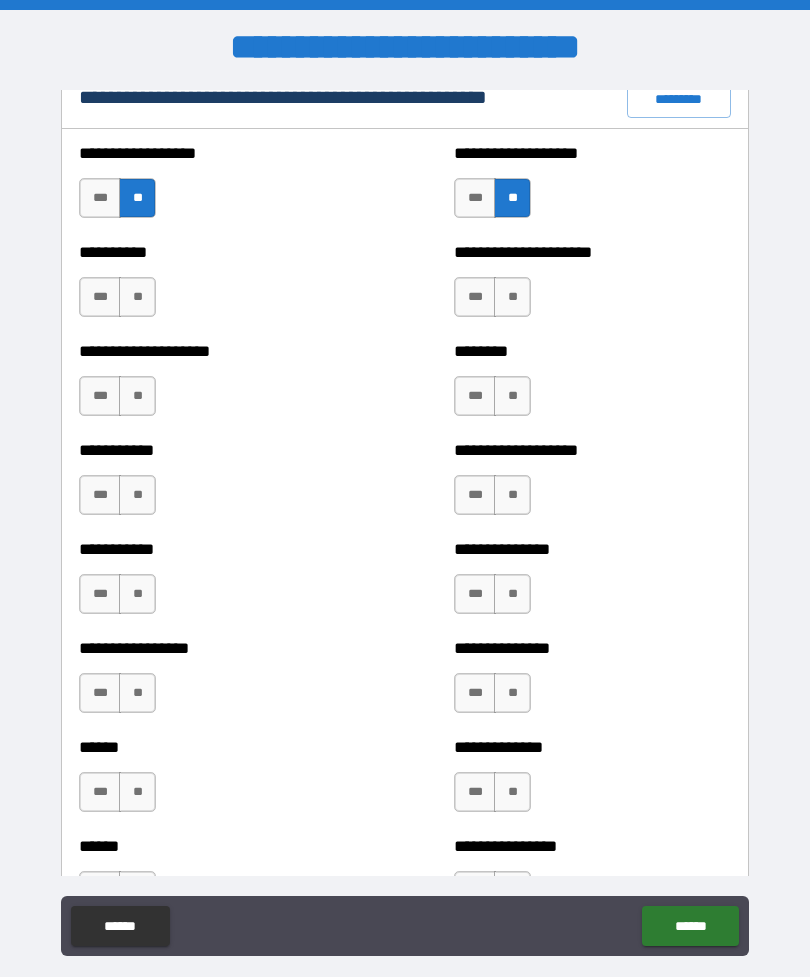 click on "**" at bounding box center (137, 297) 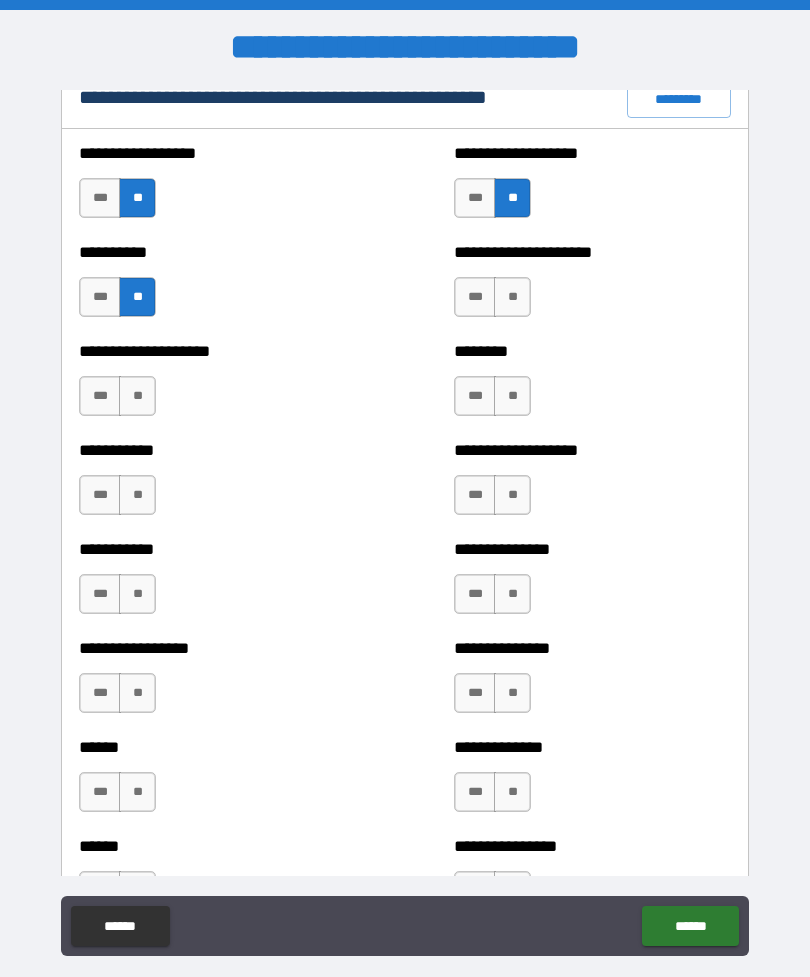 click on "**" at bounding box center (512, 297) 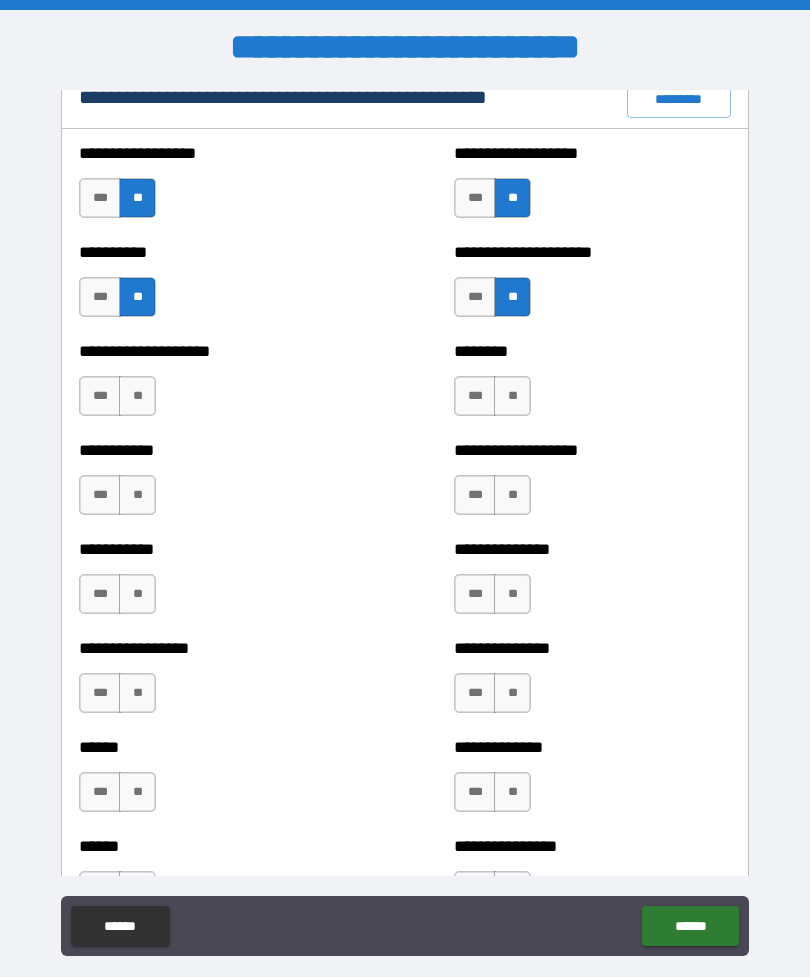 click on "**" at bounding box center (137, 396) 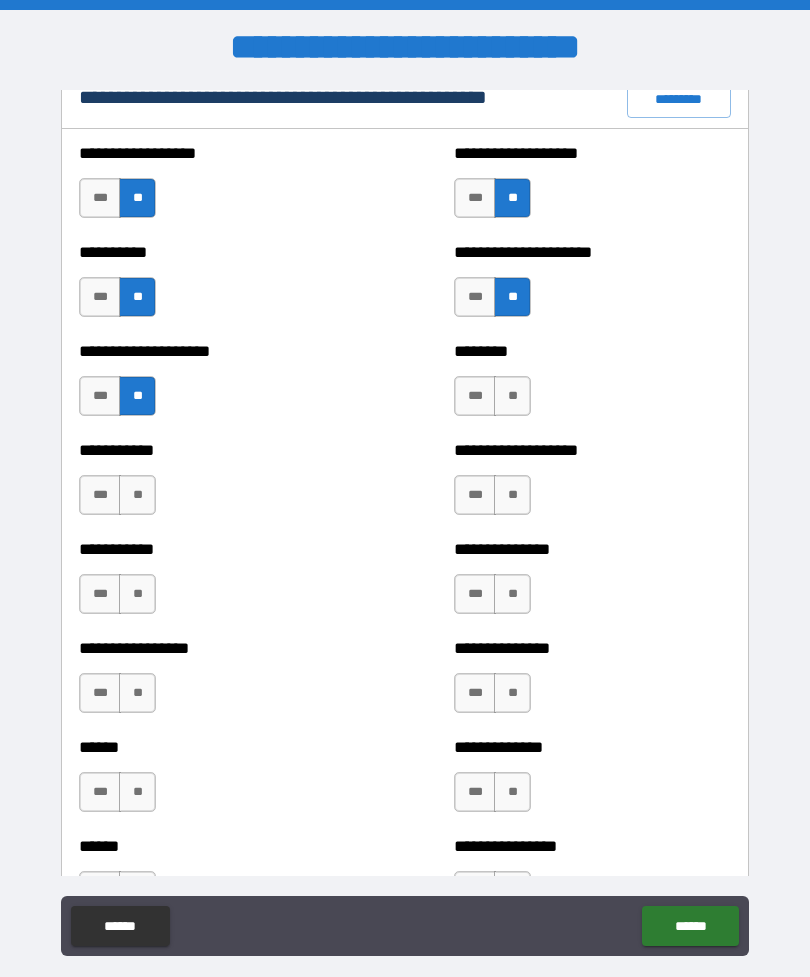 click on "**" at bounding box center (512, 396) 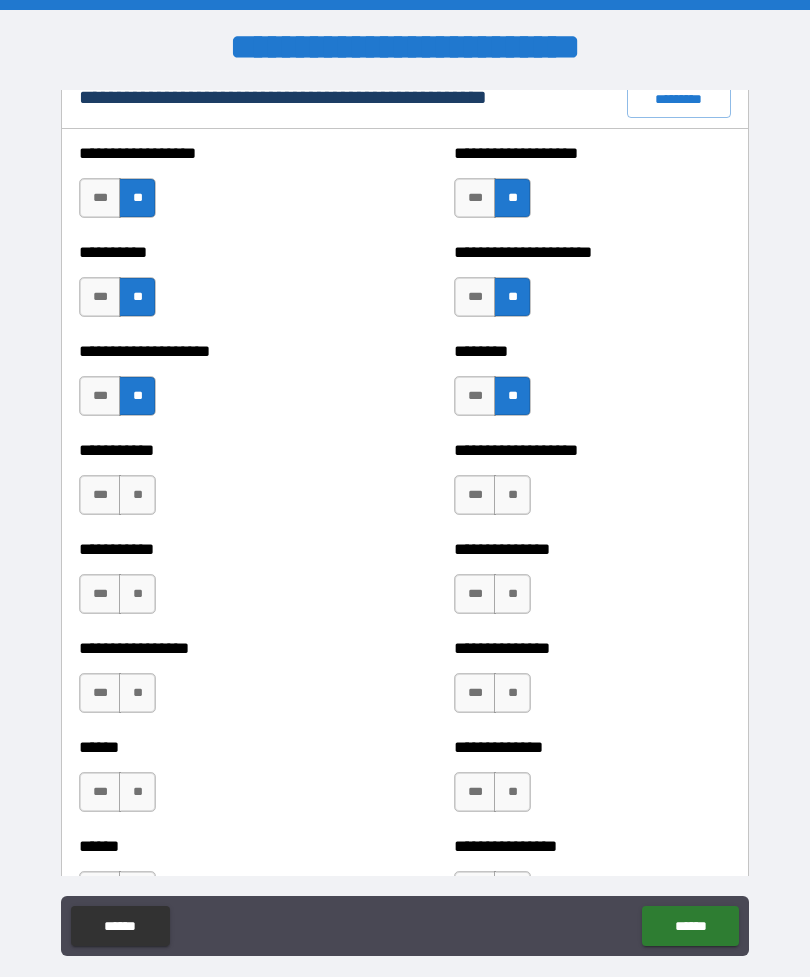 click on "**" at bounding box center (137, 495) 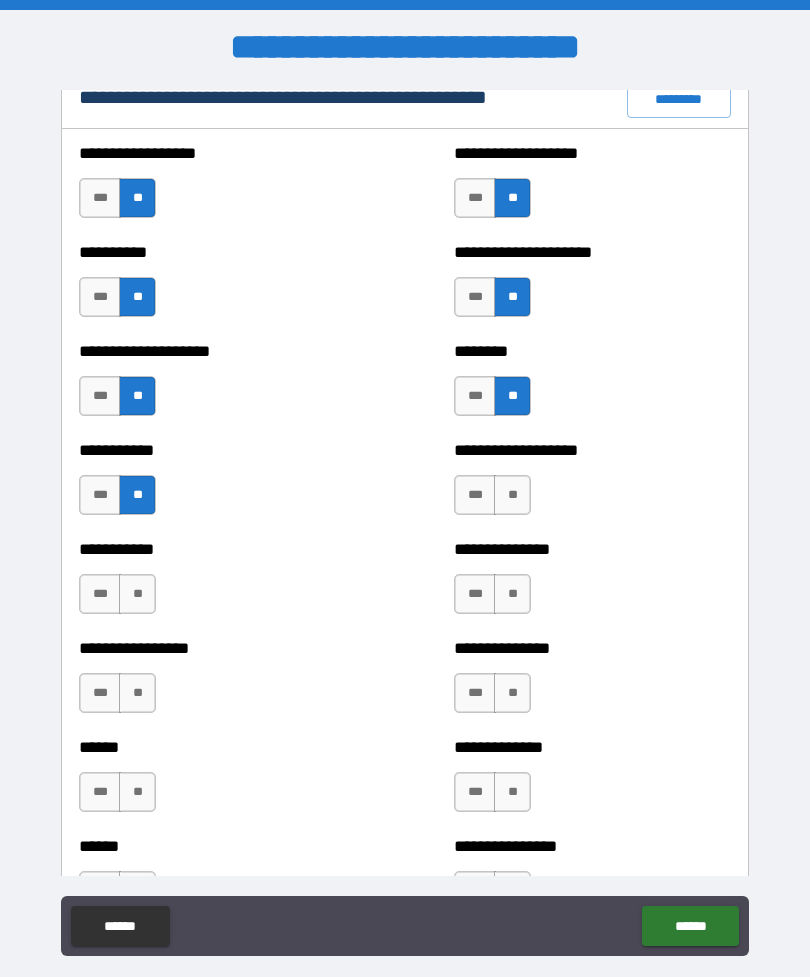 click on "**" at bounding box center [512, 495] 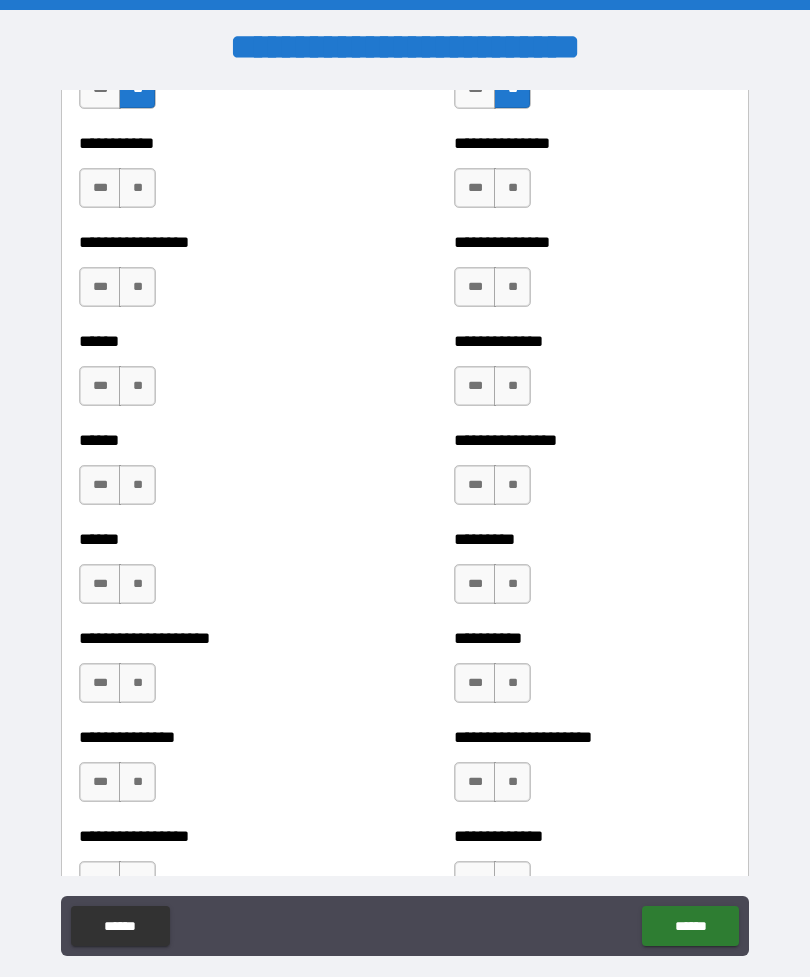 scroll, scrollTop: 2828, scrollLeft: 0, axis: vertical 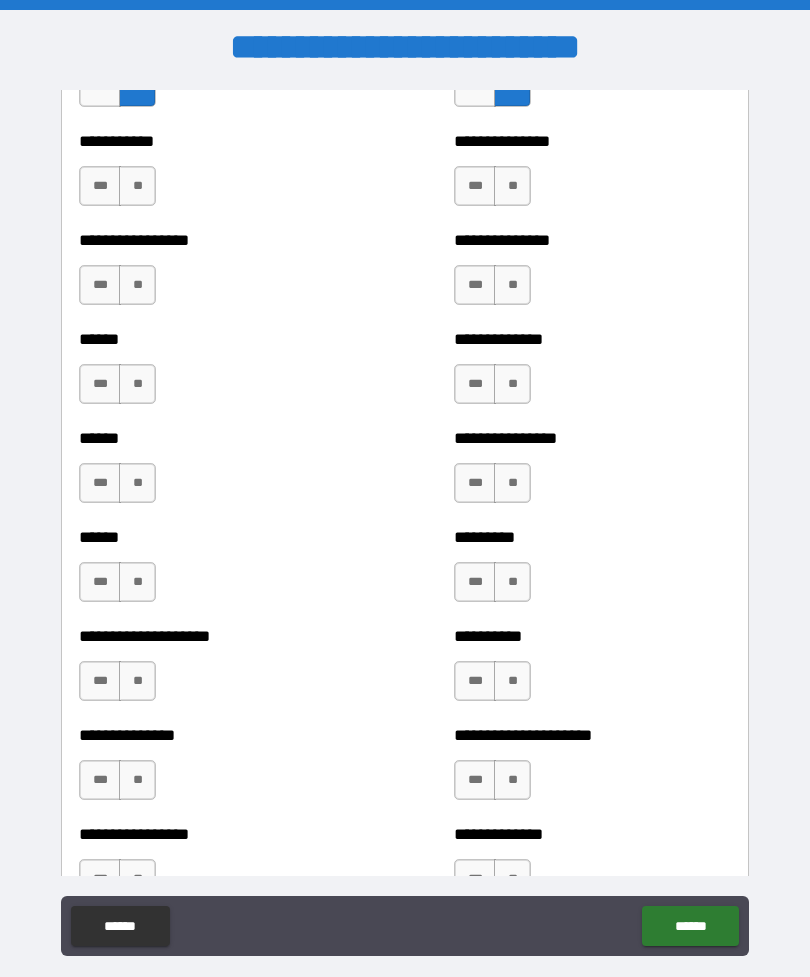 click on "**" at bounding box center [137, 186] 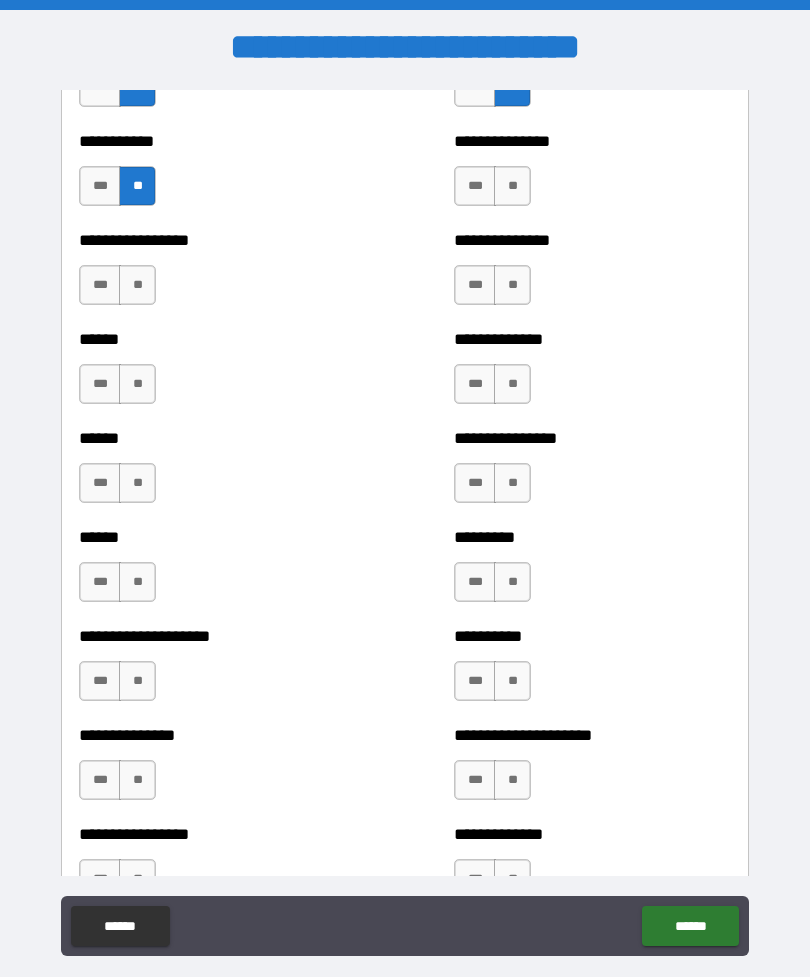 click on "**" at bounding box center [512, 186] 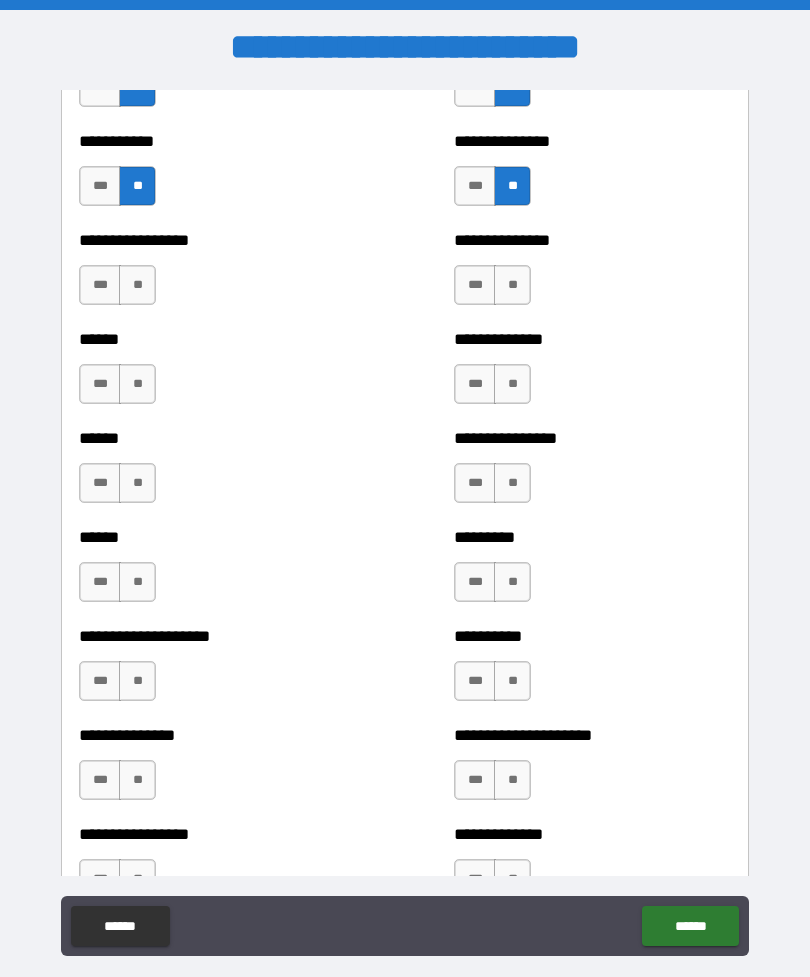 click on "**" at bounding box center [137, 285] 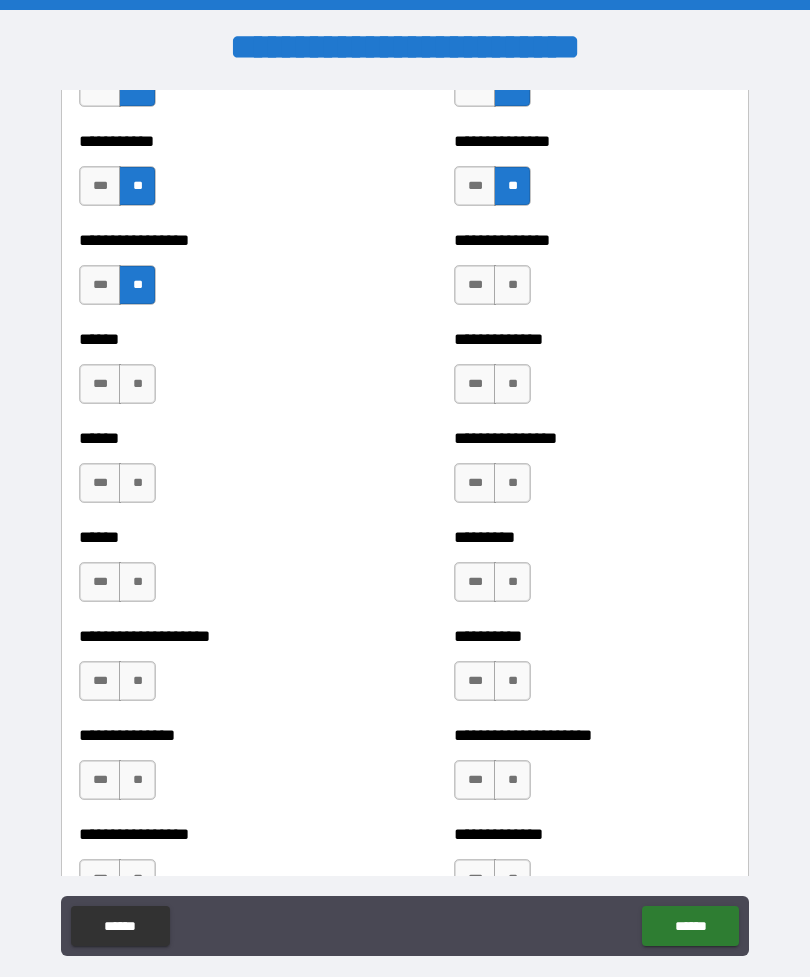 click on "**" at bounding box center [512, 285] 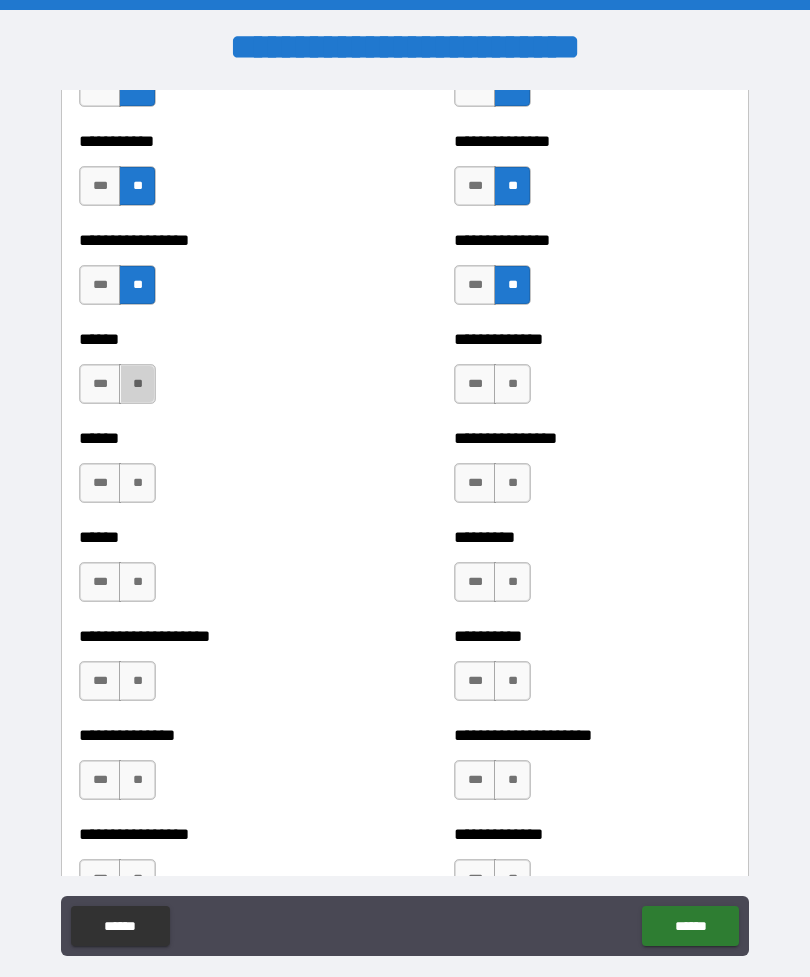 click on "**" at bounding box center (137, 384) 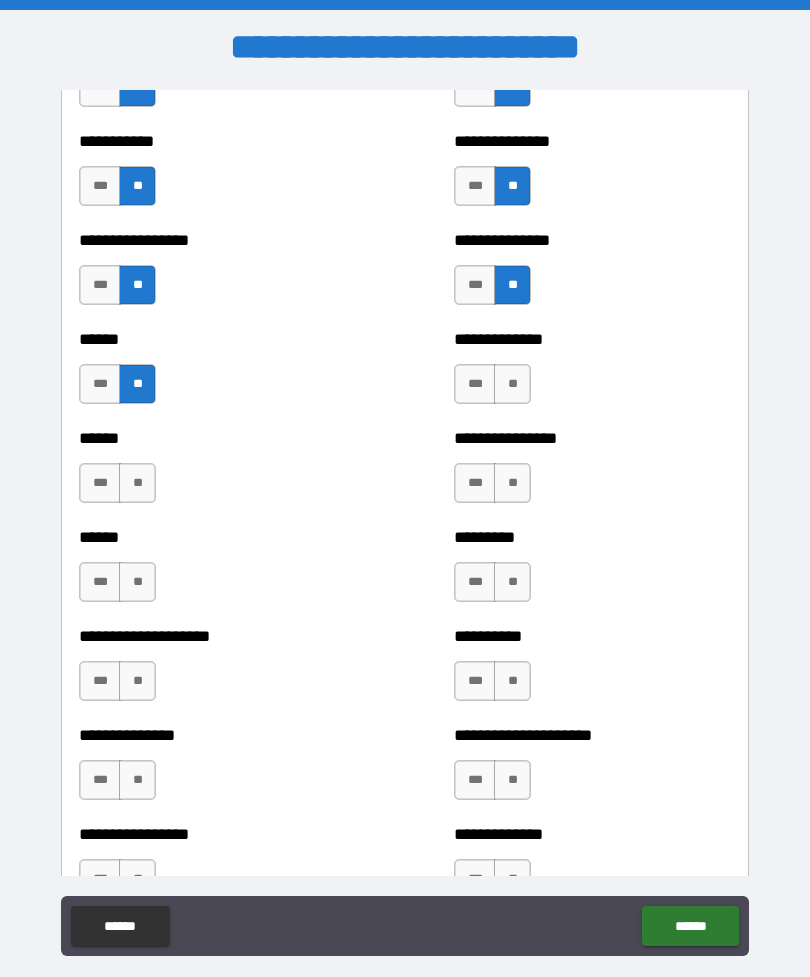 click on "**" at bounding box center (512, 384) 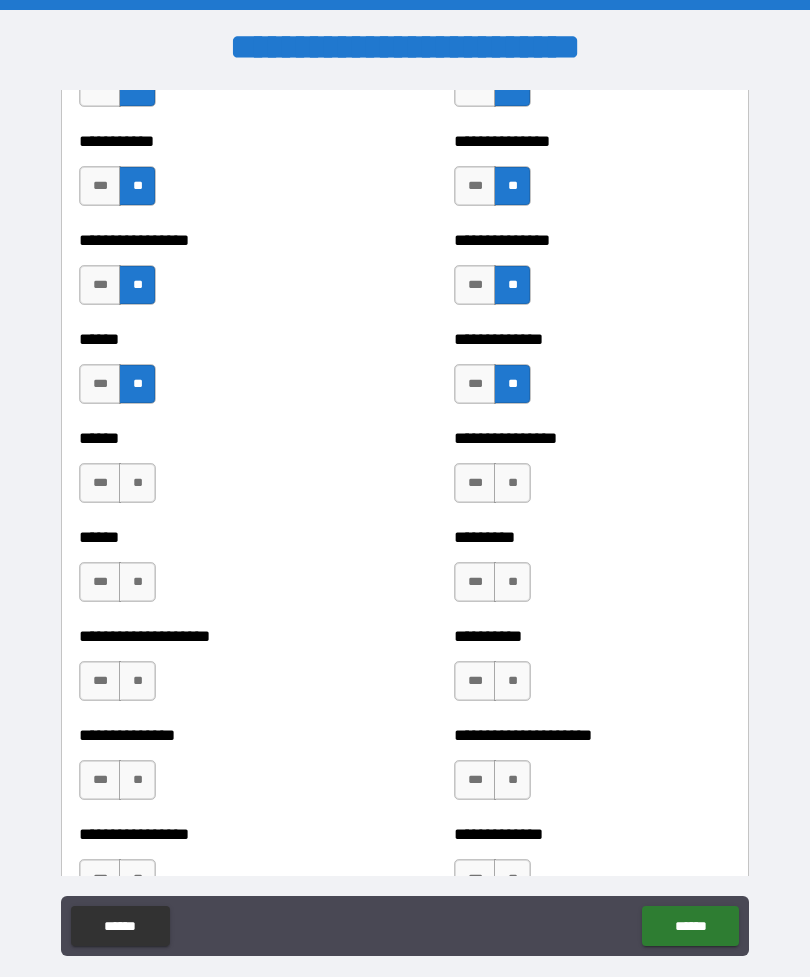 click on "**" at bounding box center (137, 483) 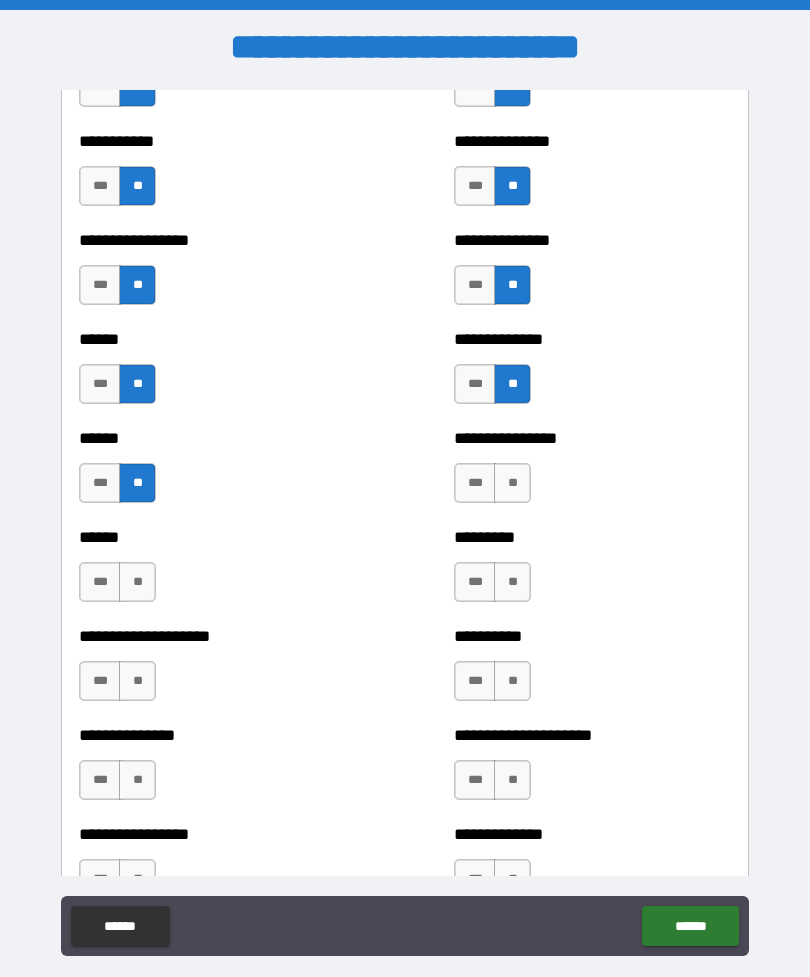 click on "**" at bounding box center (512, 483) 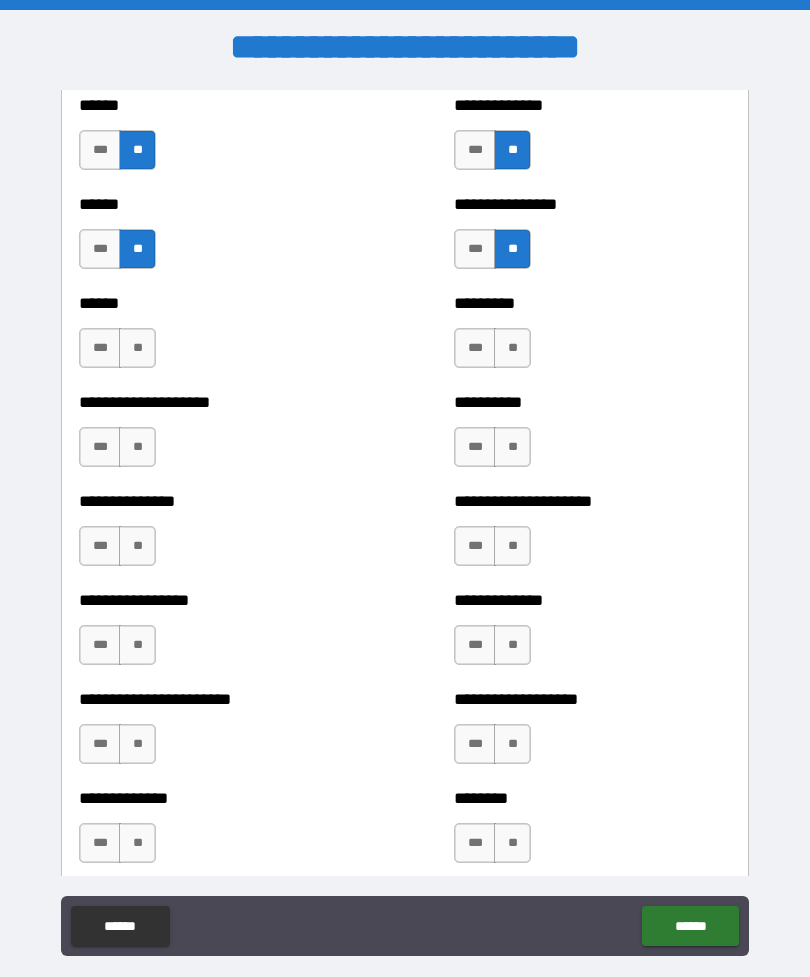 scroll, scrollTop: 3065, scrollLeft: 0, axis: vertical 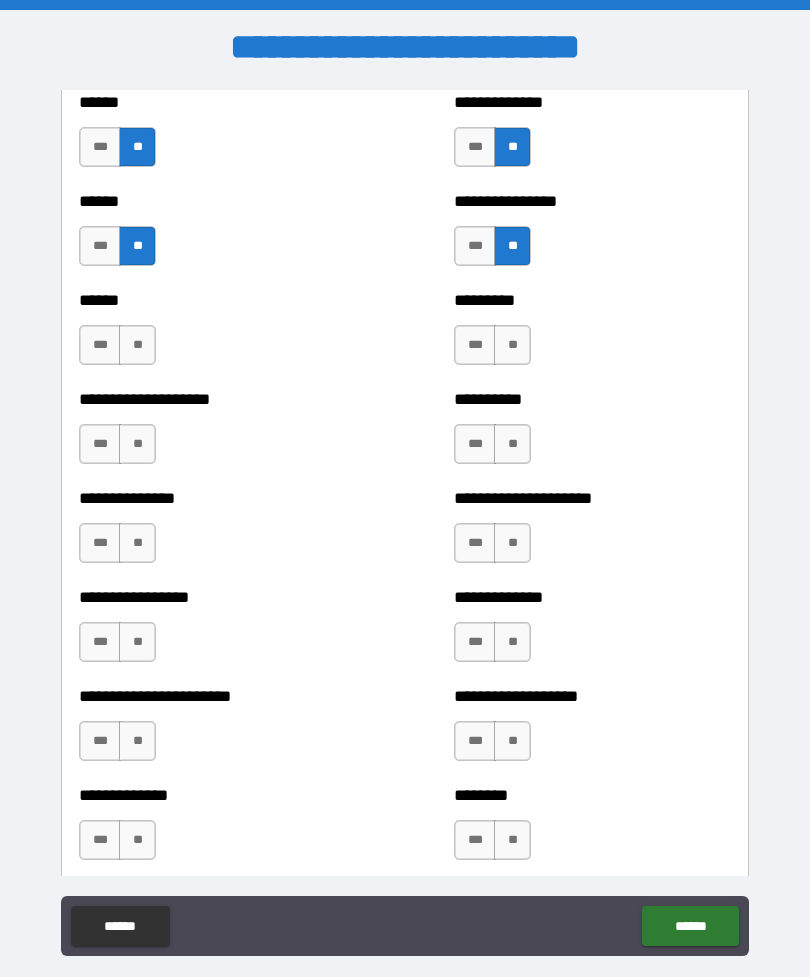 click on "**" at bounding box center [137, 345] 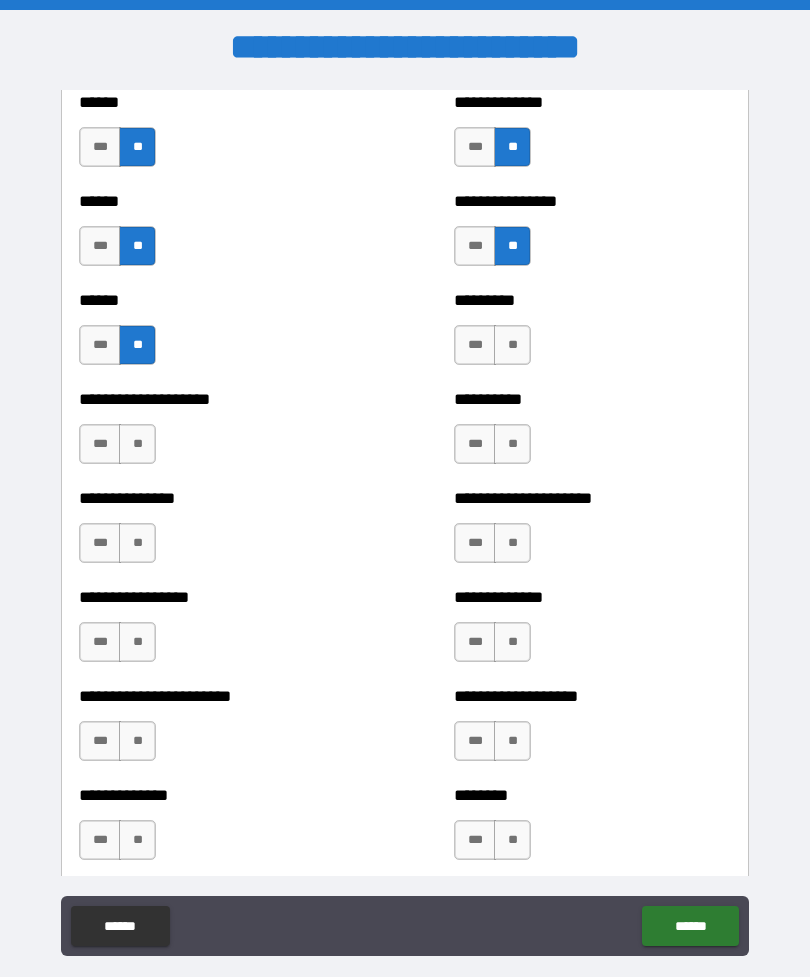 click on "**" at bounding box center [137, 444] 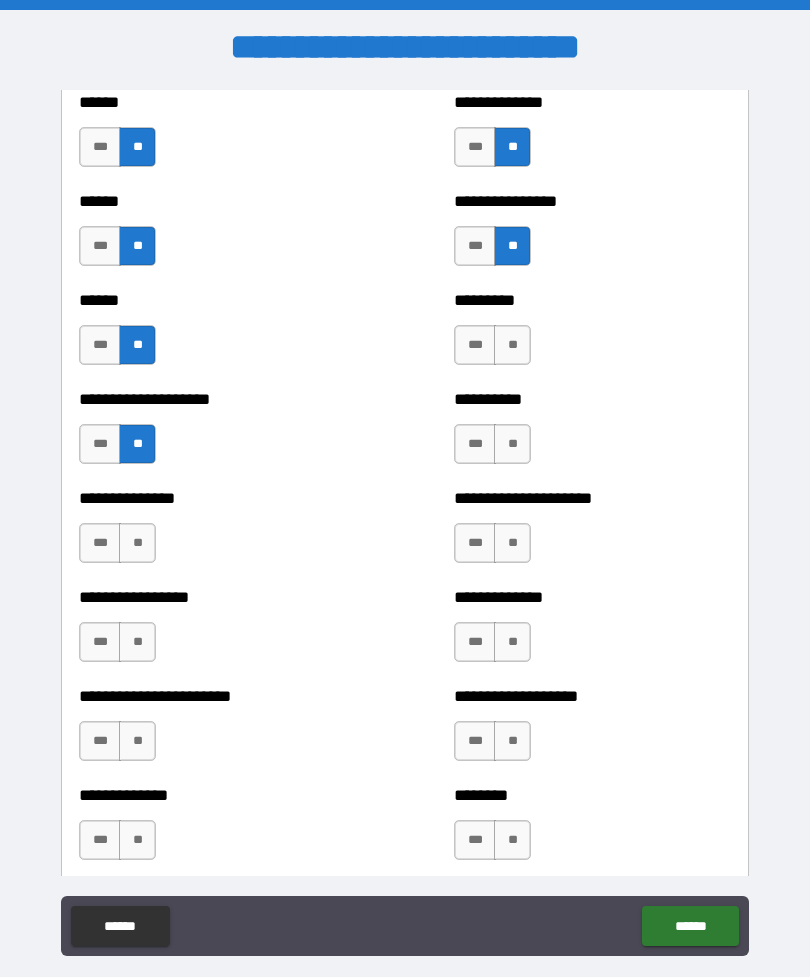 click on "**" at bounding box center [137, 543] 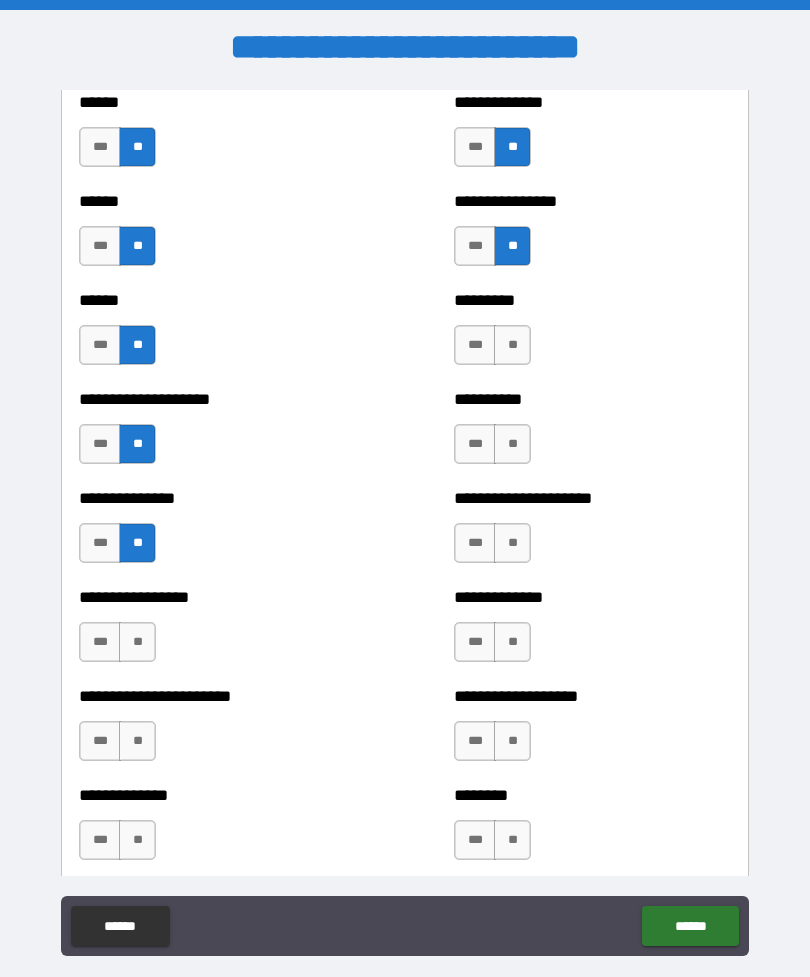 click on "**" at bounding box center [137, 642] 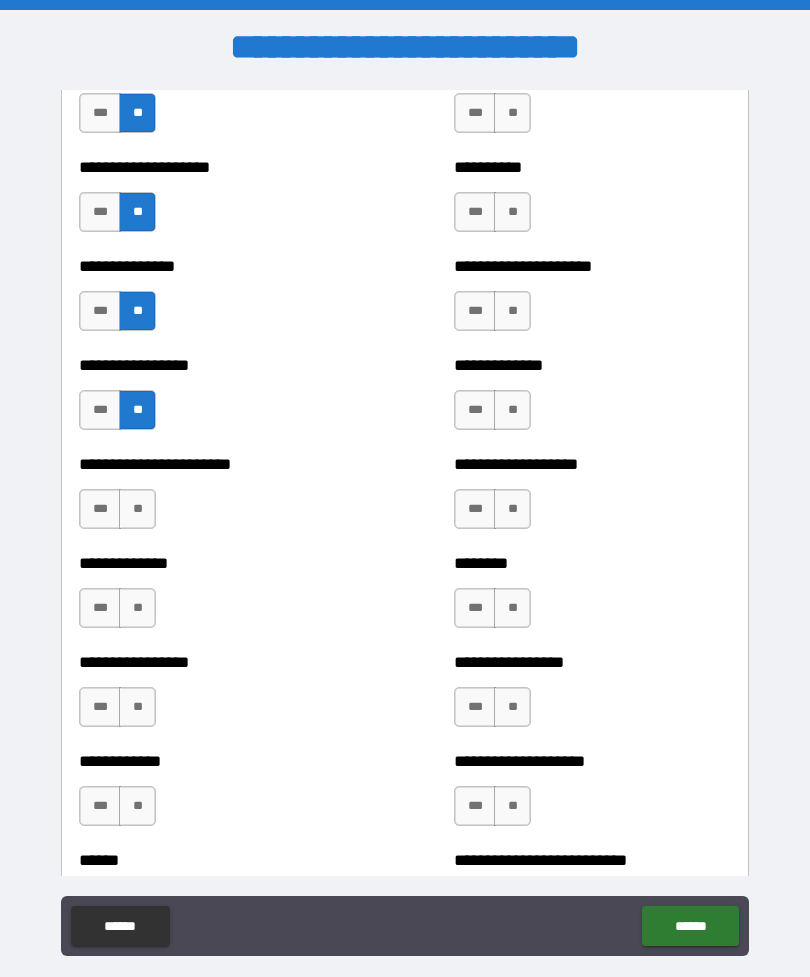scroll, scrollTop: 3305, scrollLeft: 0, axis: vertical 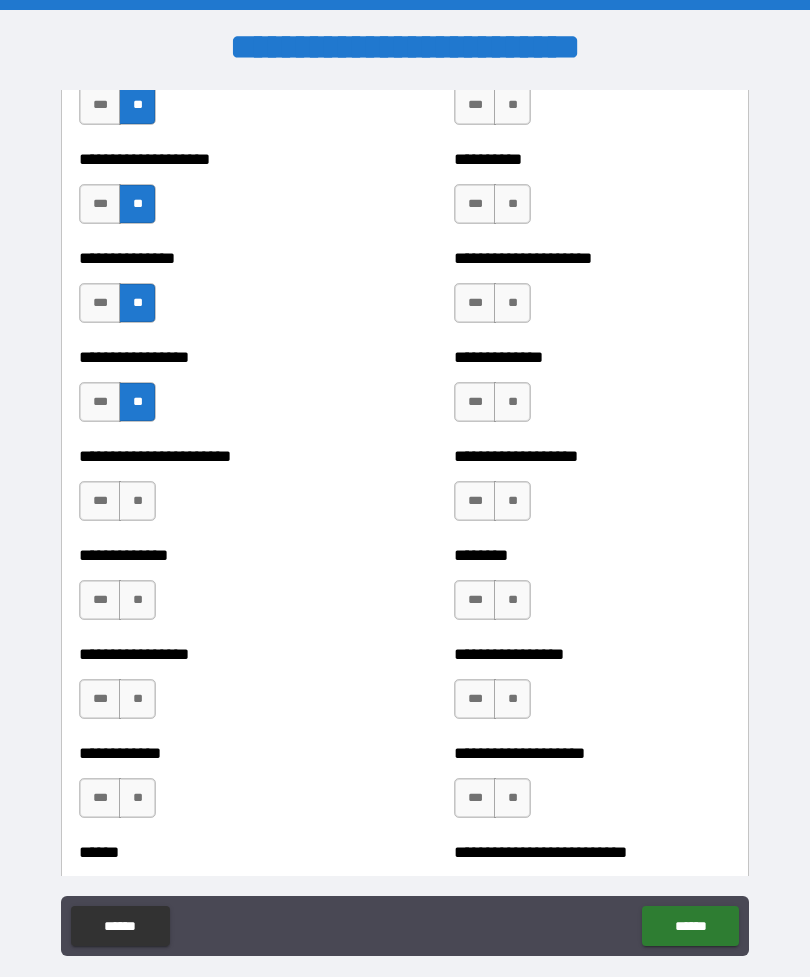 click on "**" at bounding box center [137, 501] 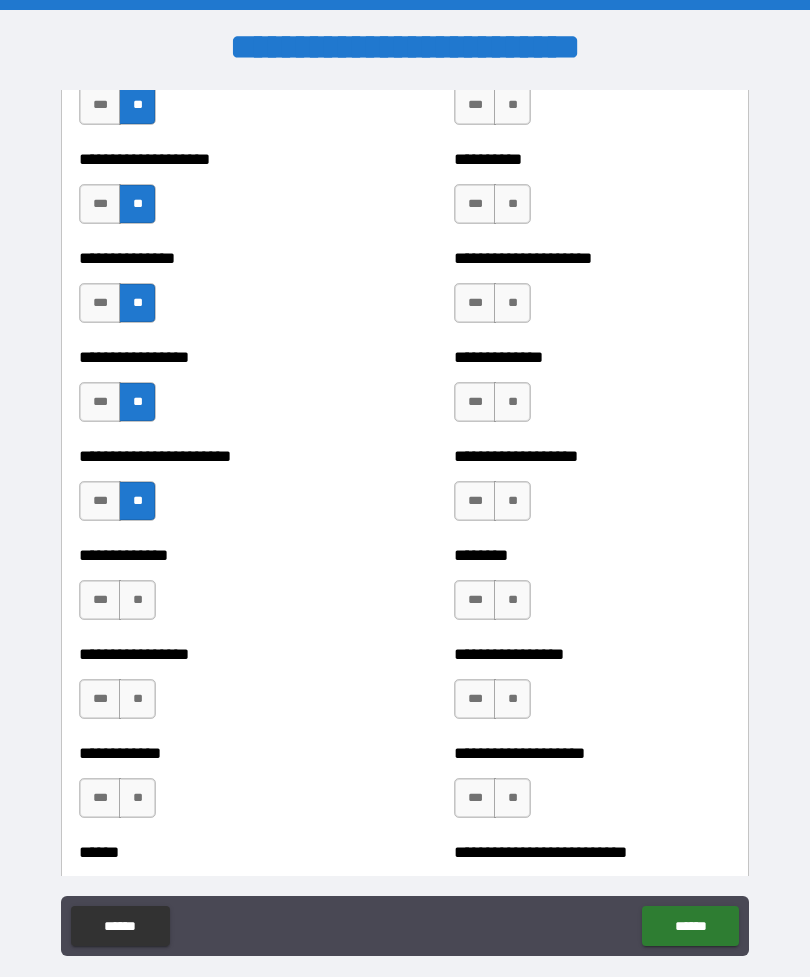 click on "**" at bounding box center [137, 600] 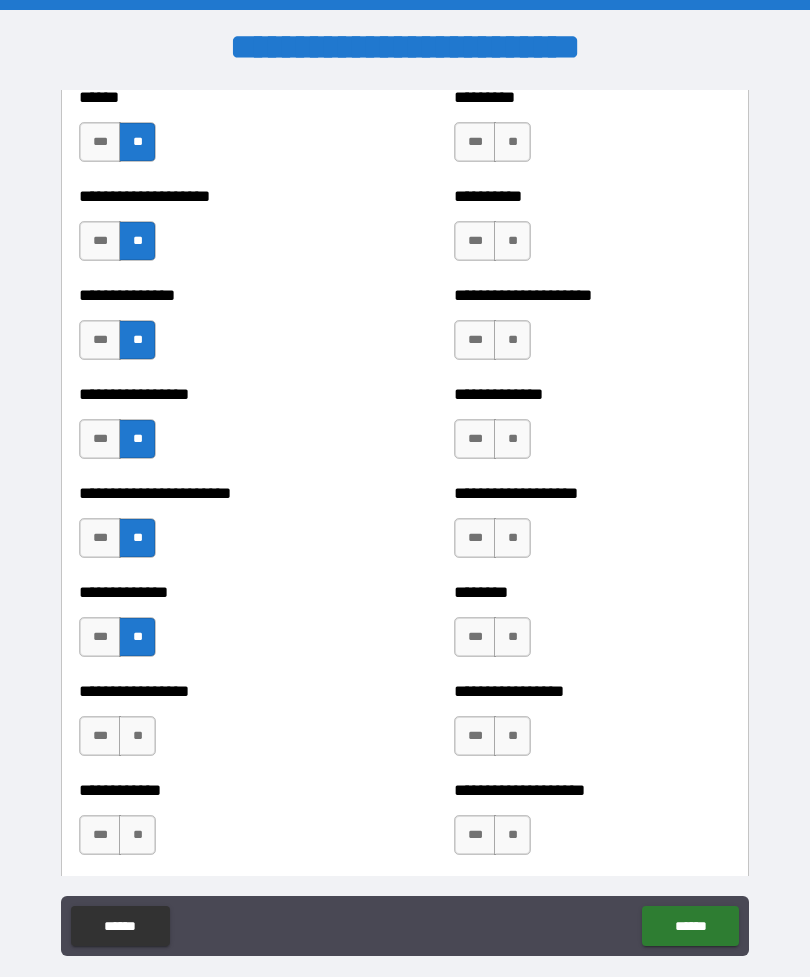 scroll, scrollTop: 3277, scrollLeft: 0, axis: vertical 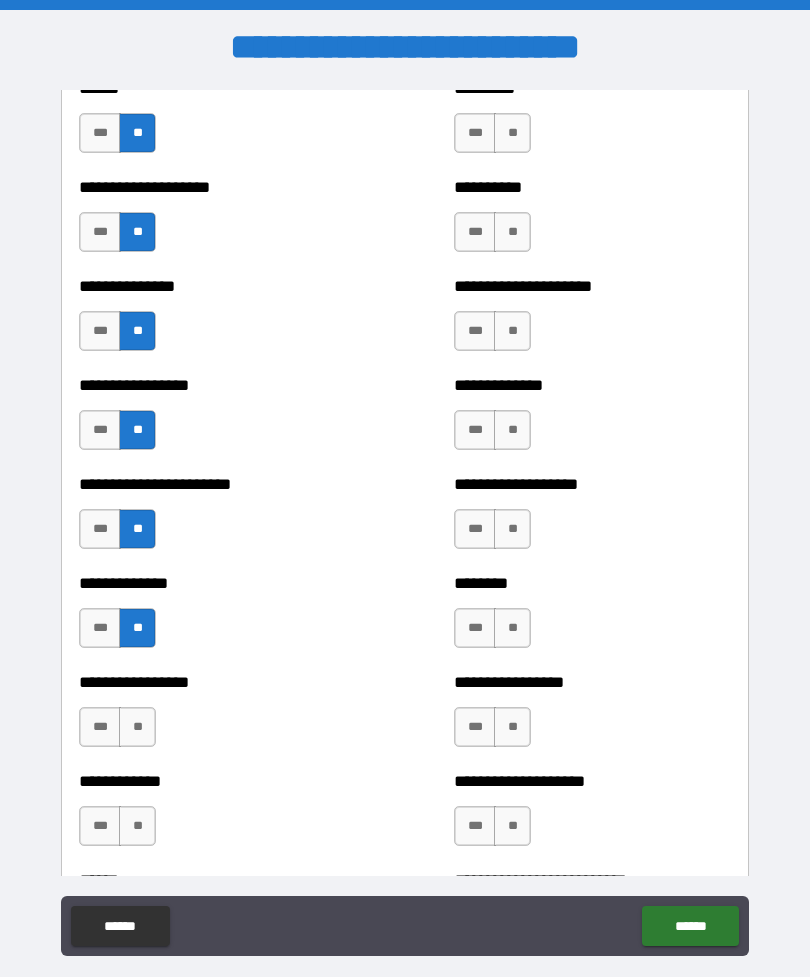 click on "***" at bounding box center (100, 628) 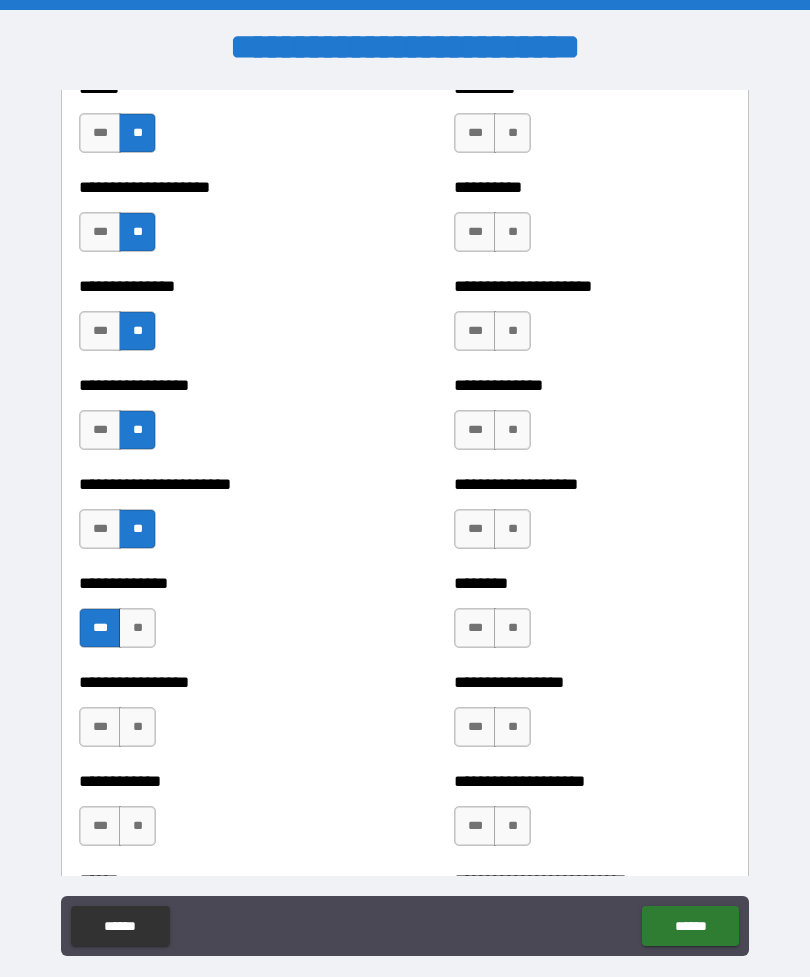 click on "**" at bounding box center (137, 727) 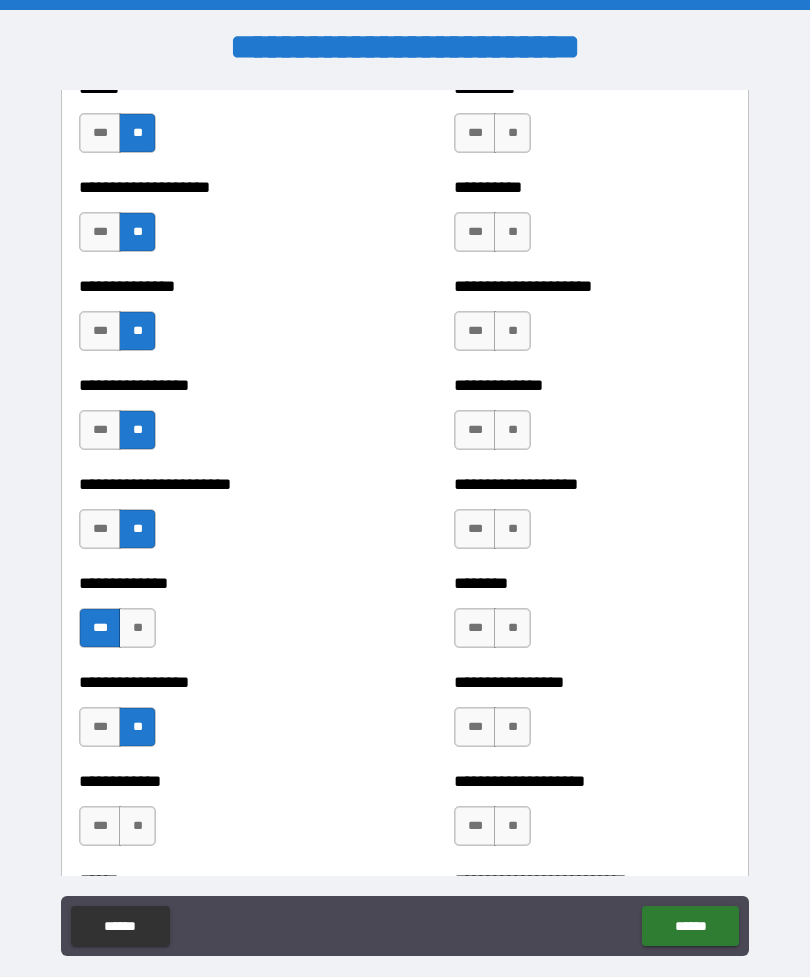 click on "**" at bounding box center [137, 826] 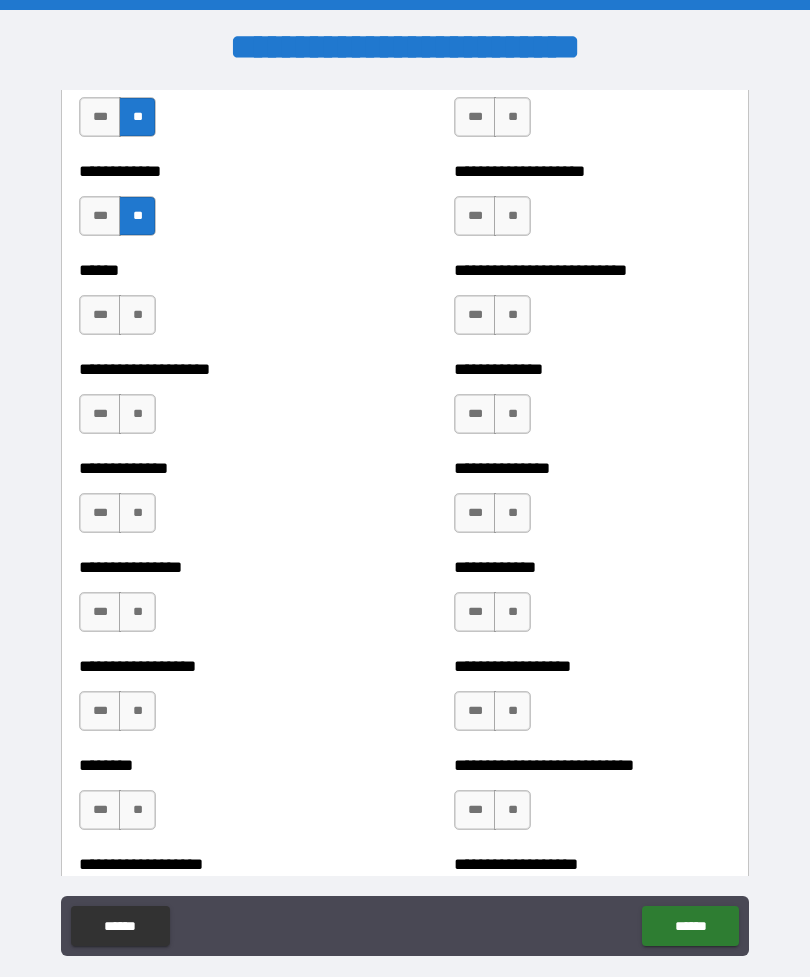 scroll, scrollTop: 3884, scrollLeft: 0, axis: vertical 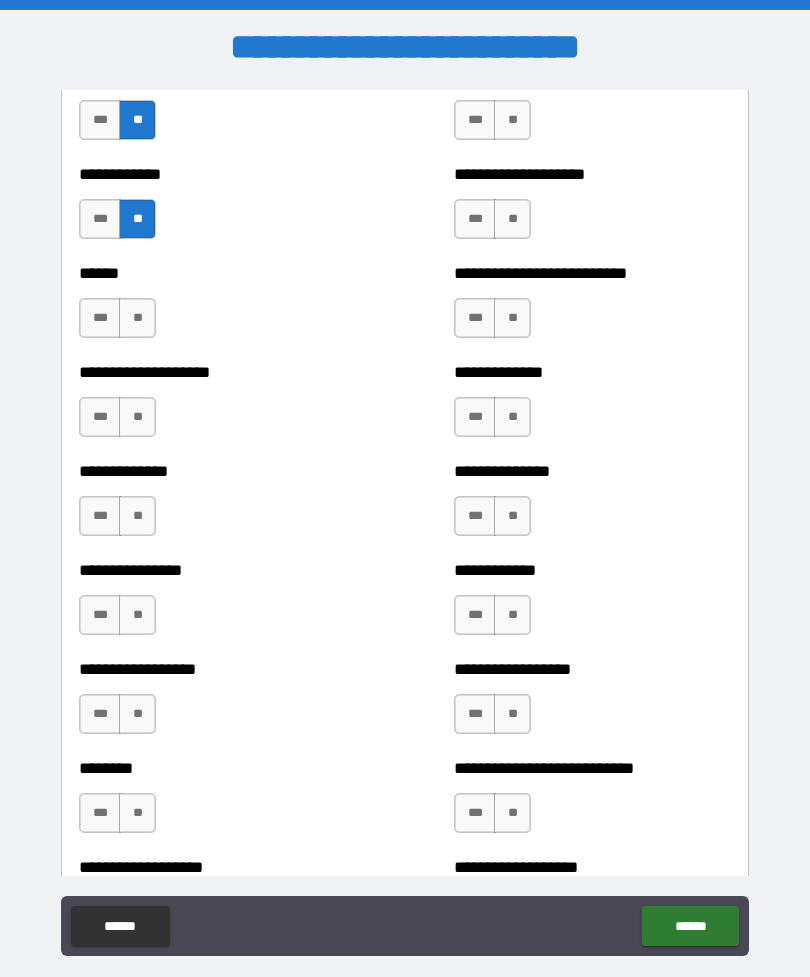 click on "**" at bounding box center [137, 318] 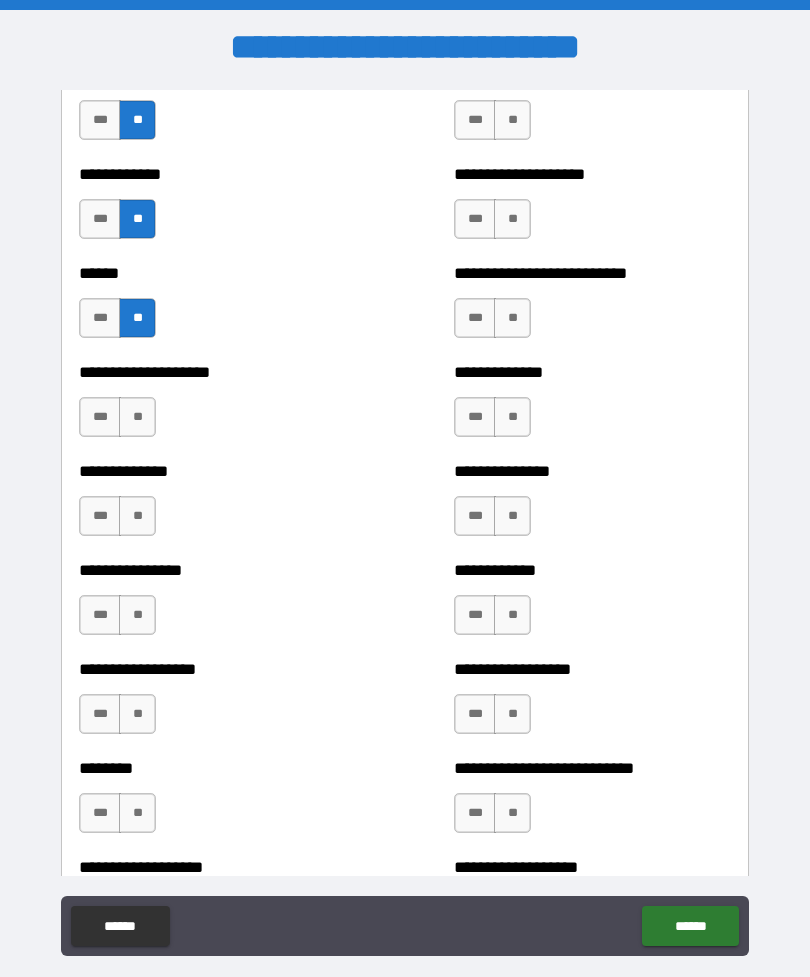 click on "***" at bounding box center (100, 417) 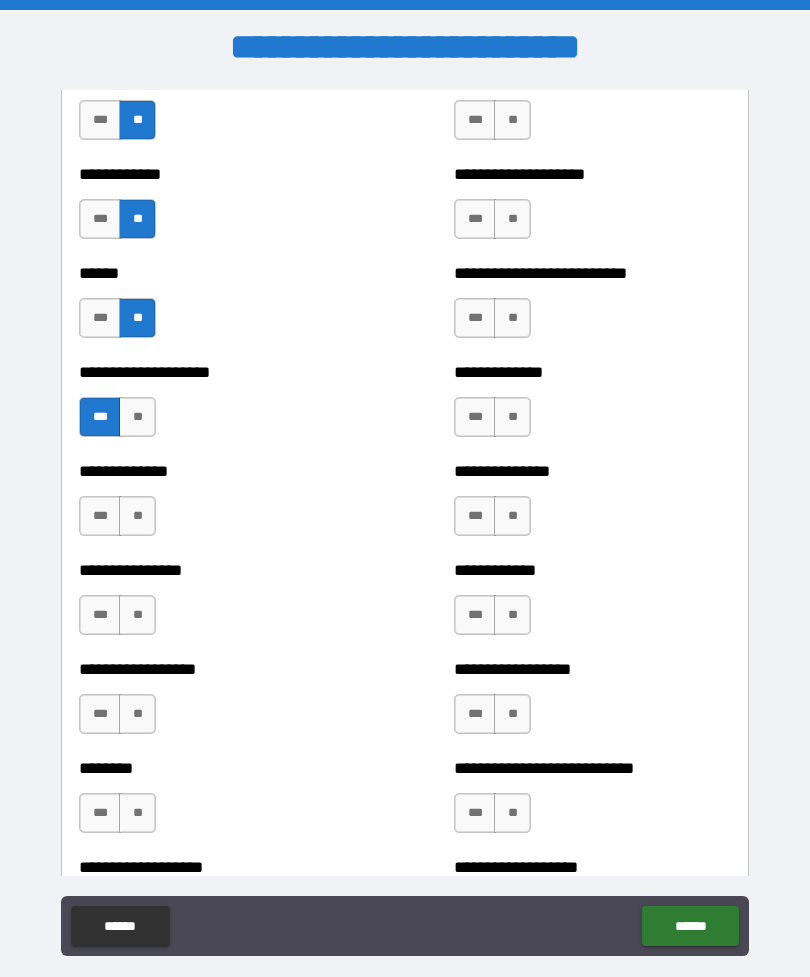 click on "**" at bounding box center (137, 516) 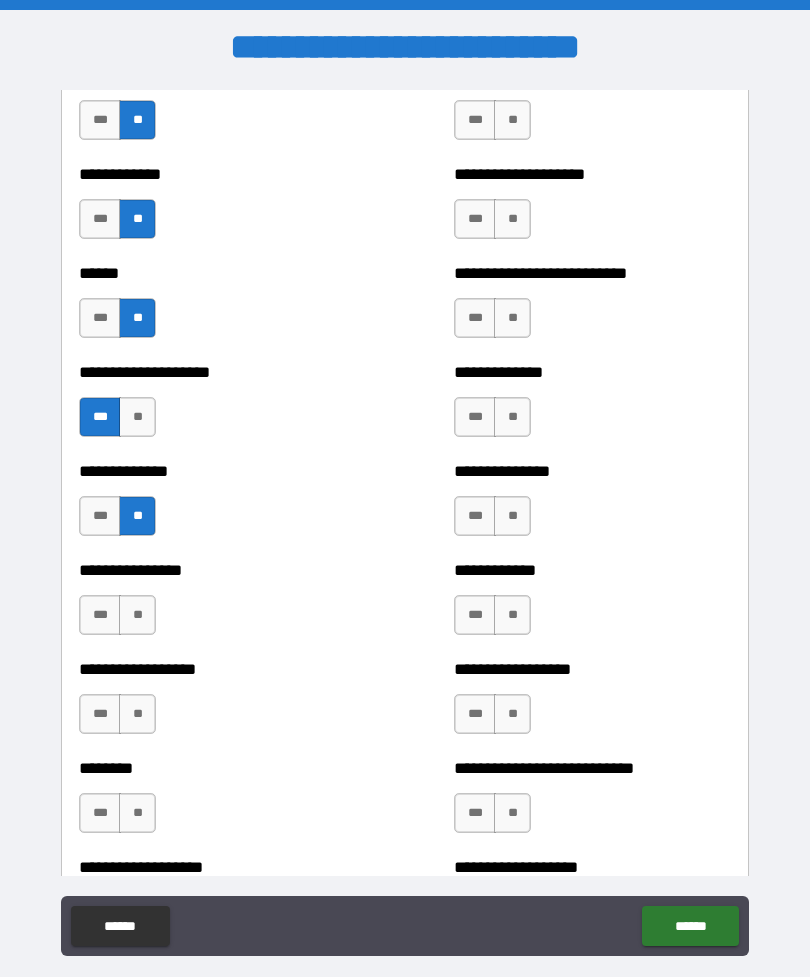 click on "**" at bounding box center (137, 615) 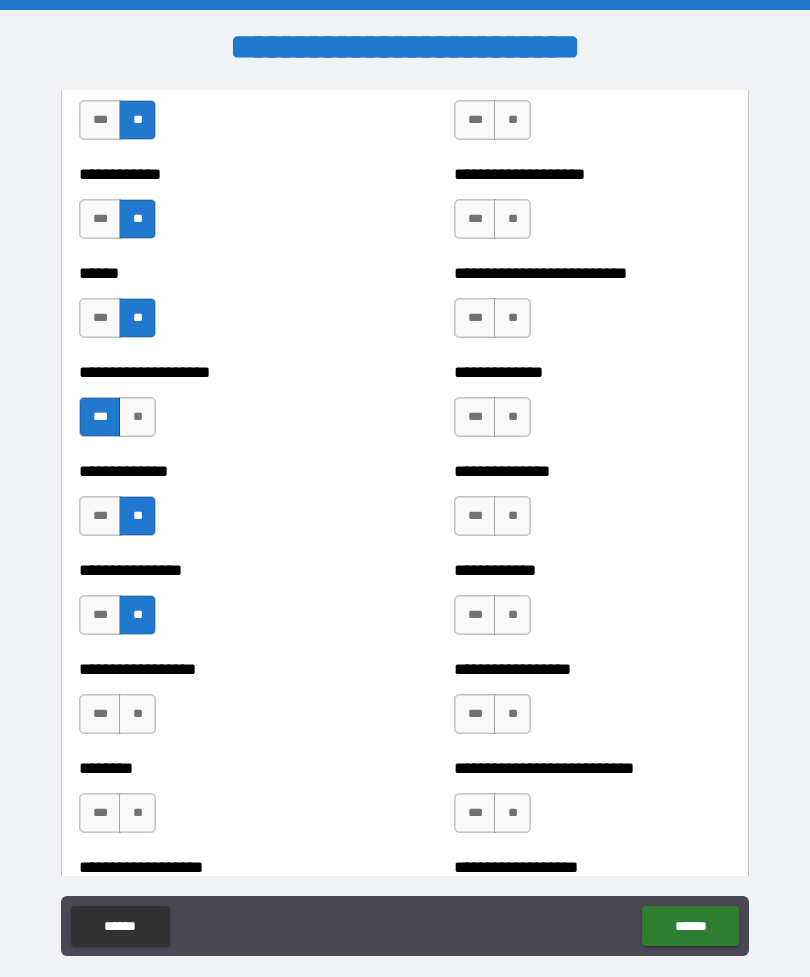 click on "**" at bounding box center [137, 714] 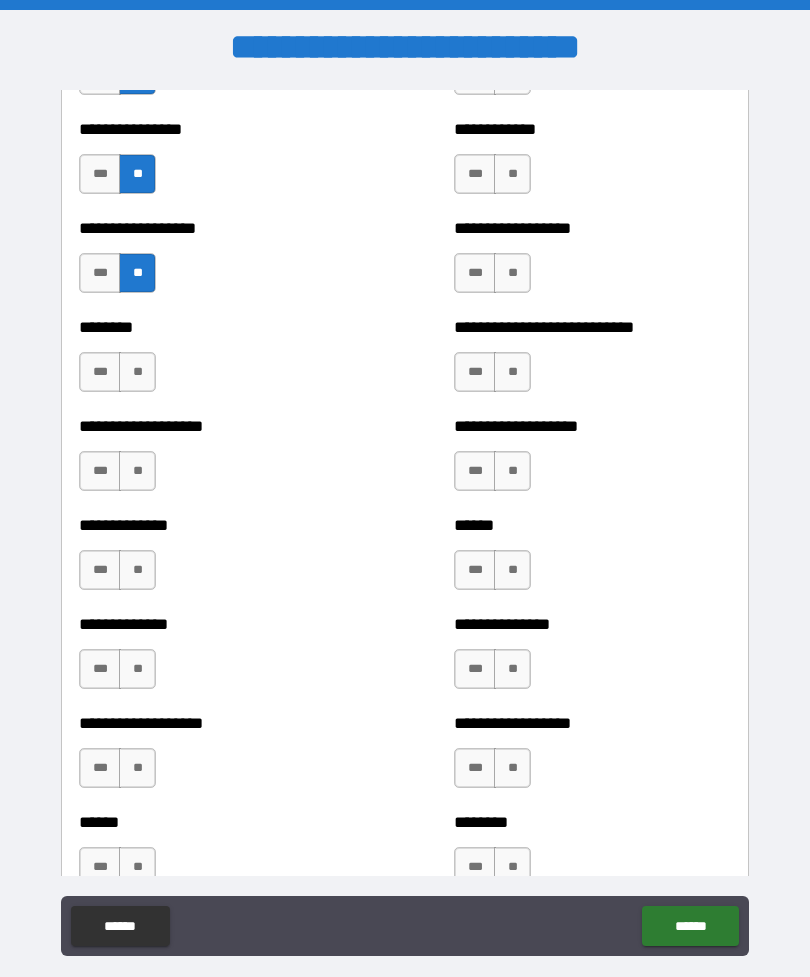 scroll, scrollTop: 4348, scrollLeft: 0, axis: vertical 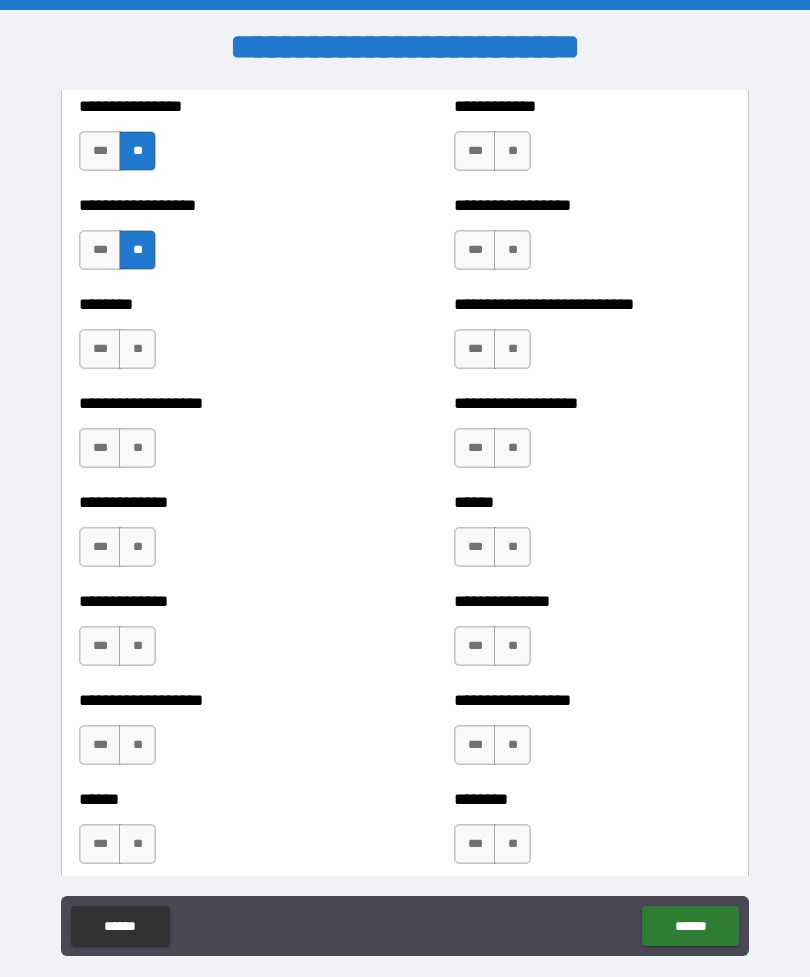 click on "**" at bounding box center [137, 349] 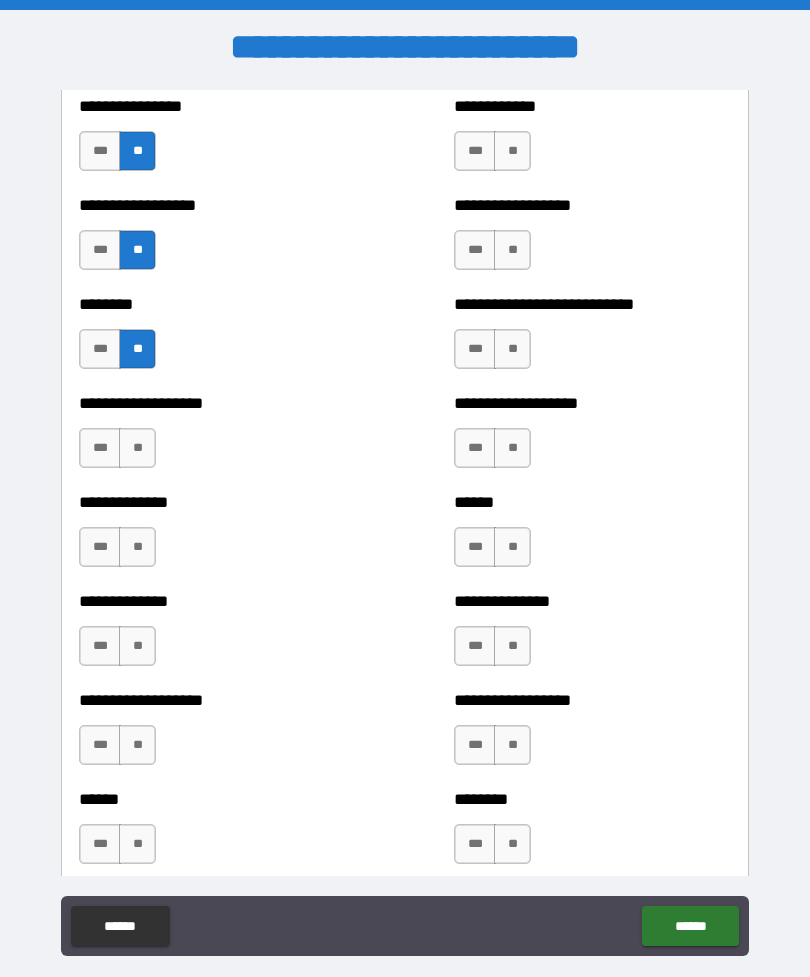 click on "**" at bounding box center [137, 448] 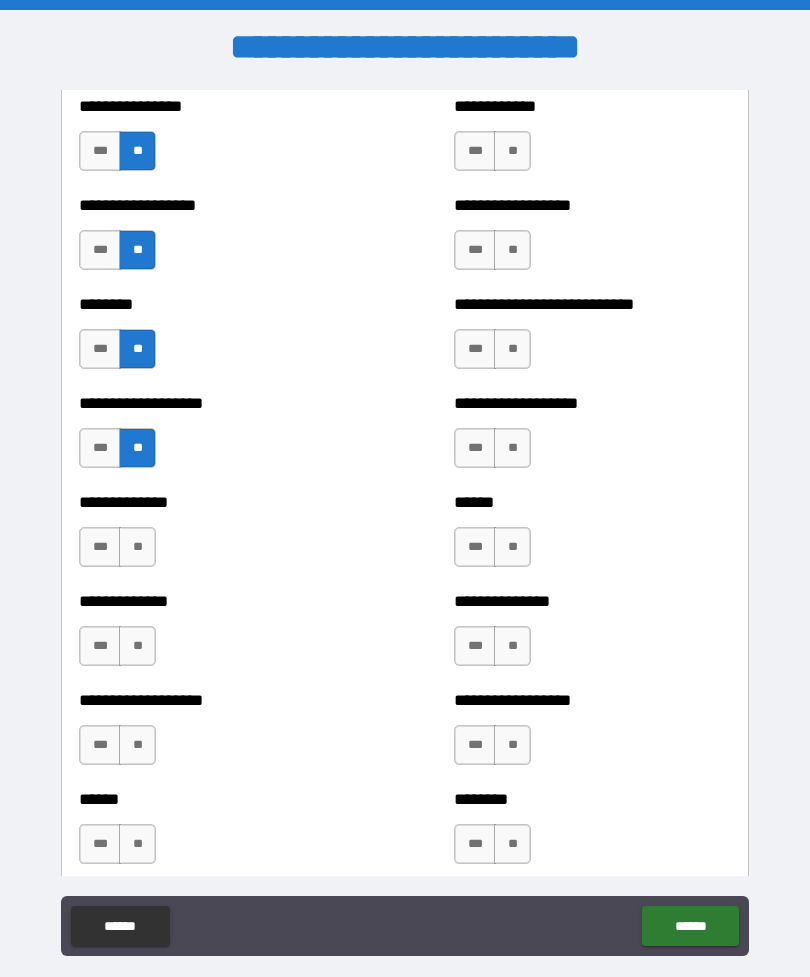 click on "**" at bounding box center [137, 547] 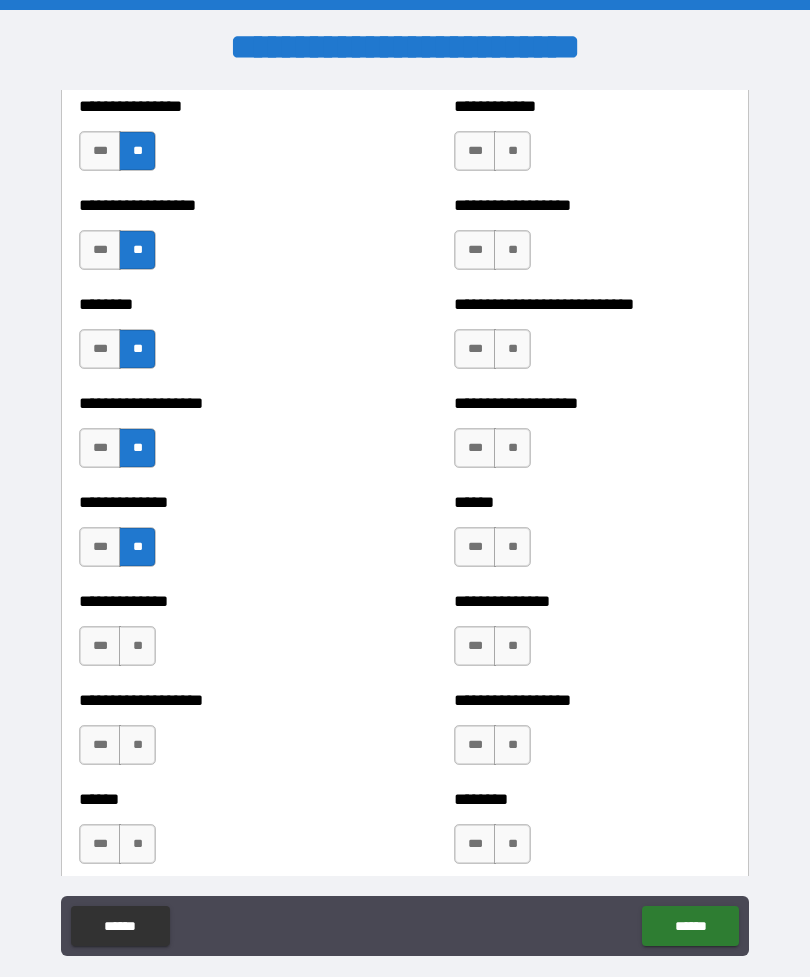 click on "**" at bounding box center (137, 646) 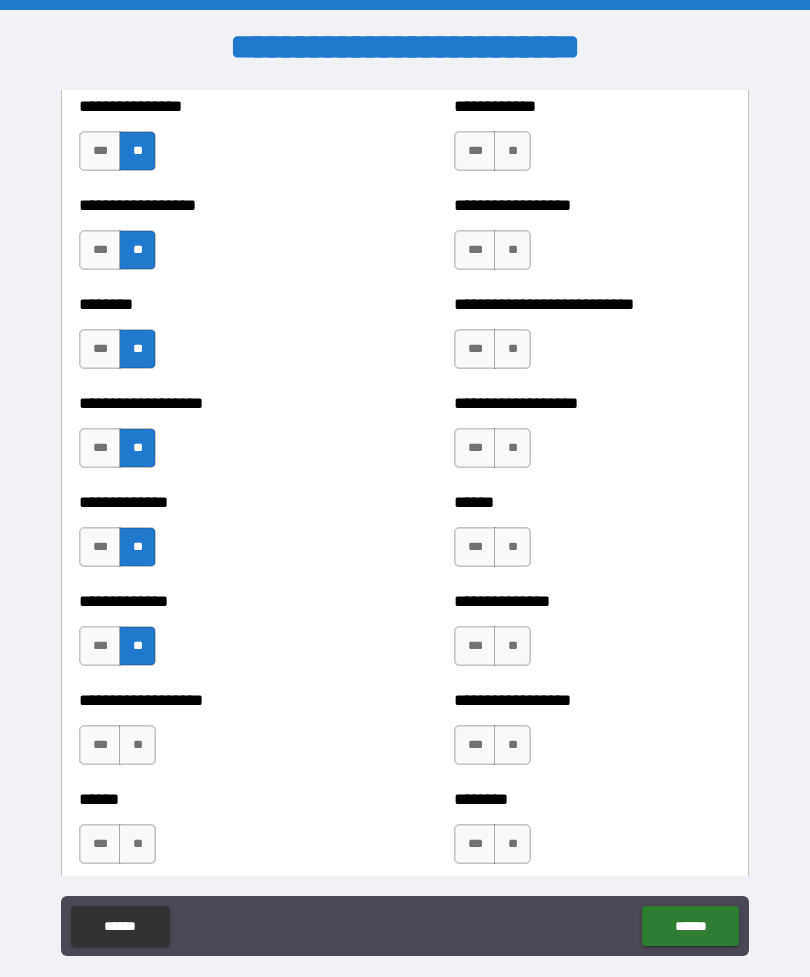 click on "**" at bounding box center [137, 745] 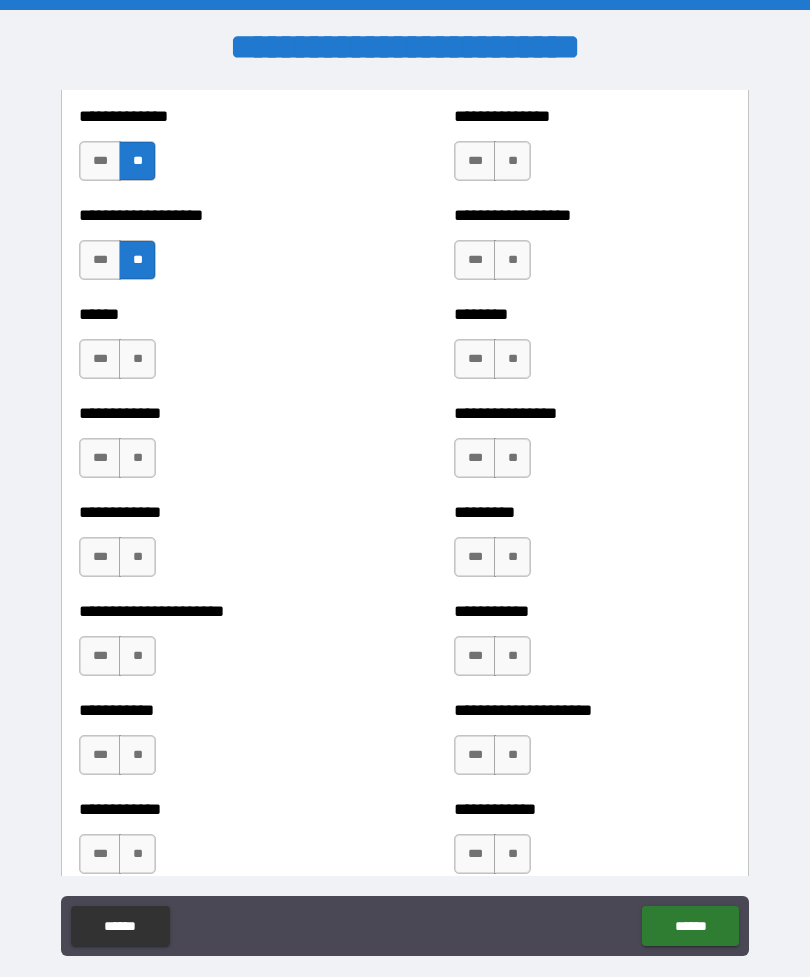 scroll, scrollTop: 4835, scrollLeft: 0, axis: vertical 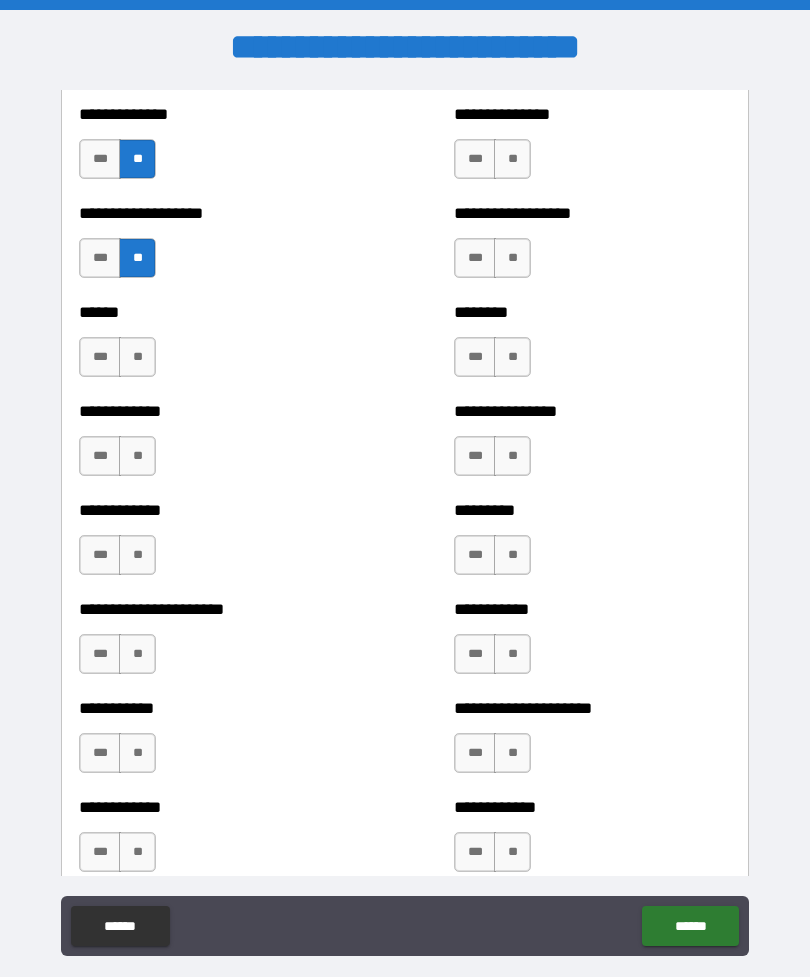 click on "**" at bounding box center (137, 357) 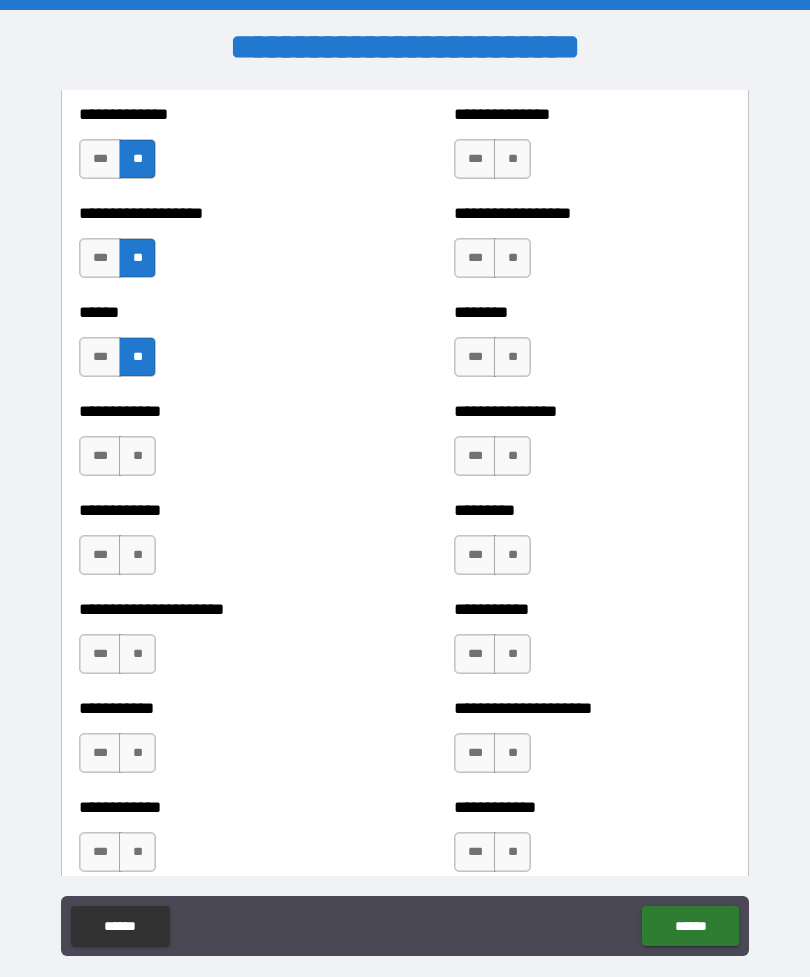 click on "**" at bounding box center [137, 456] 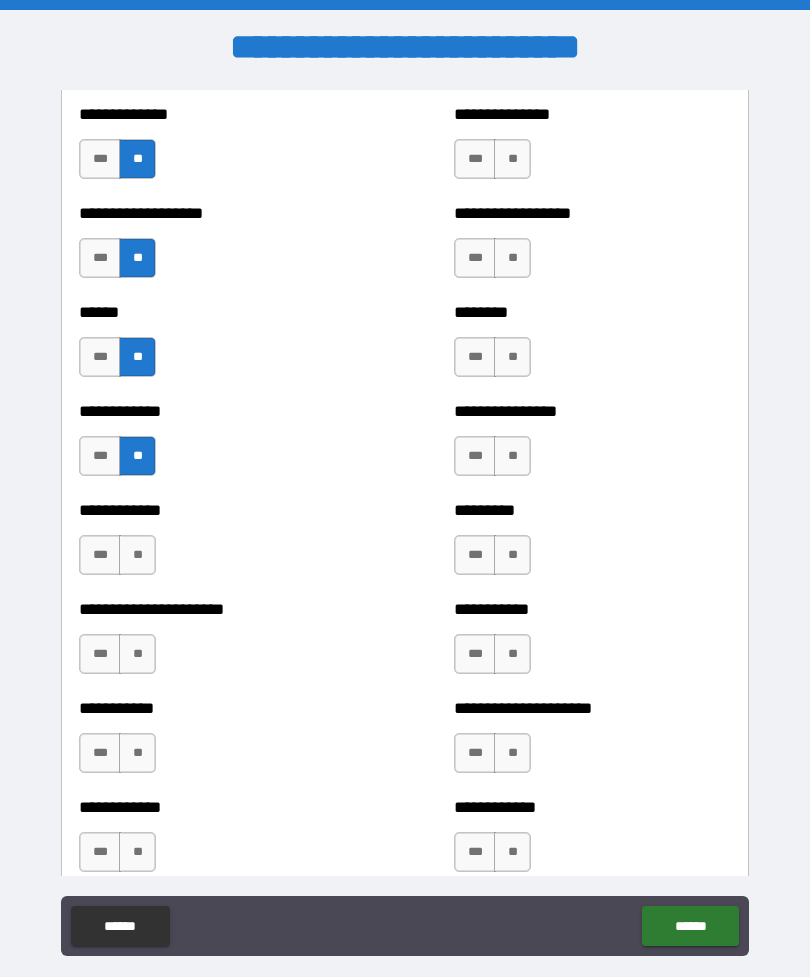 click on "**" at bounding box center (137, 555) 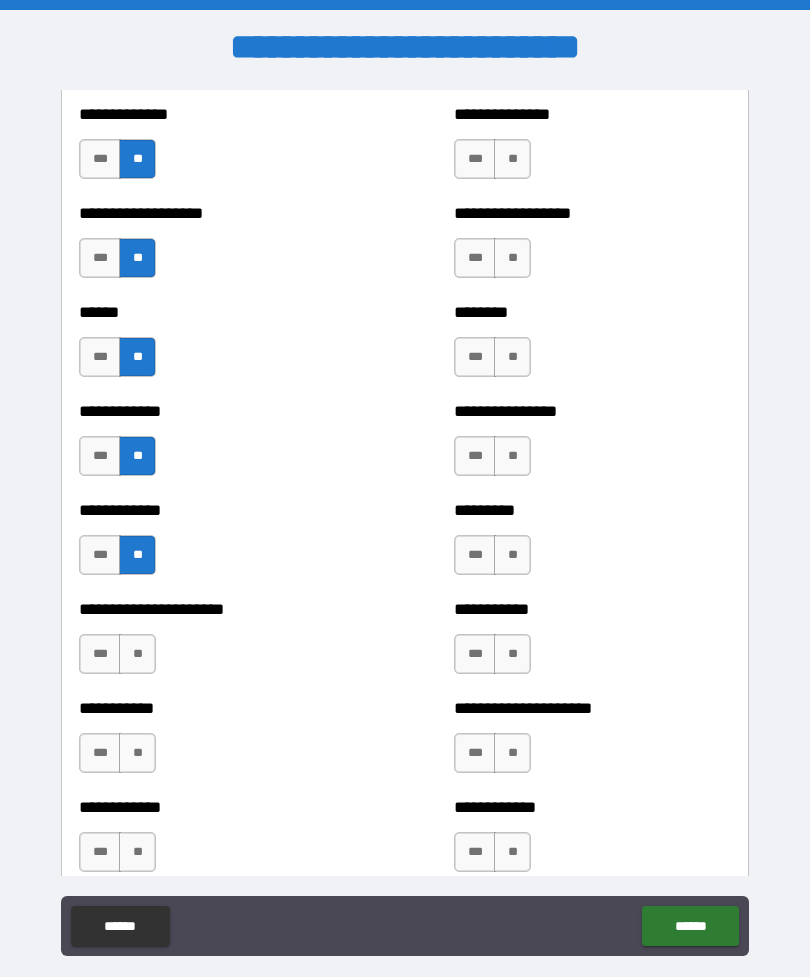 click on "***" at bounding box center (100, 654) 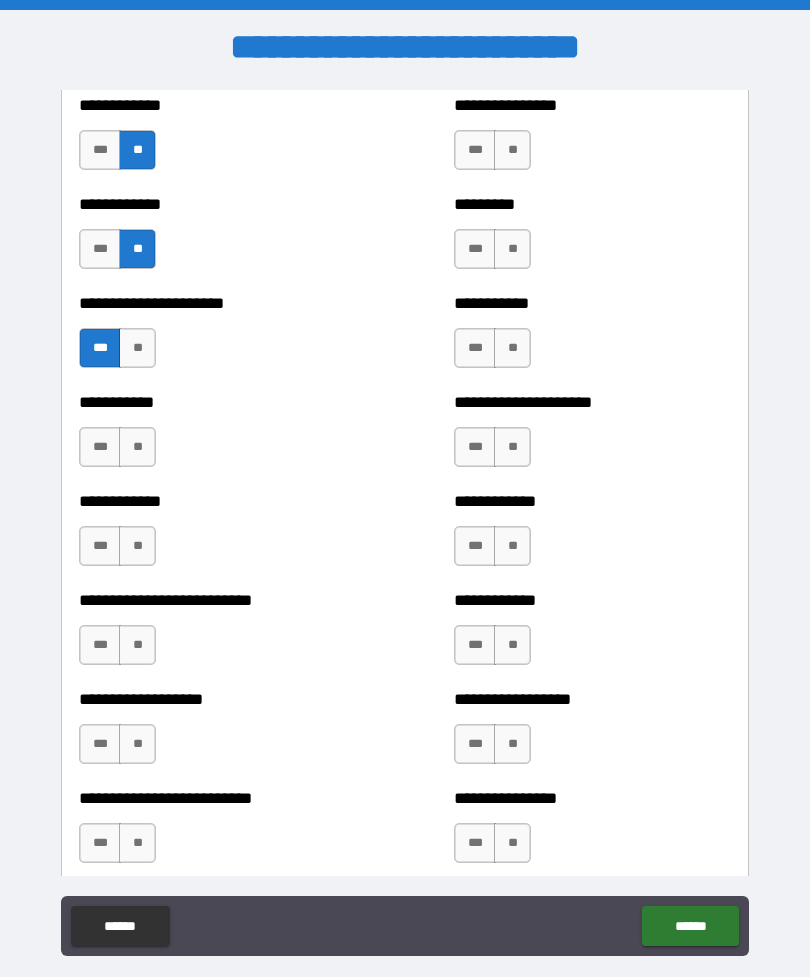 scroll, scrollTop: 5147, scrollLeft: 0, axis: vertical 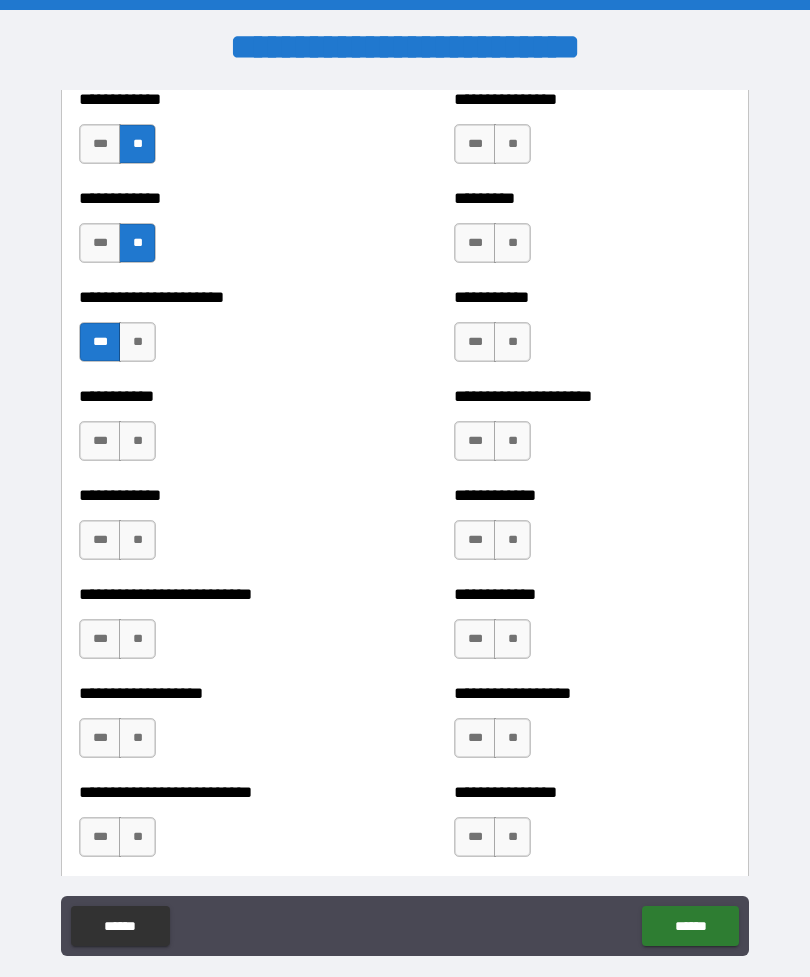 click on "**" at bounding box center [137, 441] 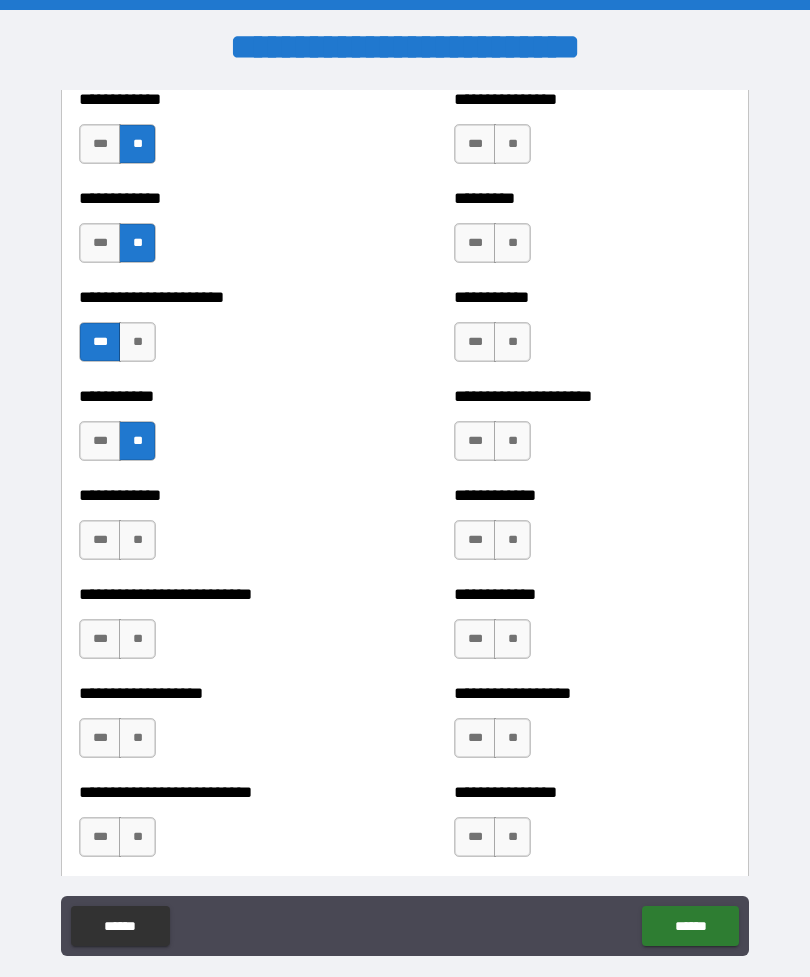 click on "**" at bounding box center [137, 540] 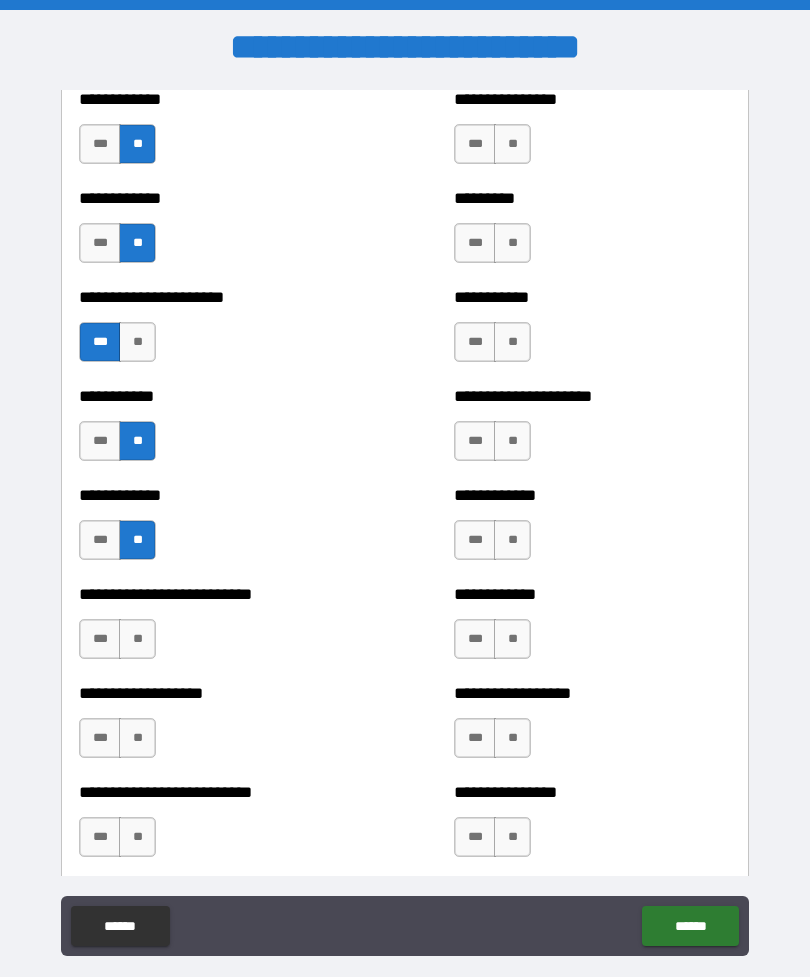 click on "**" at bounding box center [137, 639] 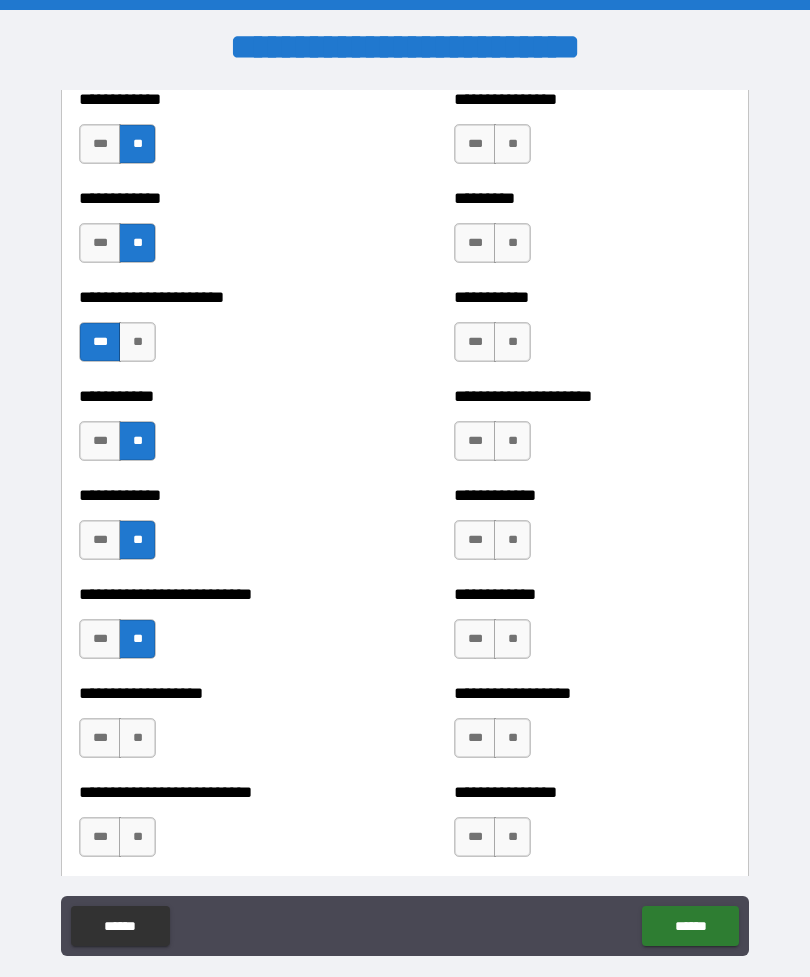 click on "**" at bounding box center [137, 738] 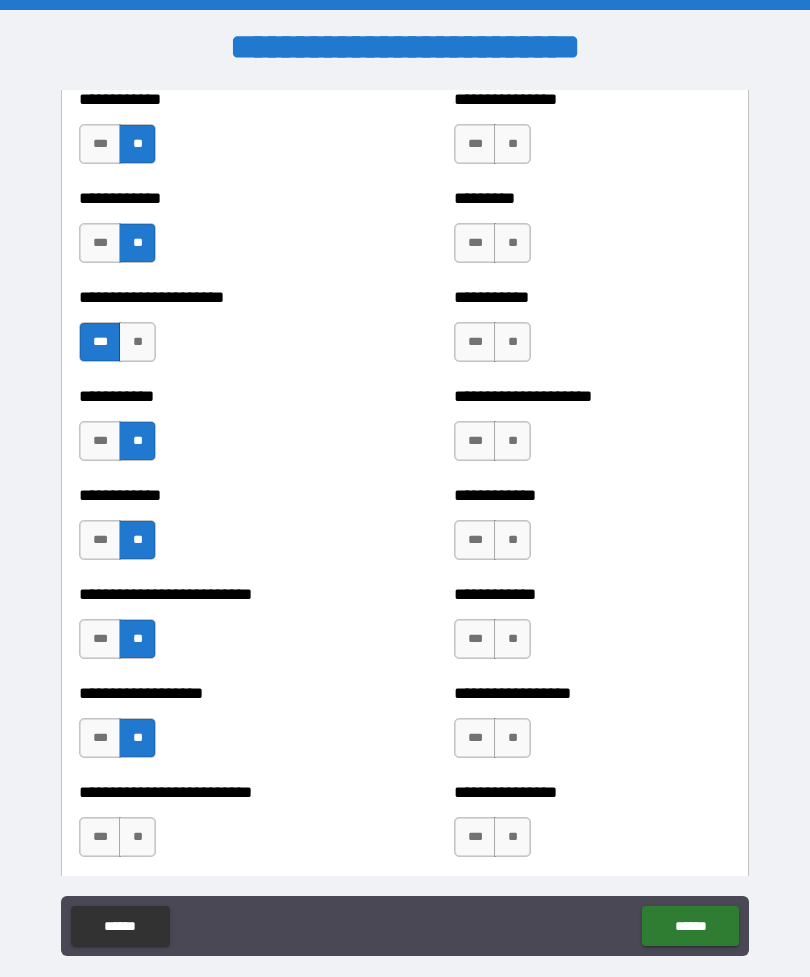 click on "***" at bounding box center [100, 738] 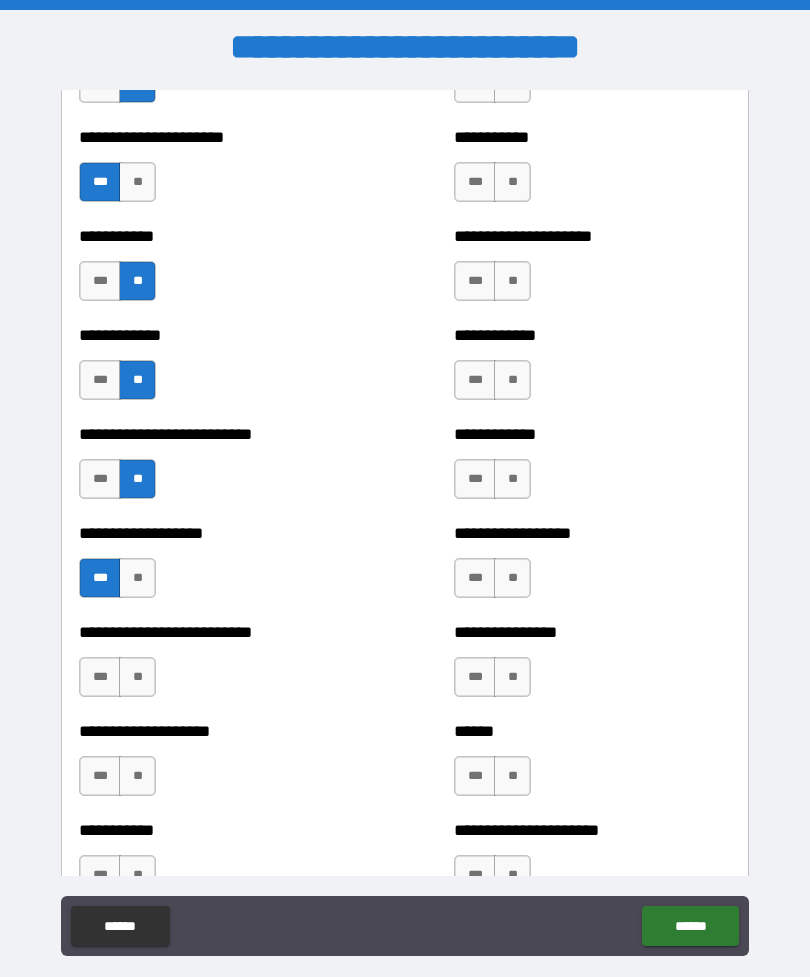 scroll, scrollTop: 5391, scrollLeft: 0, axis: vertical 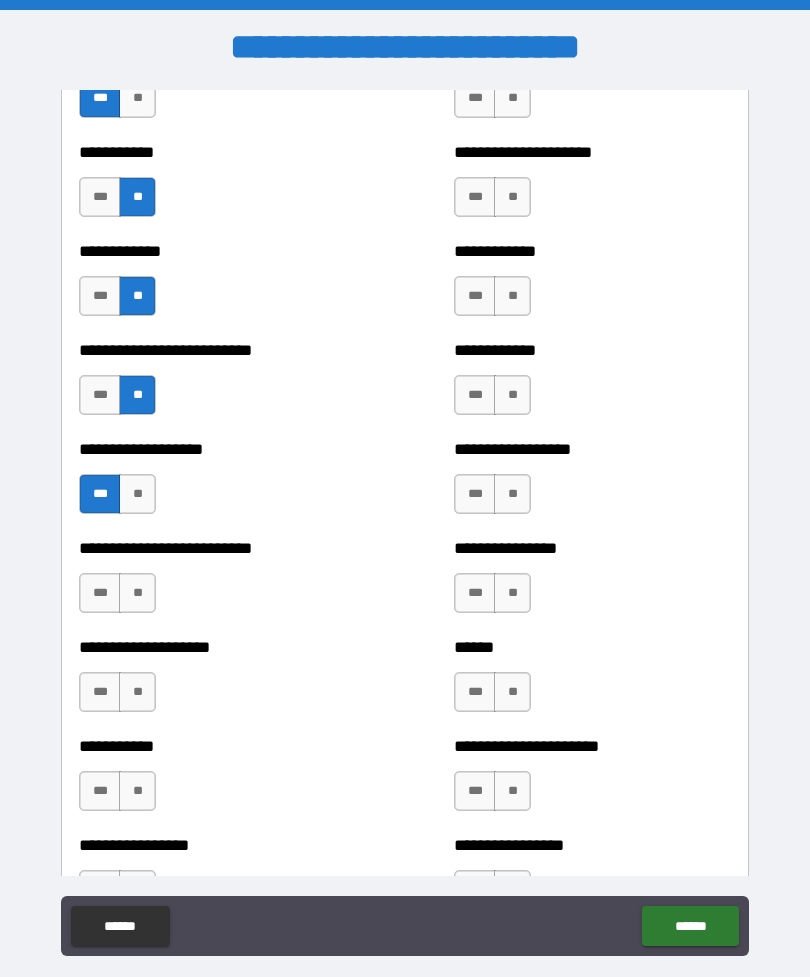 click on "**" at bounding box center [137, 593] 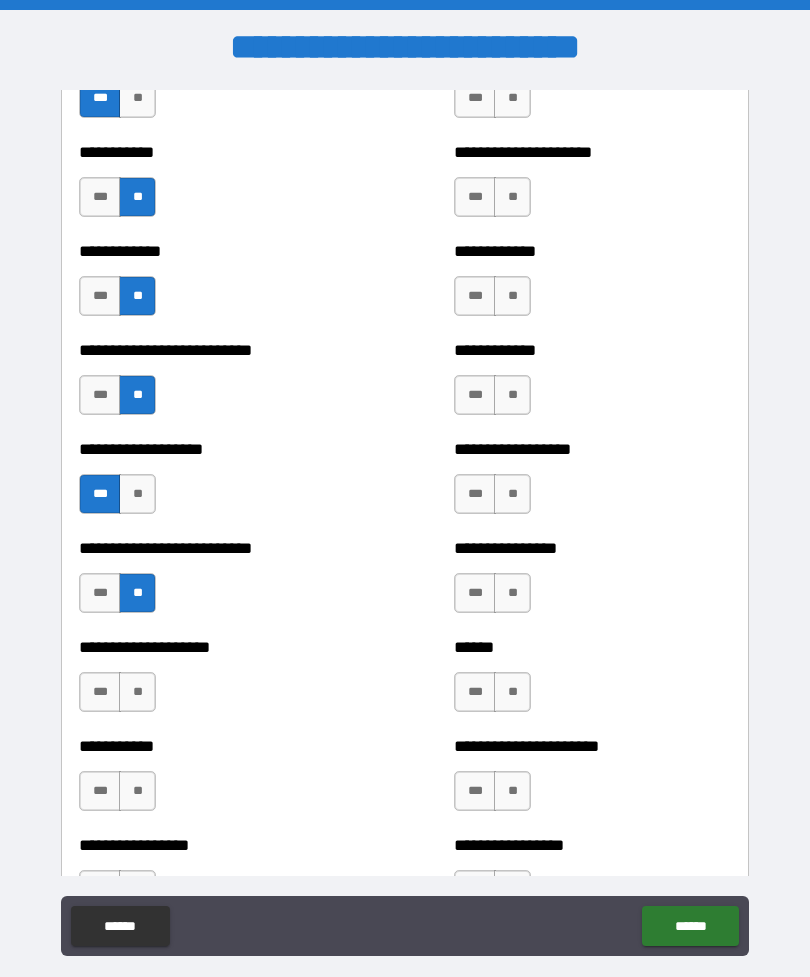 click on "**" at bounding box center (137, 692) 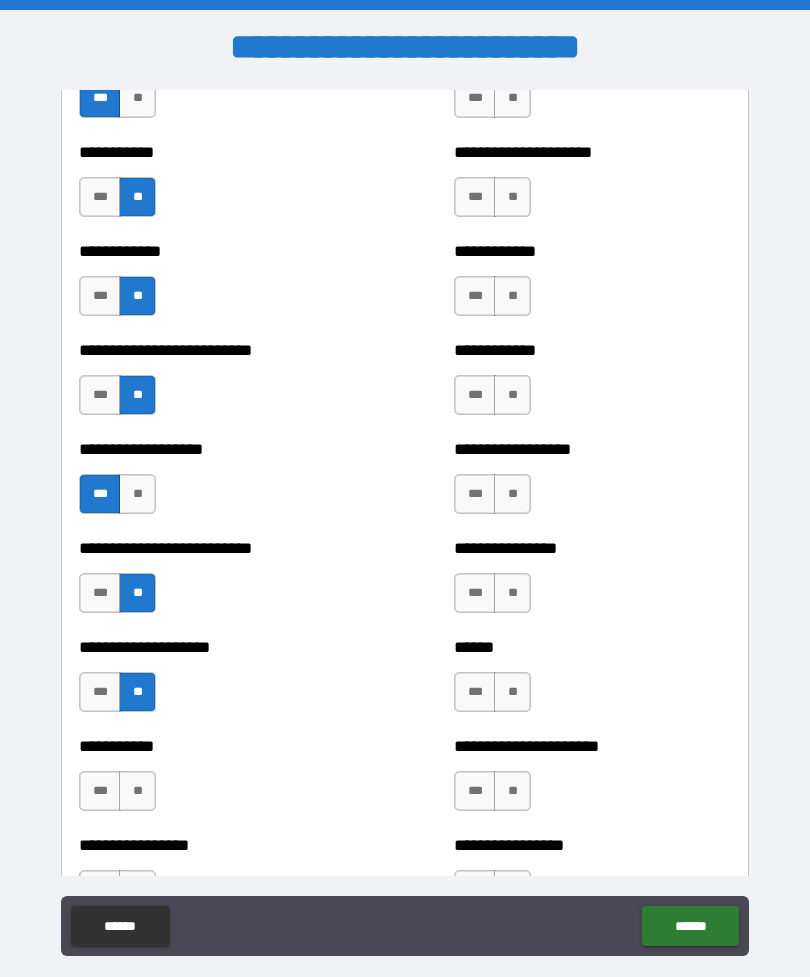 click on "**" at bounding box center [137, 791] 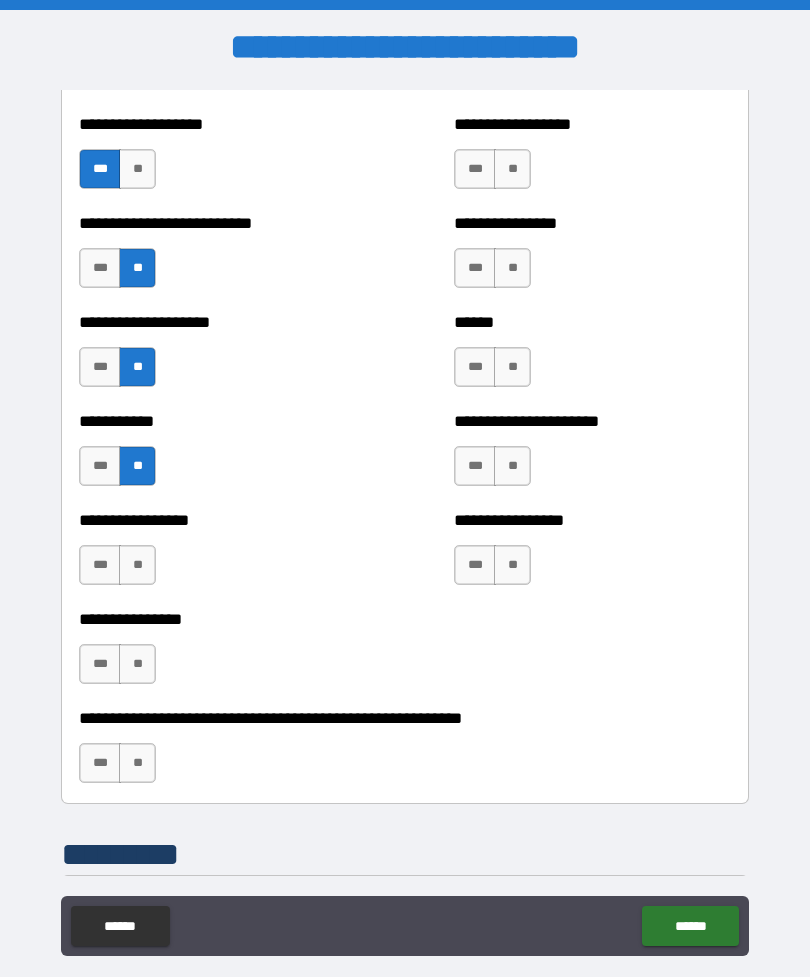 scroll, scrollTop: 5735, scrollLeft: 0, axis: vertical 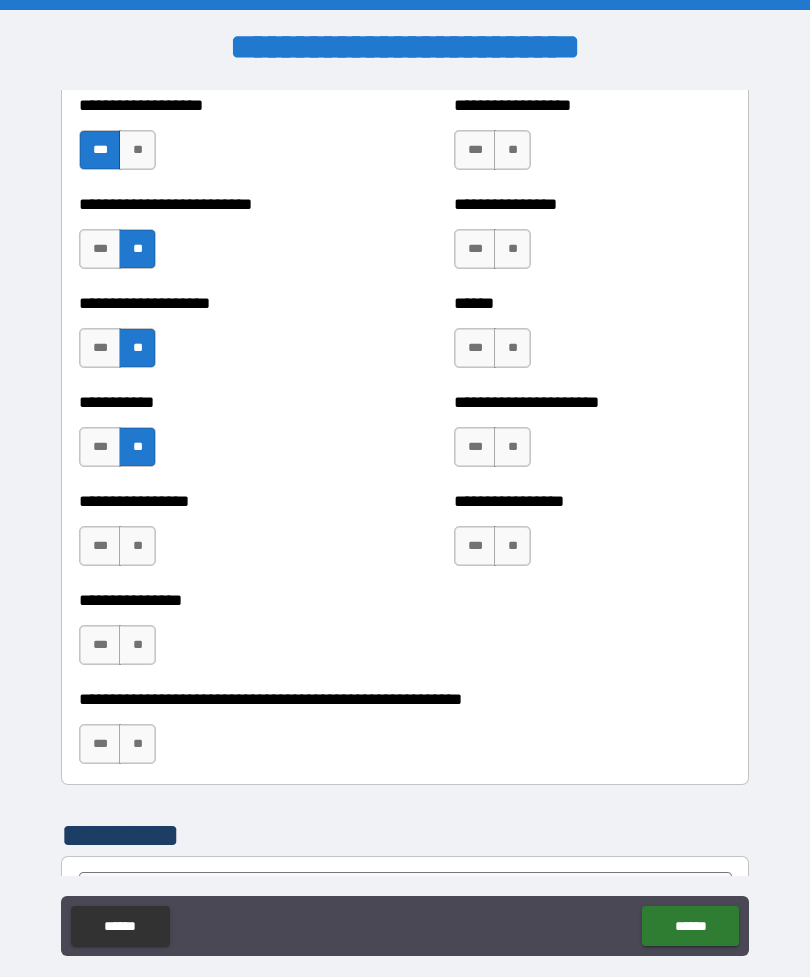 click on "**" at bounding box center [137, 546] 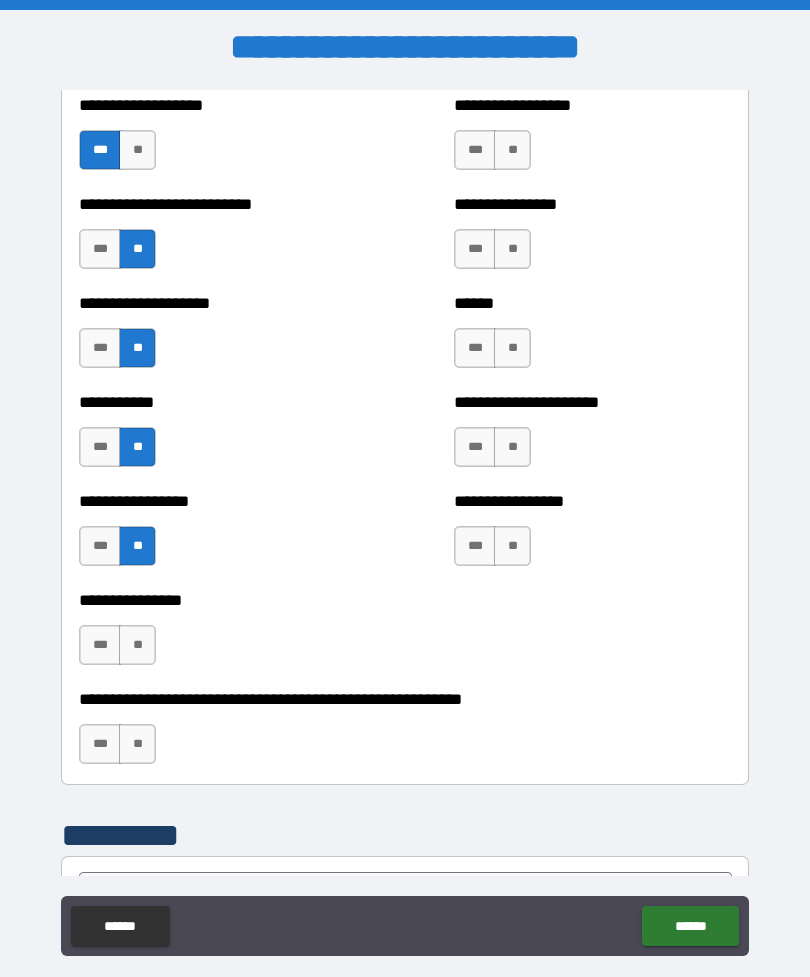 click on "**" at bounding box center (137, 645) 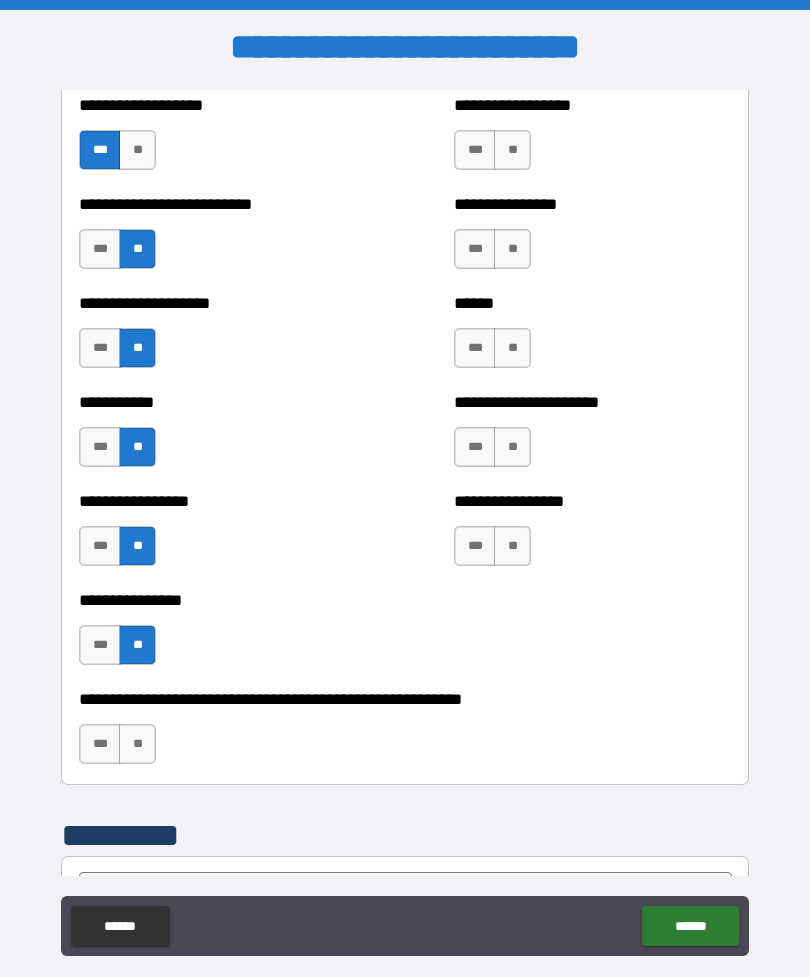 click on "**" at bounding box center (137, 744) 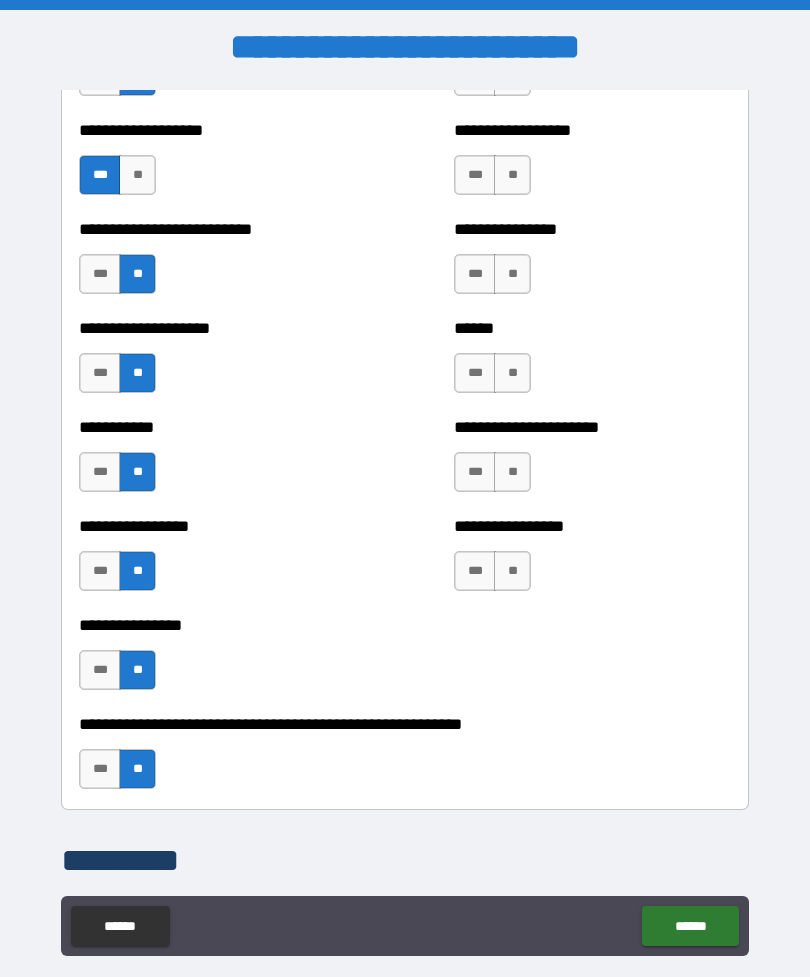 scroll, scrollTop: 5702, scrollLeft: 0, axis: vertical 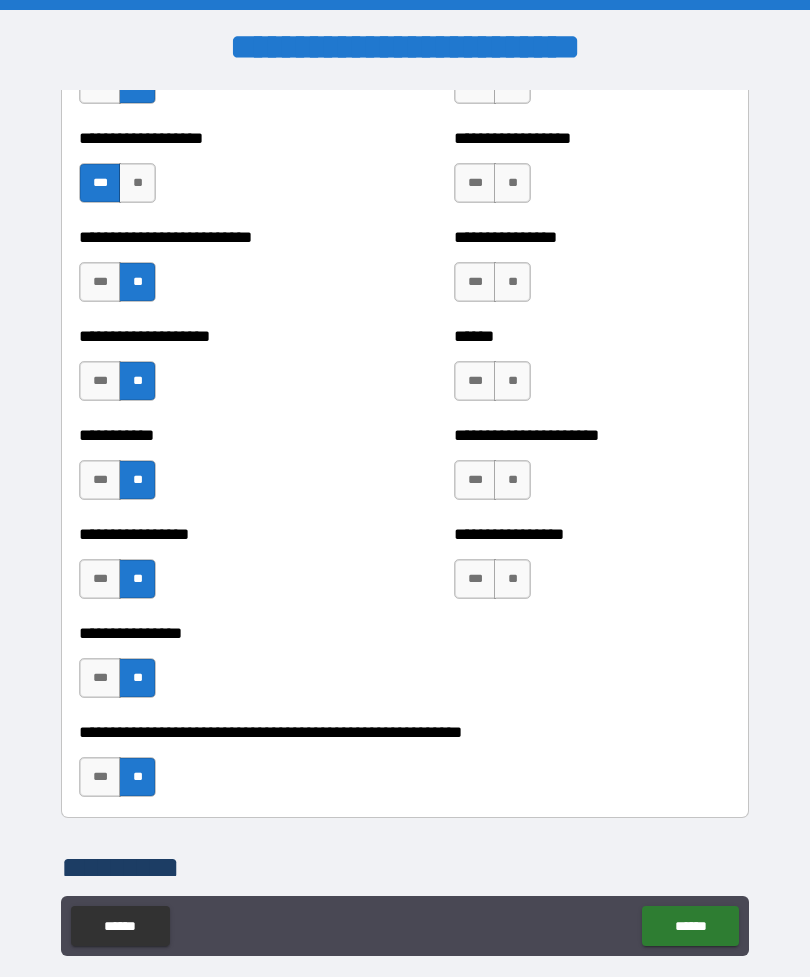 click on "**" at bounding box center (137, 777) 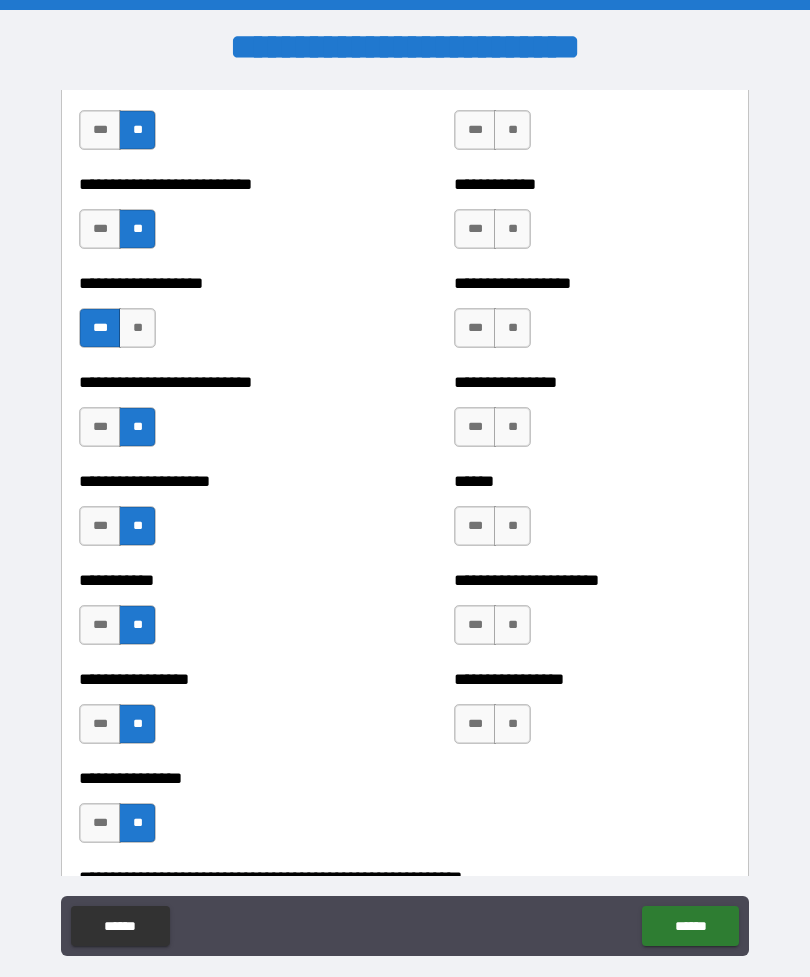 scroll, scrollTop: 5556, scrollLeft: 0, axis: vertical 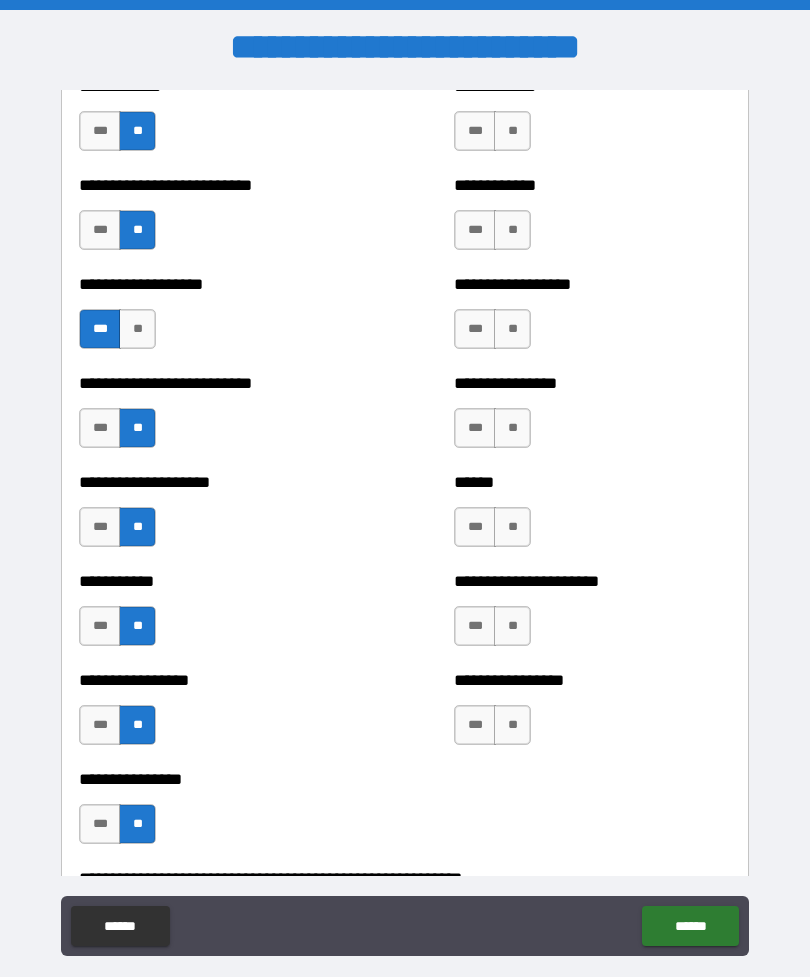 click on "**" at bounding box center [512, 725] 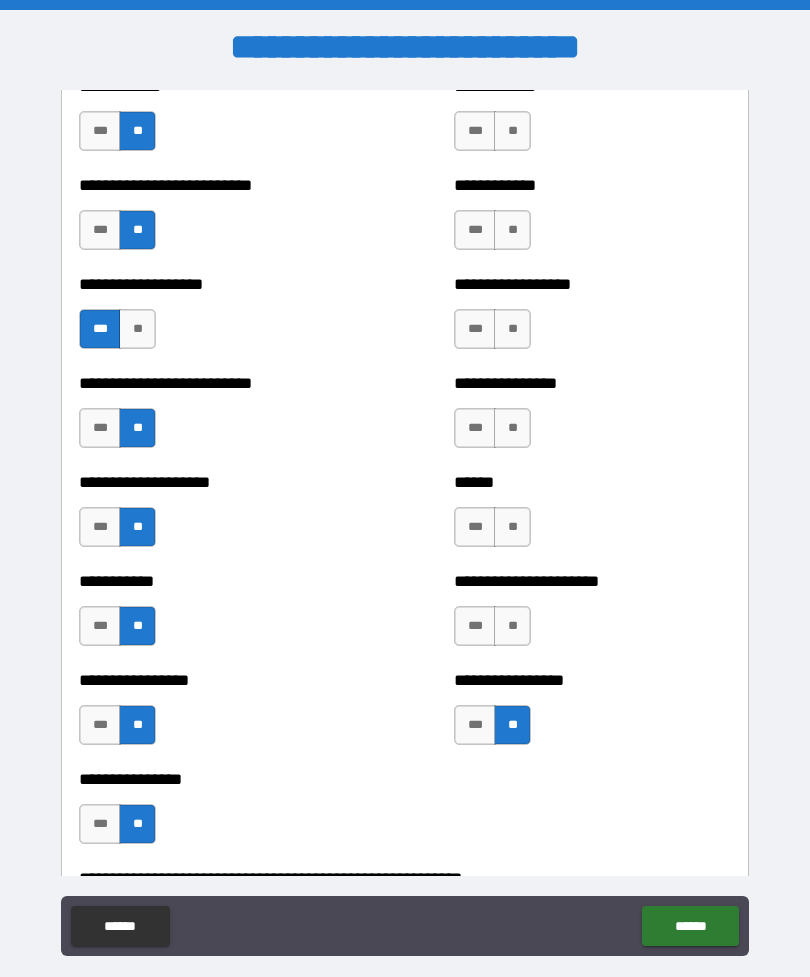 click on "**" at bounding box center [512, 626] 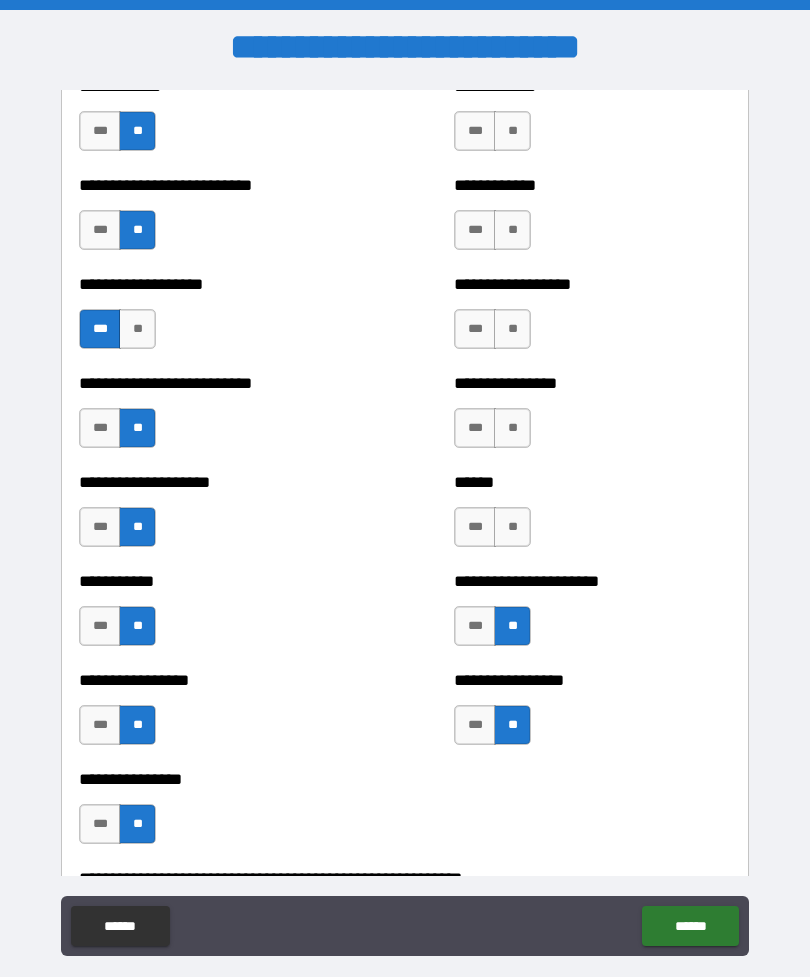 click on "**" at bounding box center [512, 527] 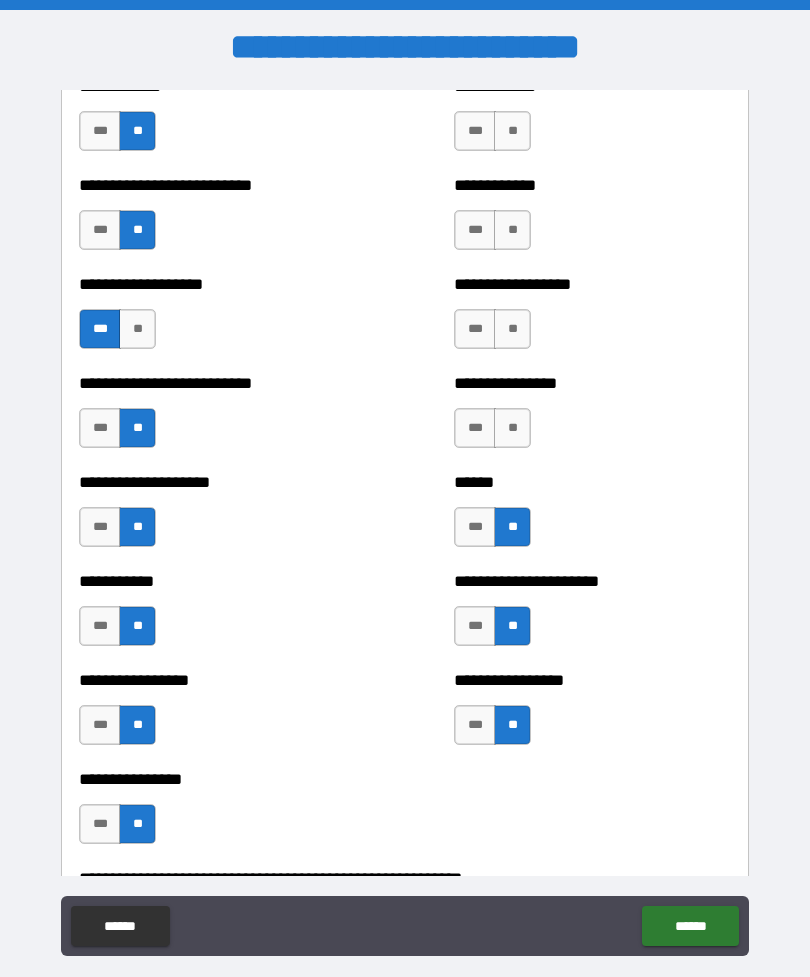 click on "**" at bounding box center [512, 329] 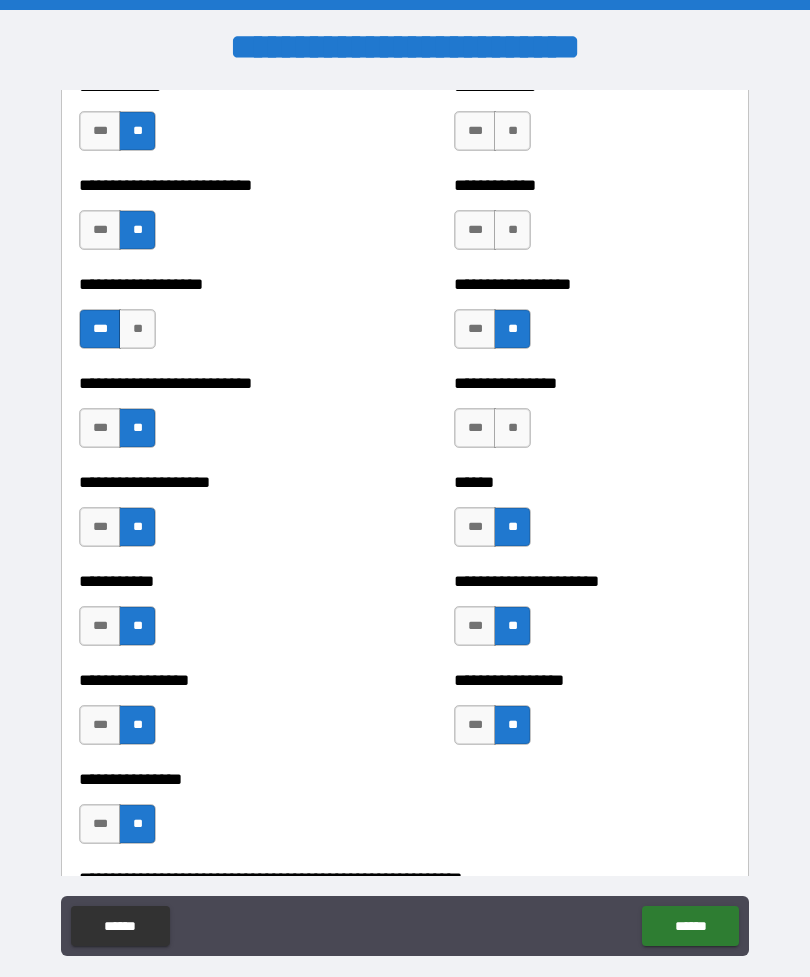 click on "**" at bounding box center [512, 230] 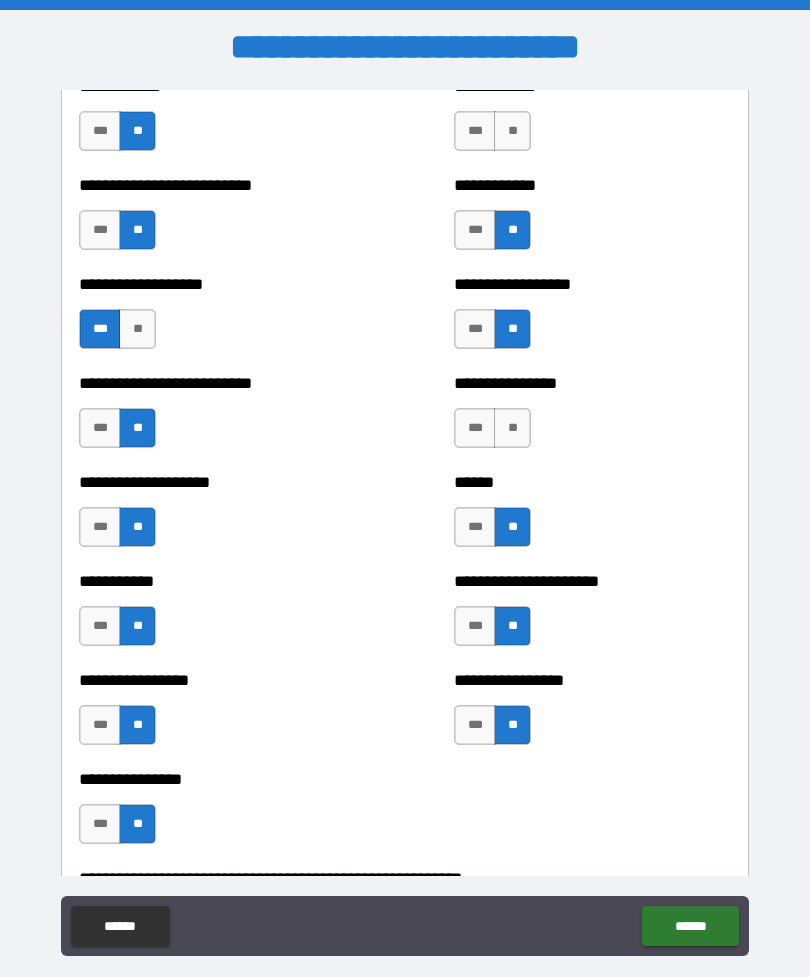 click on "***" at bounding box center (475, 230) 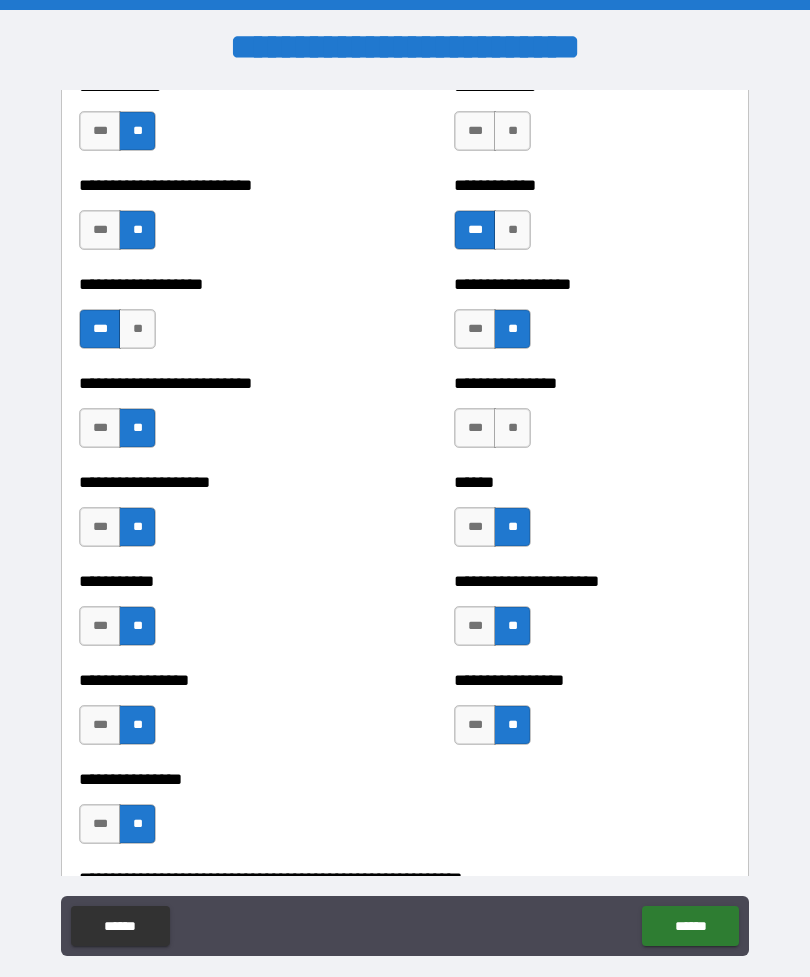 click on "**" at bounding box center [512, 428] 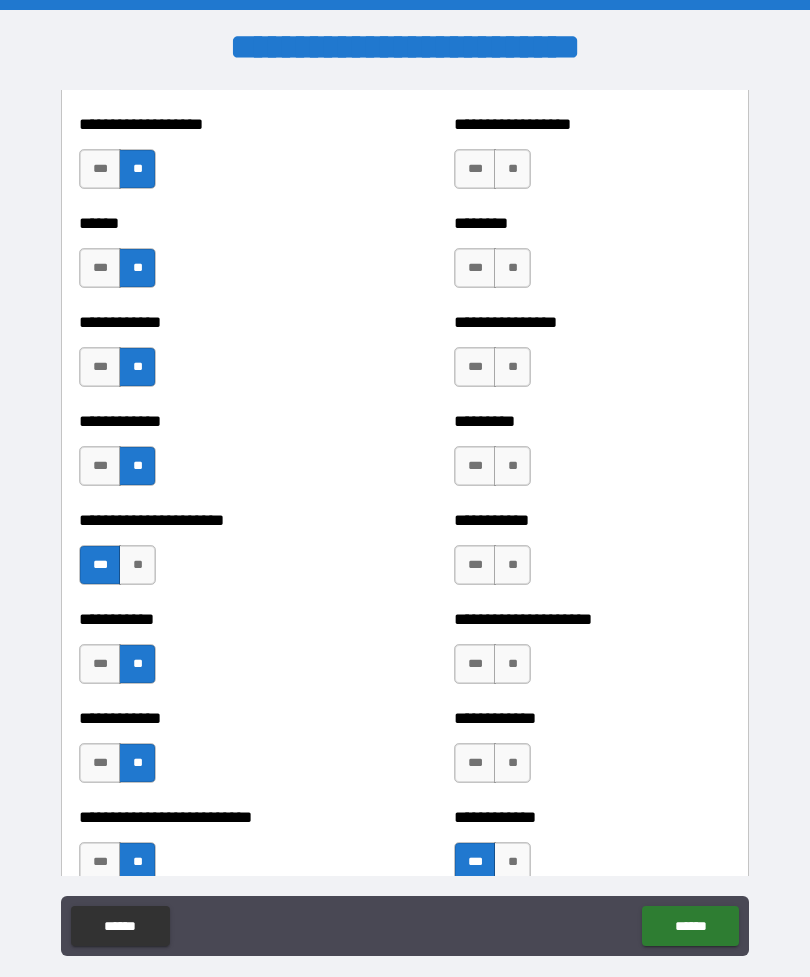 scroll, scrollTop: 4922, scrollLeft: 0, axis: vertical 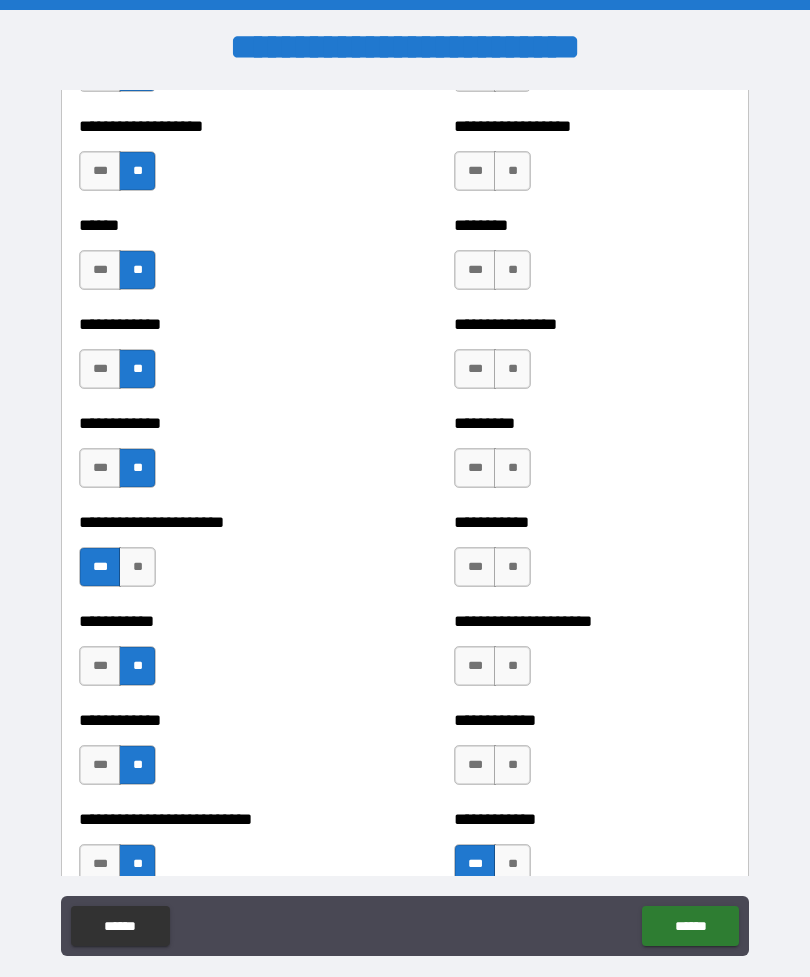 click on "**" at bounding box center [512, 765] 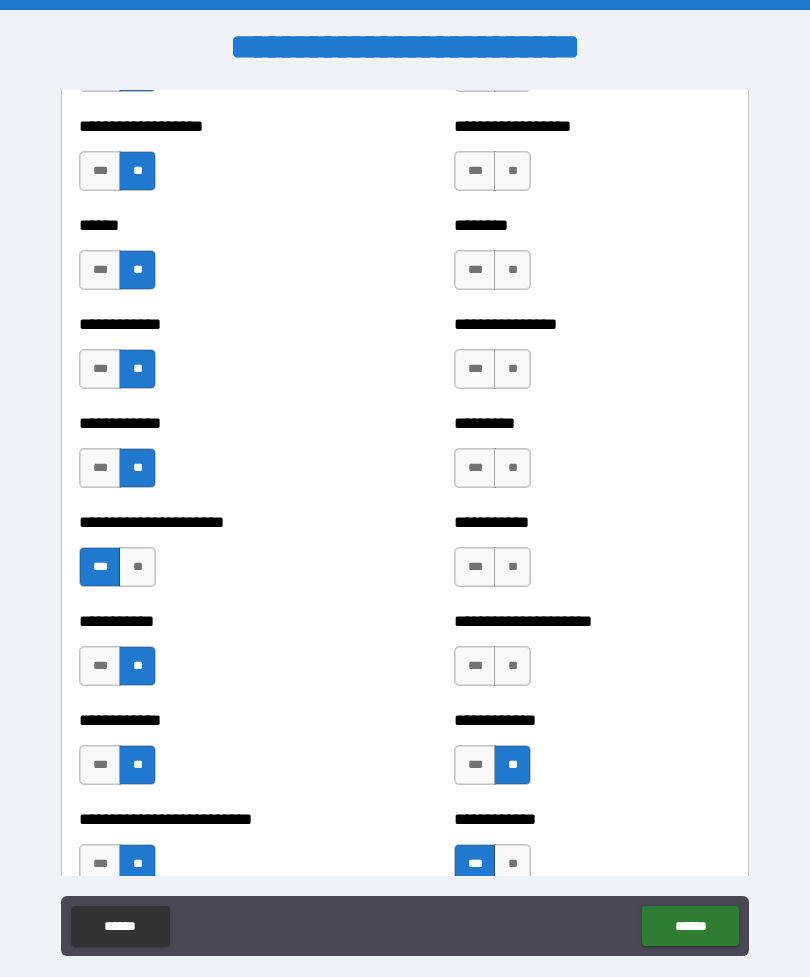 click on "**" at bounding box center (512, 666) 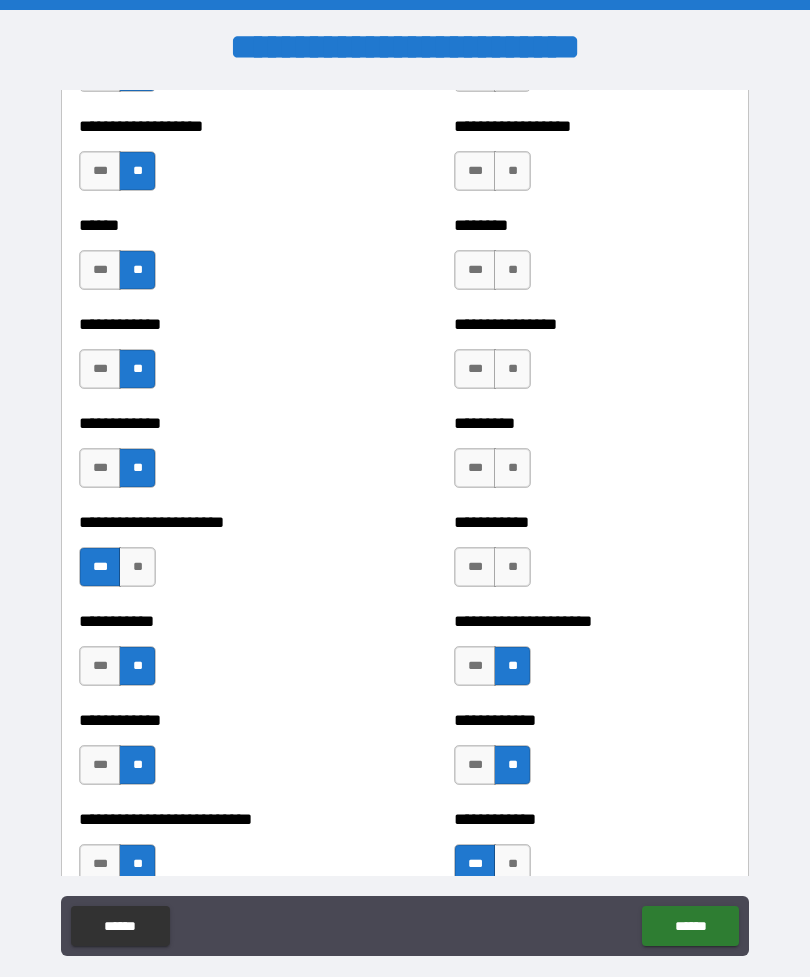 click on "**" at bounding box center (512, 567) 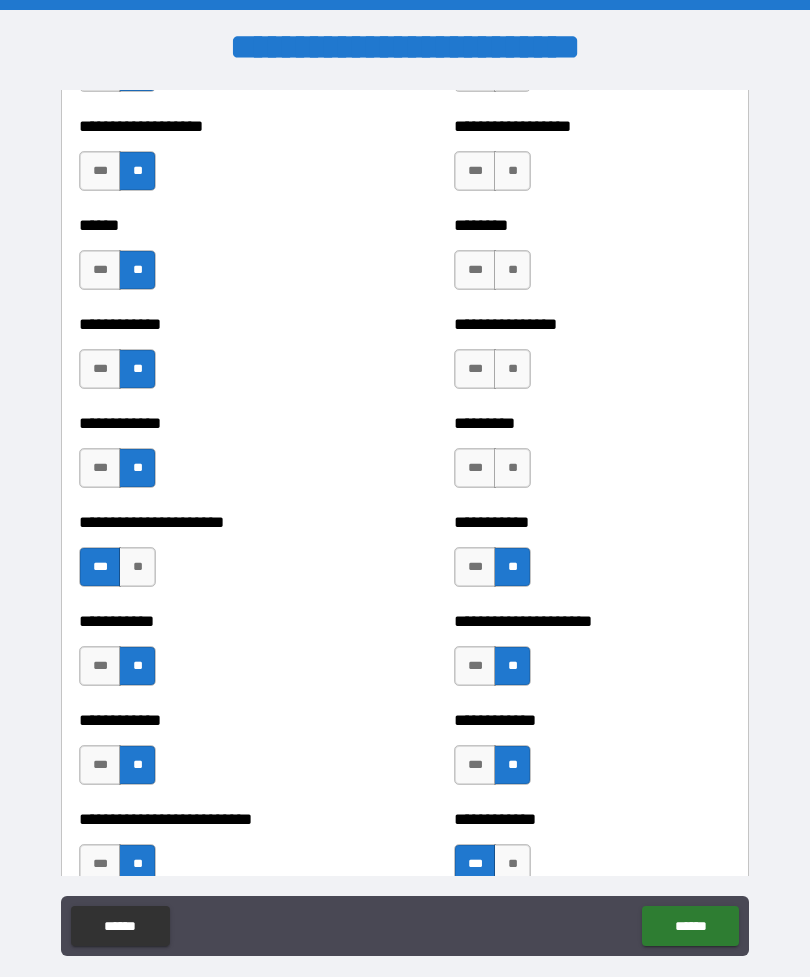 click on "**" at bounding box center [512, 468] 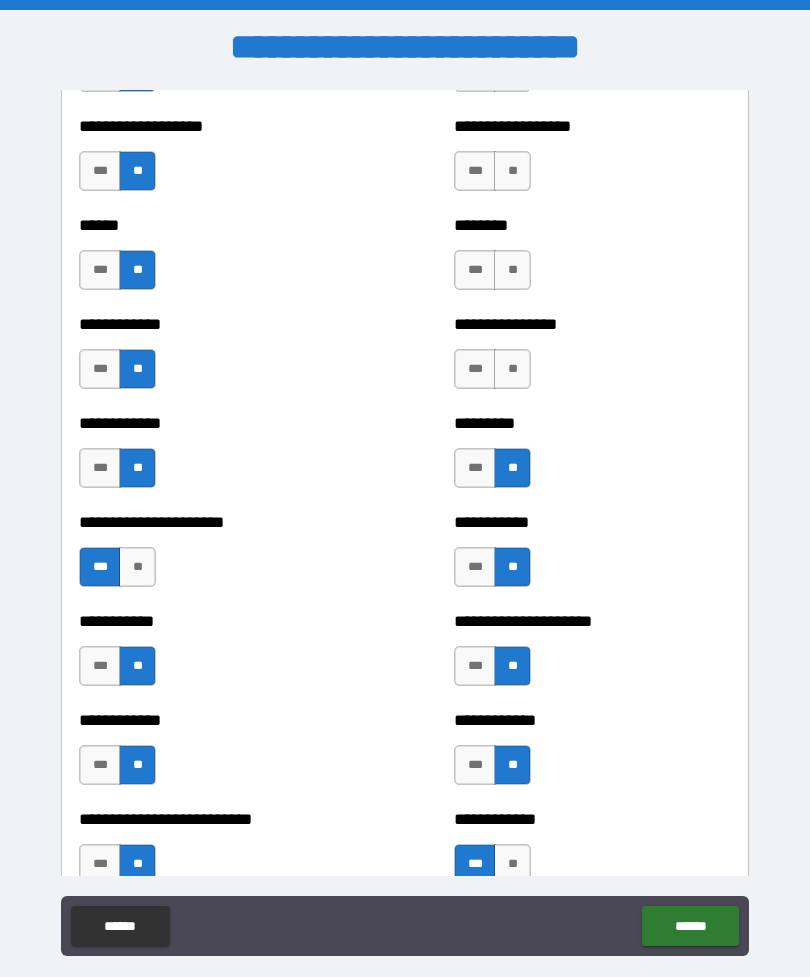 click on "**" at bounding box center [512, 369] 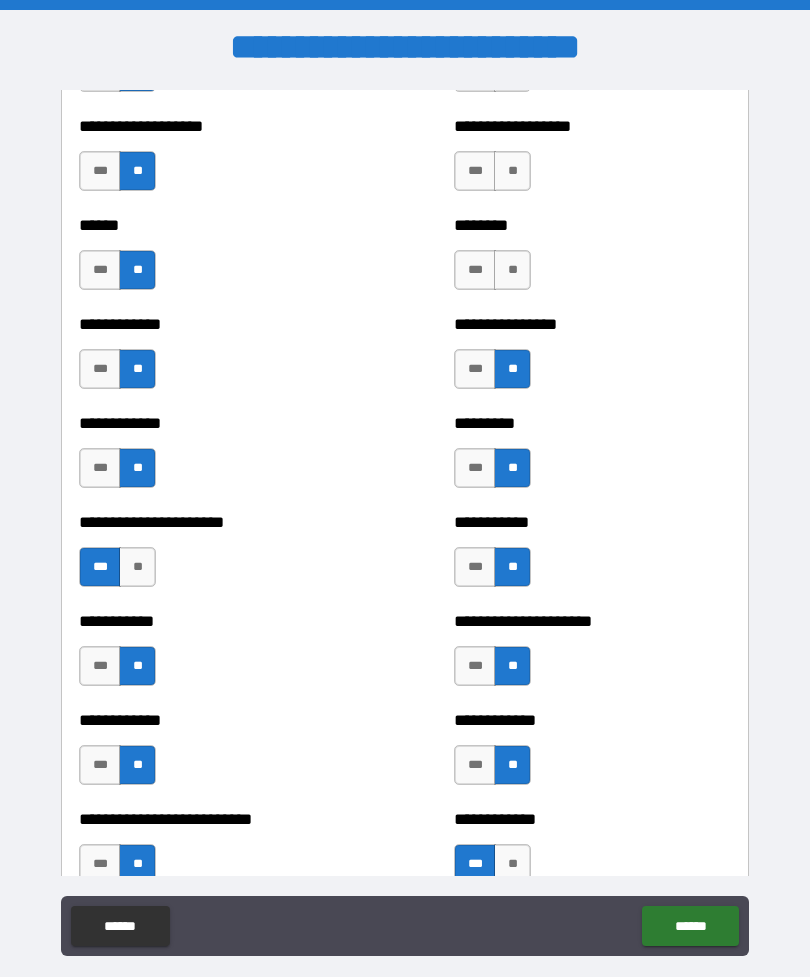 click on "**" at bounding box center [512, 270] 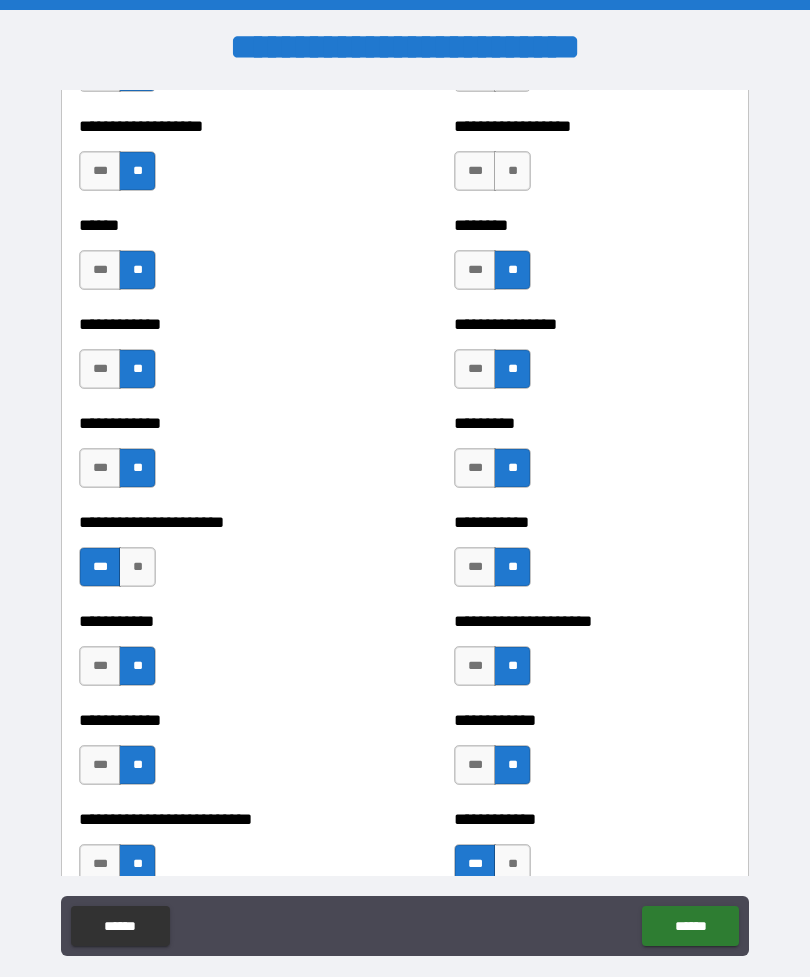 click on "**" at bounding box center [512, 171] 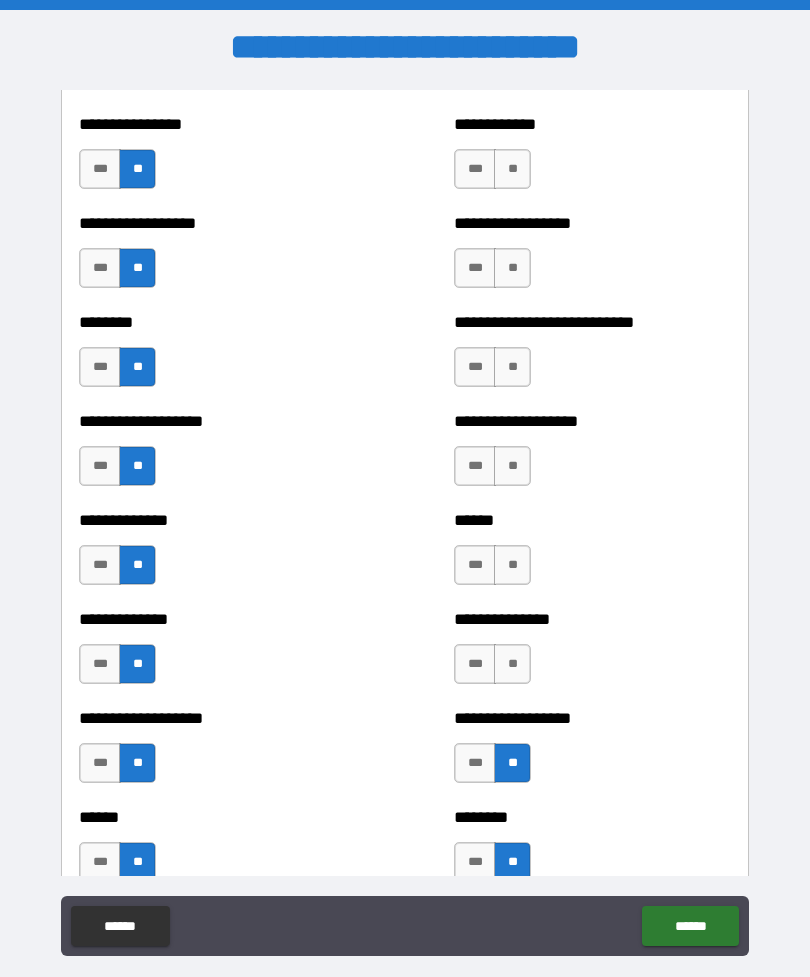 scroll, scrollTop: 4325, scrollLeft: 0, axis: vertical 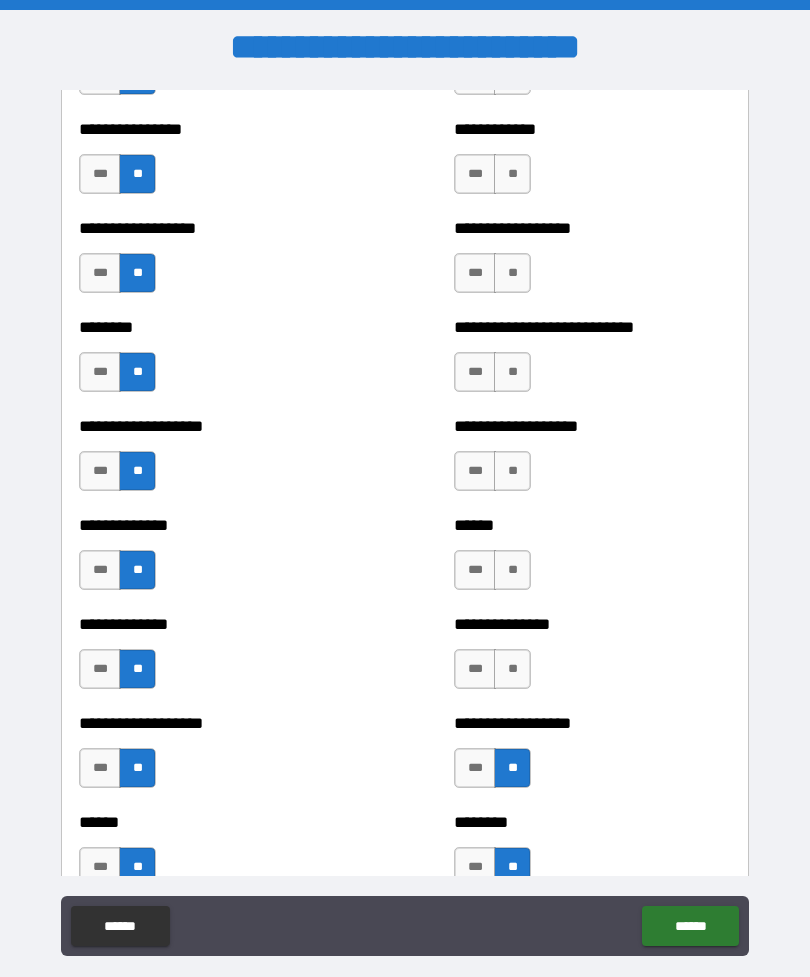 click on "**" at bounding box center (512, 669) 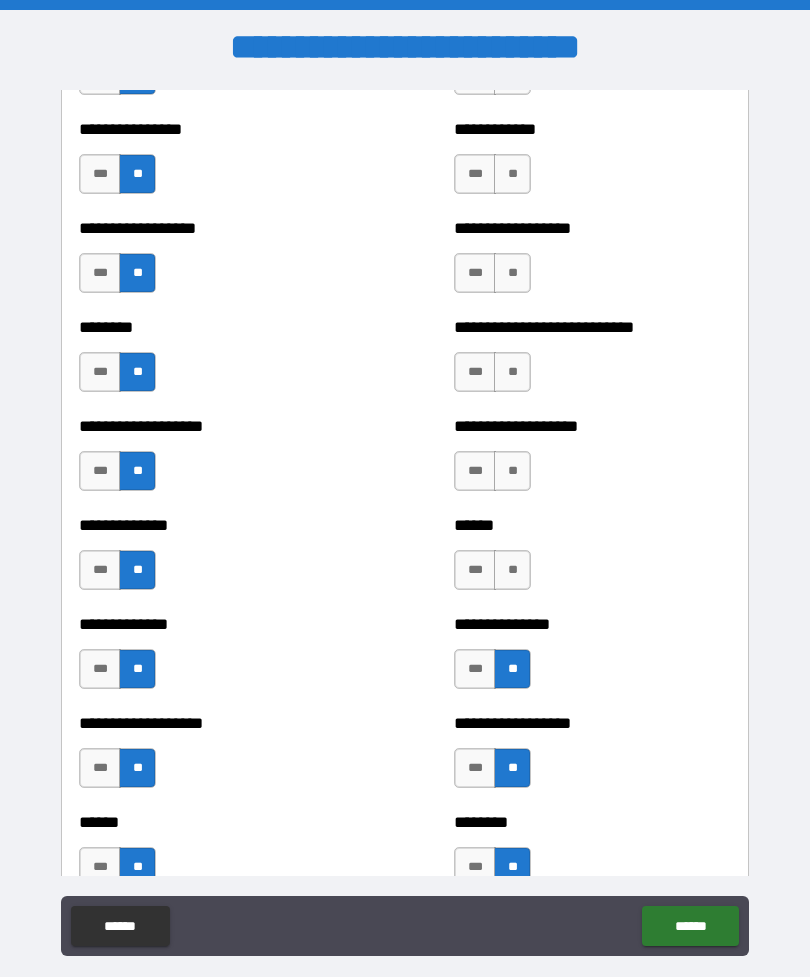click on "**" at bounding box center [512, 570] 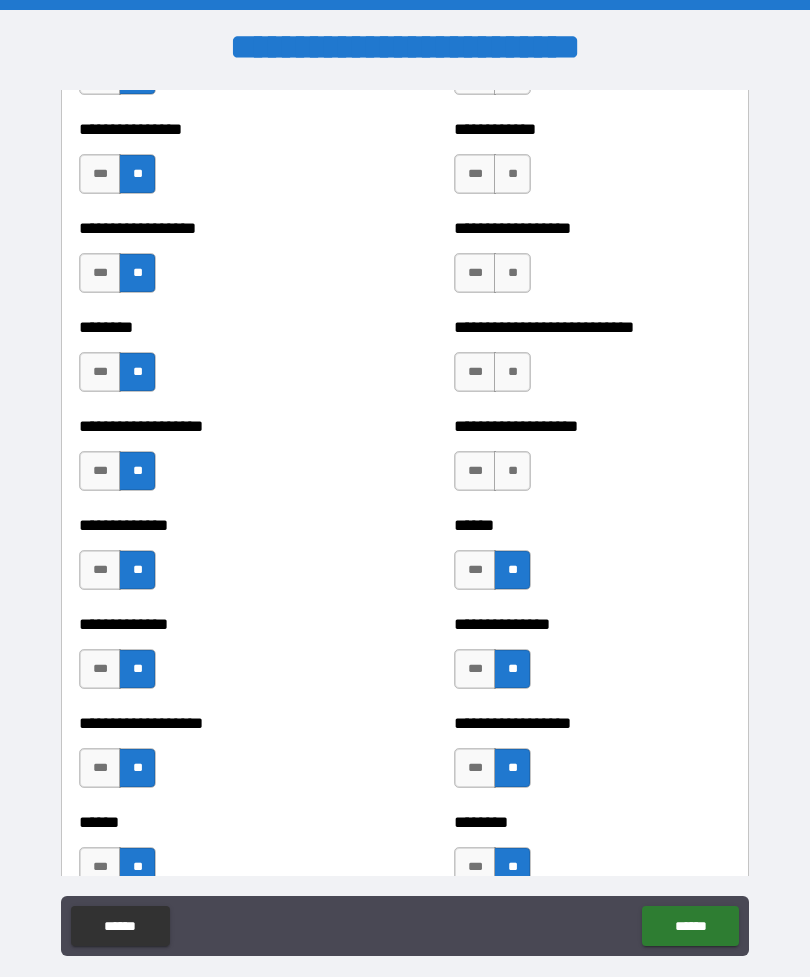 click on "**" at bounding box center [512, 471] 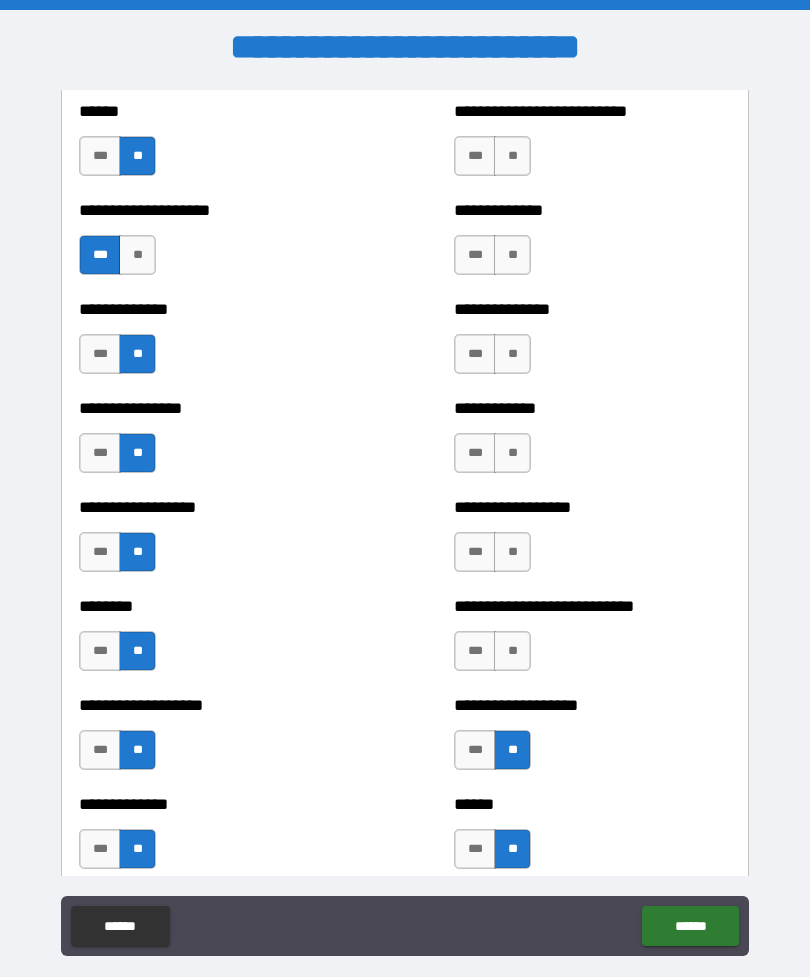 scroll, scrollTop: 4042, scrollLeft: 0, axis: vertical 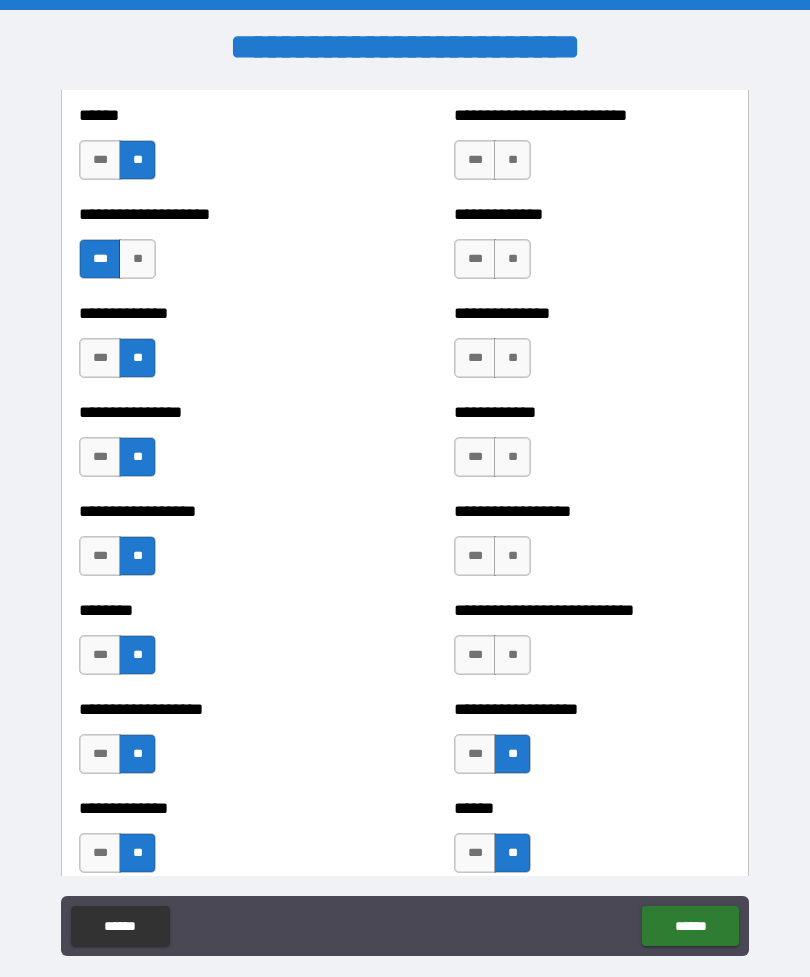 click on "**" at bounding box center (512, 655) 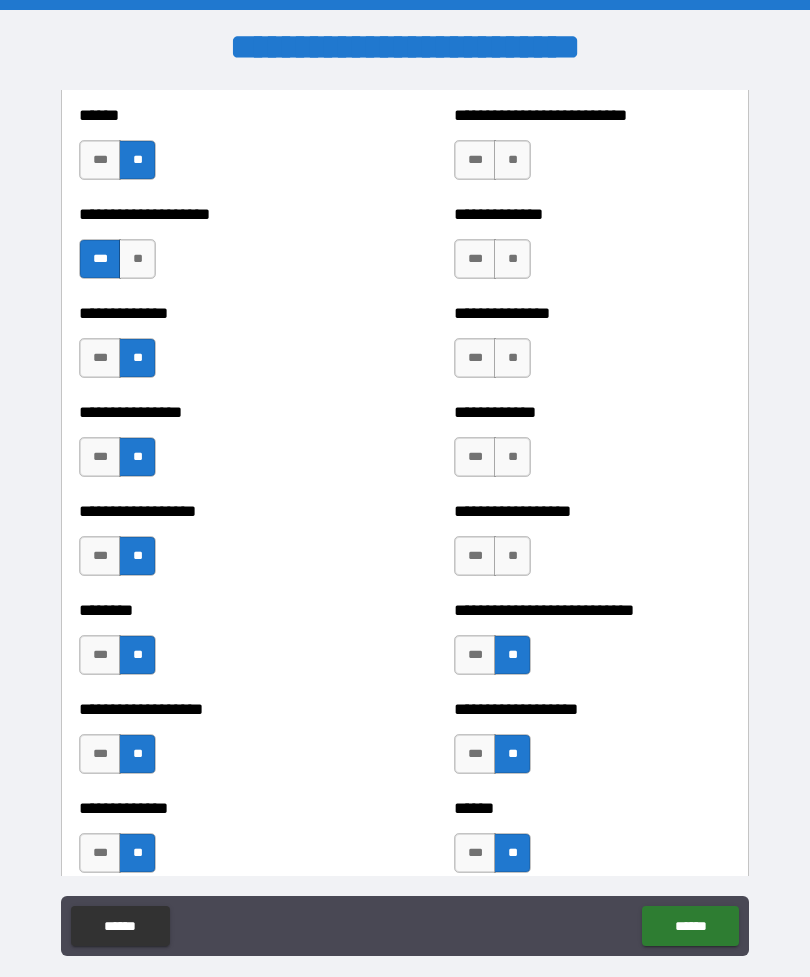 click on "**" at bounding box center [512, 556] 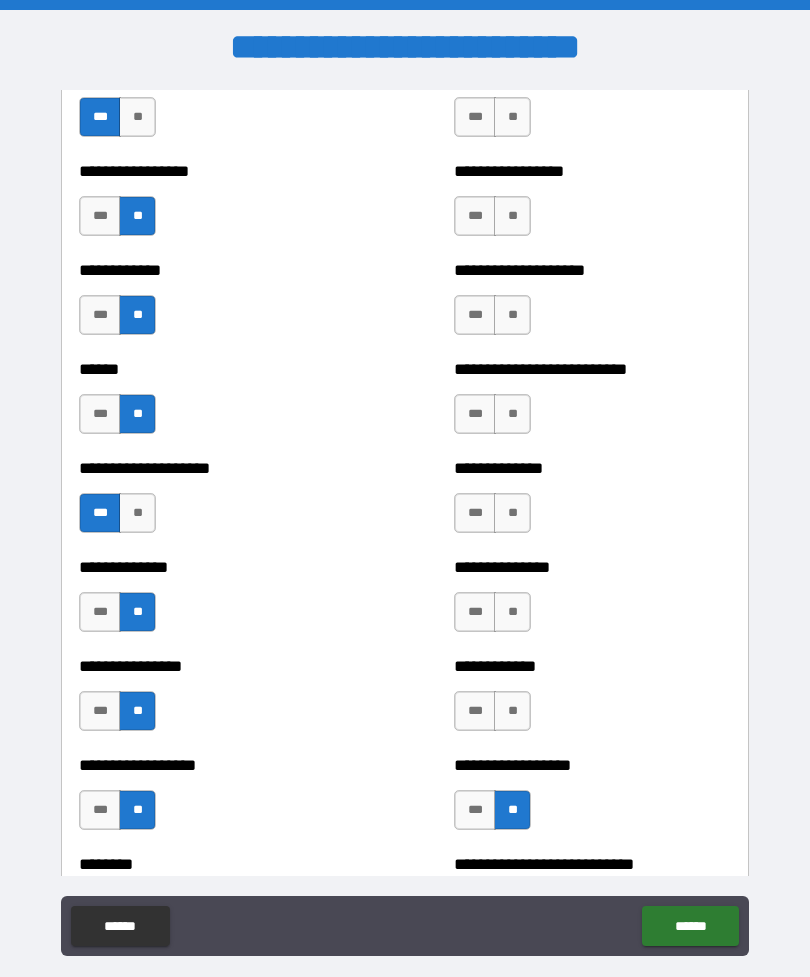 scroll, scrollTop: 3786, scrollLeft: 0, axis: vertical 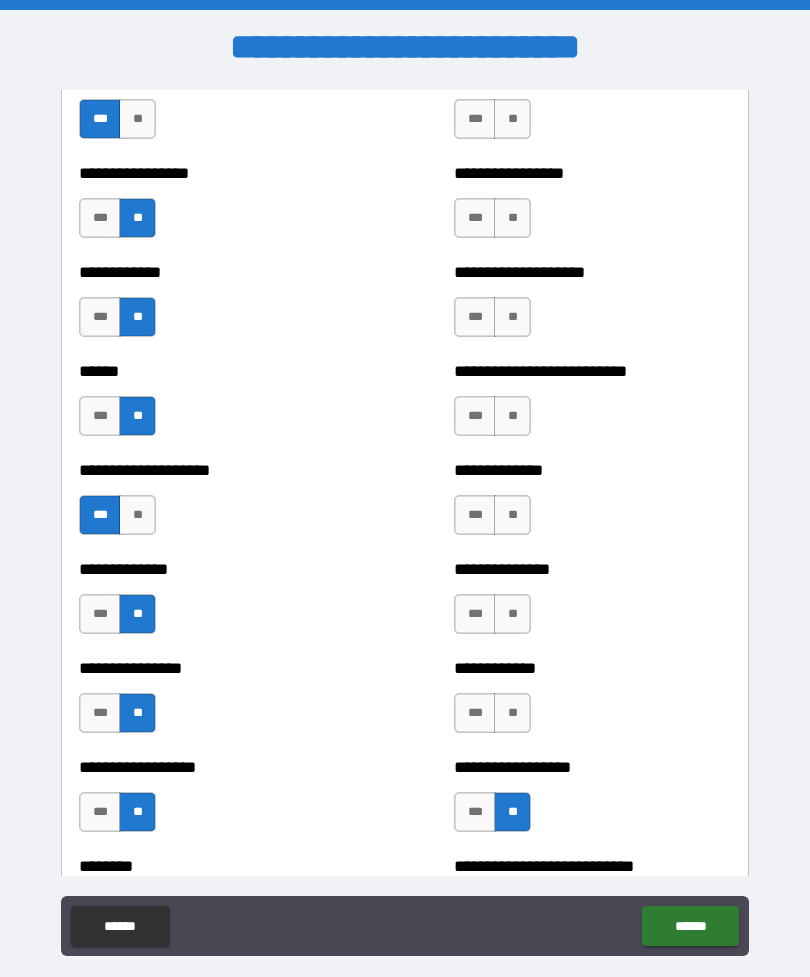 click on "**" at bounding box center (512, 713) 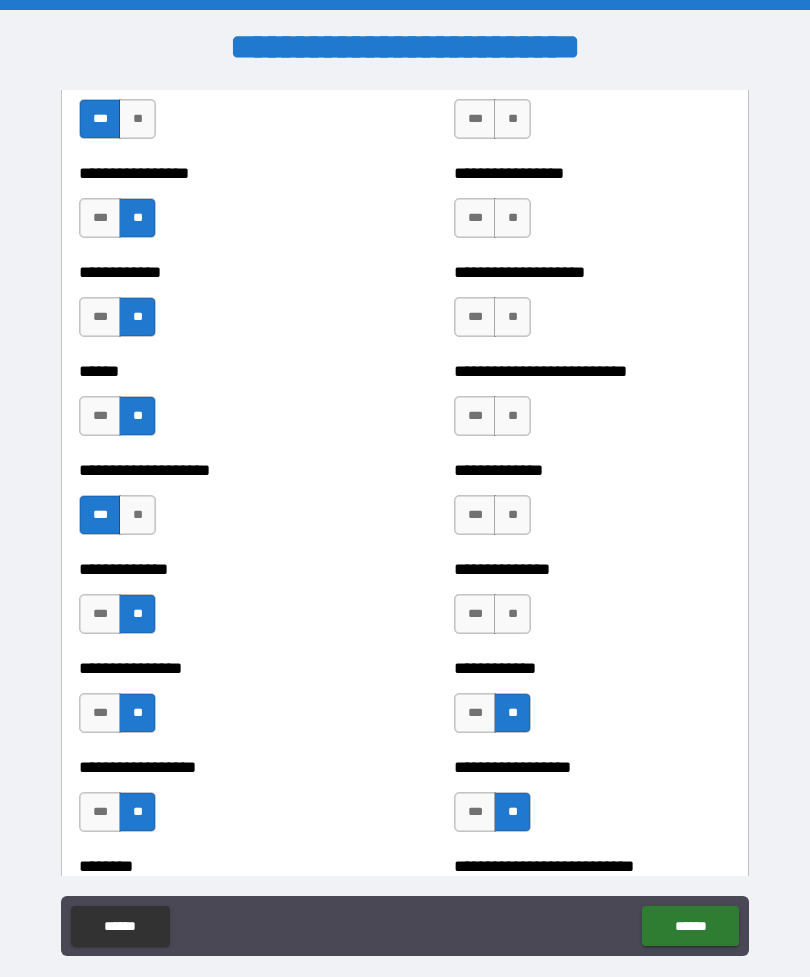 click on "**" at bounding box center (512, 614) 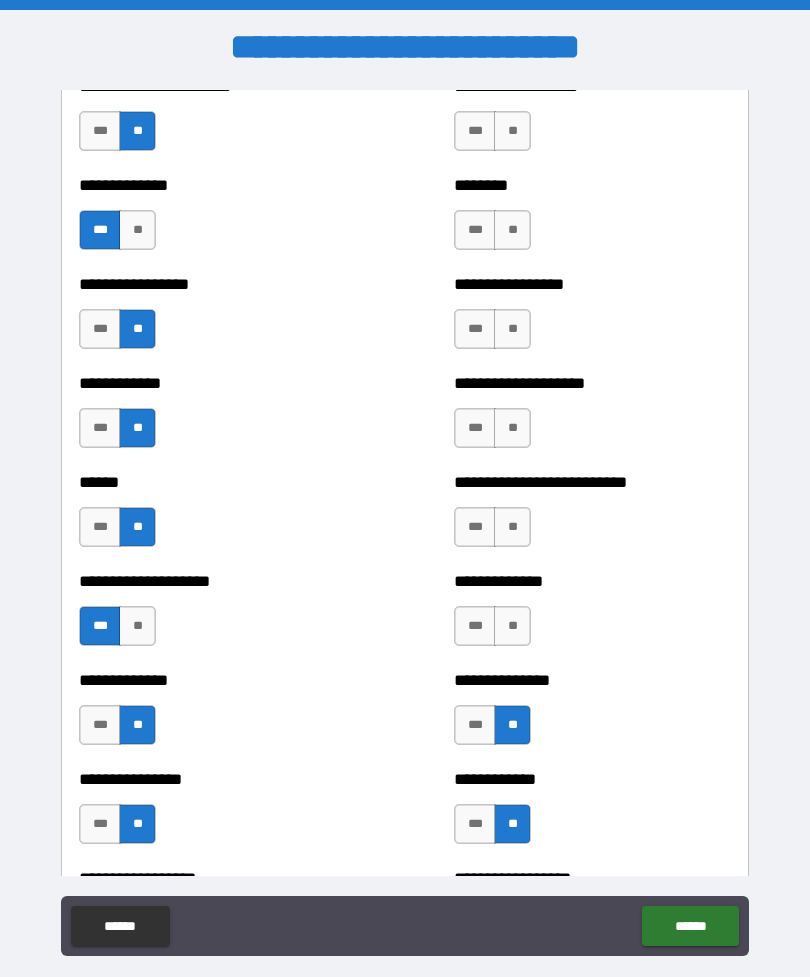 scroll, scrollTop: 3672, scrollLeft: 0, axis: vertical 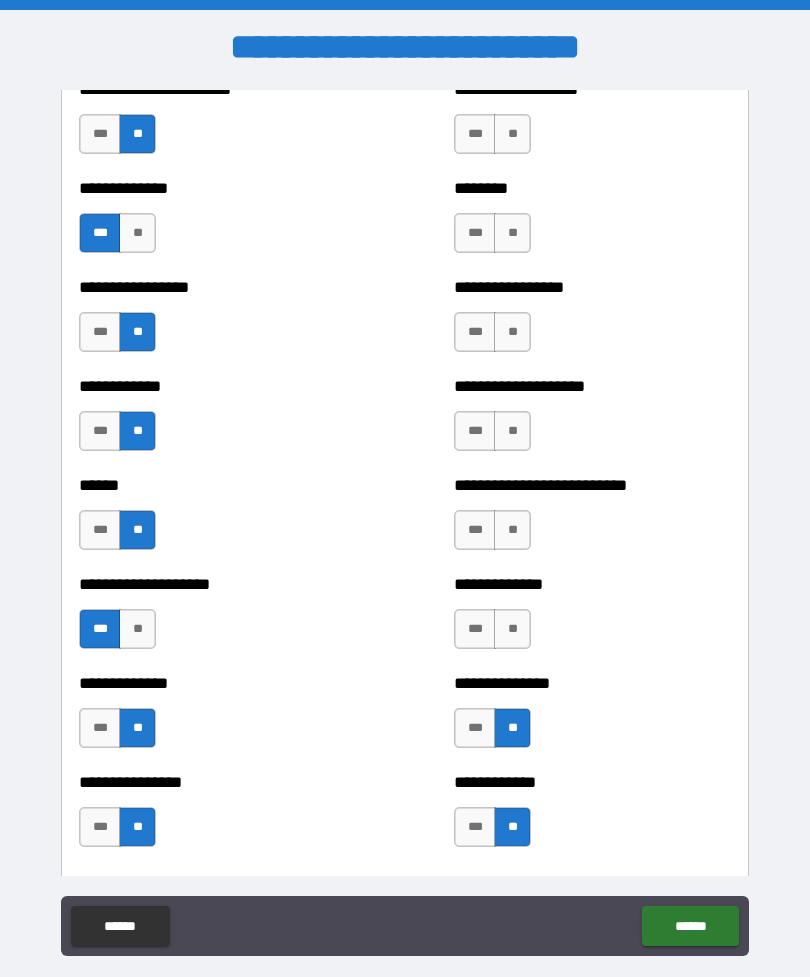 click on "**" at bounding box center (512, 629) 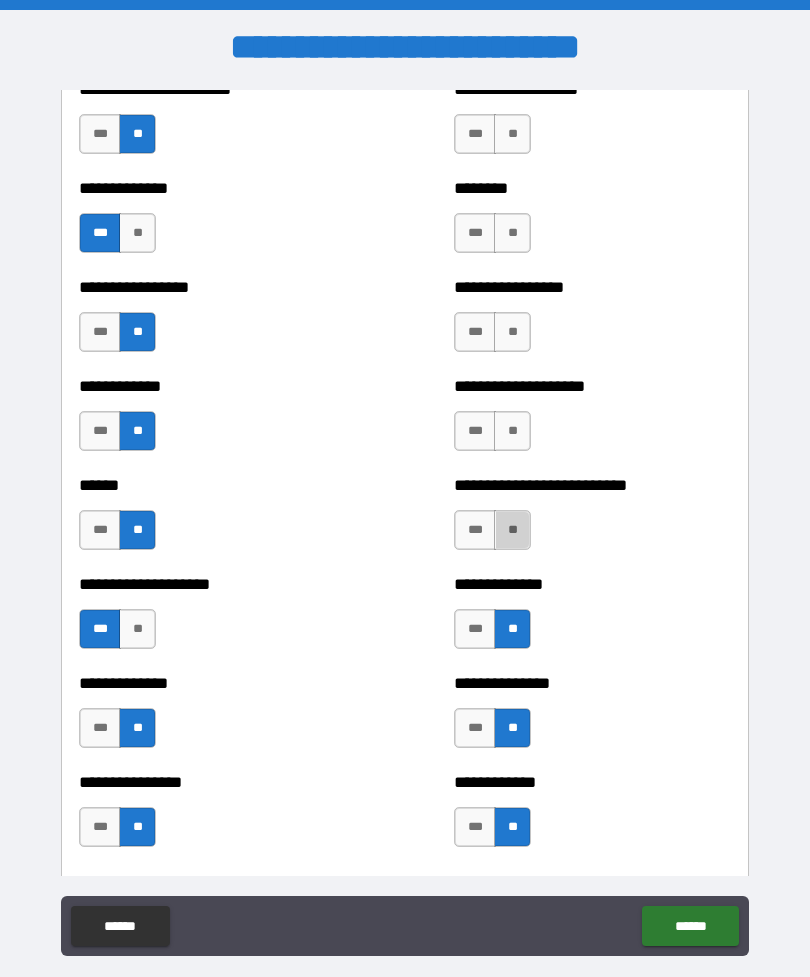 click on "**" at bounding box center [512, 530] 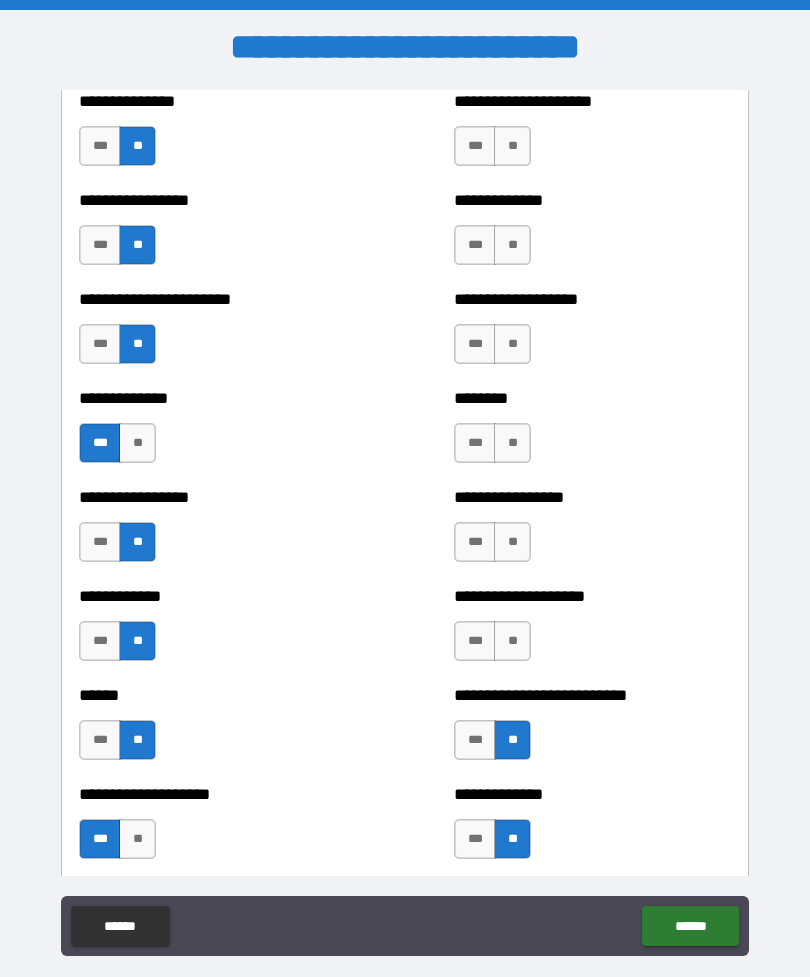 scroll, scrollTop: 3454, scrollLeft: 0, axis: vertical 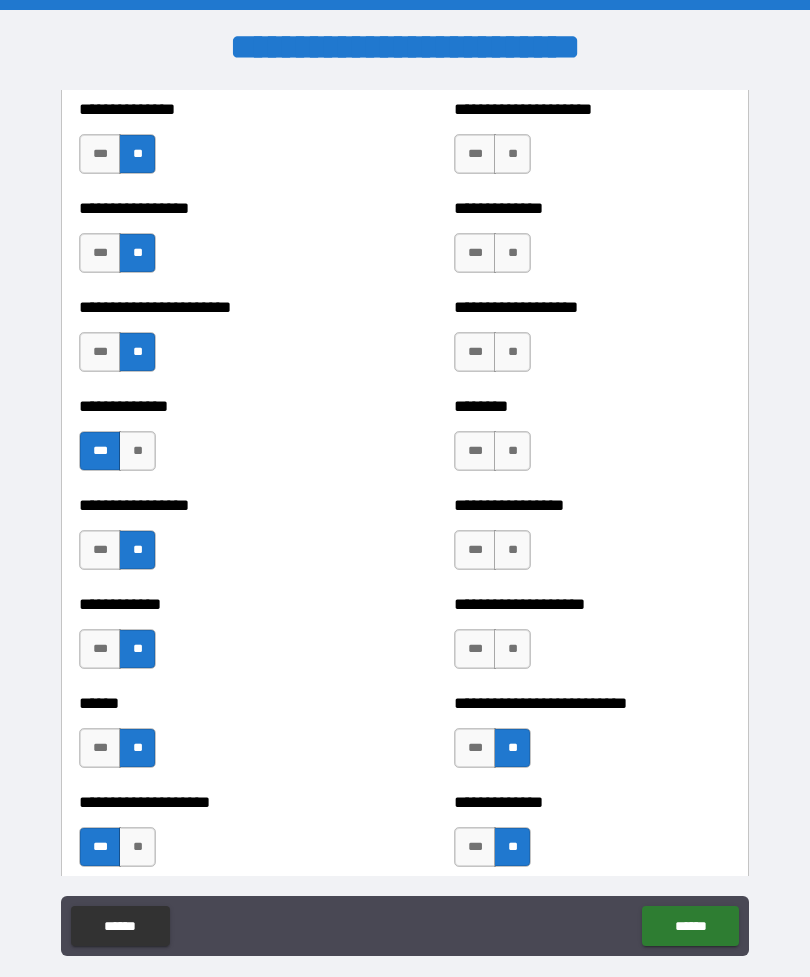 click on "***" at bounding box center [475, 748] 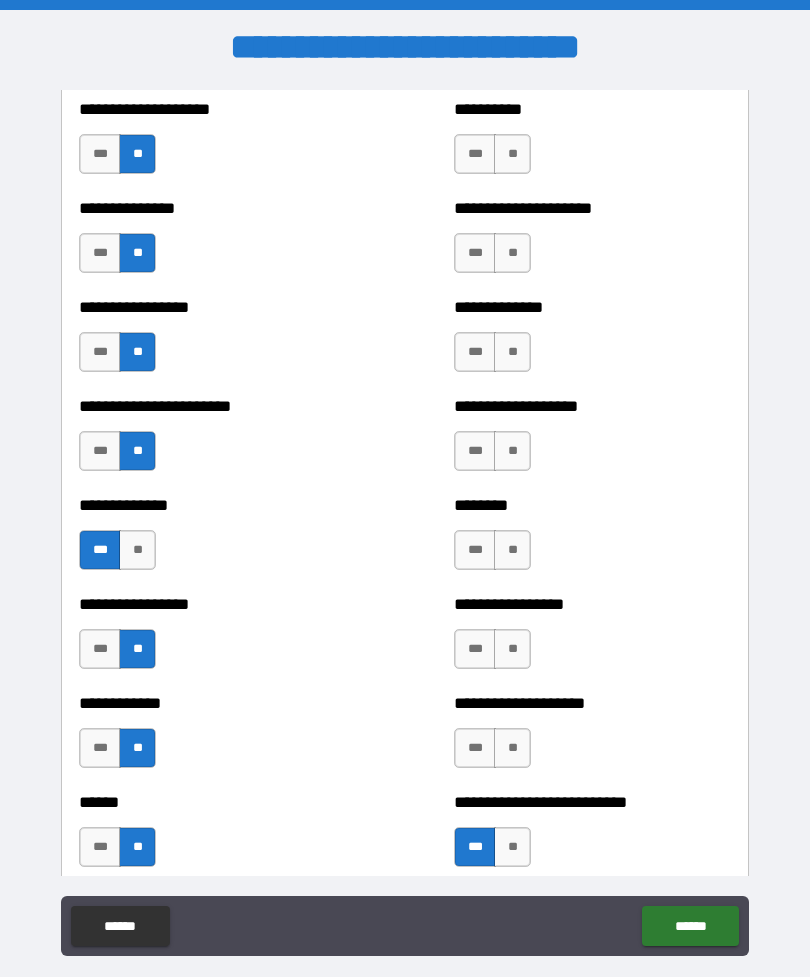 scroll, scrollTop: 3335, scrollLeft: 0, axis: vertical 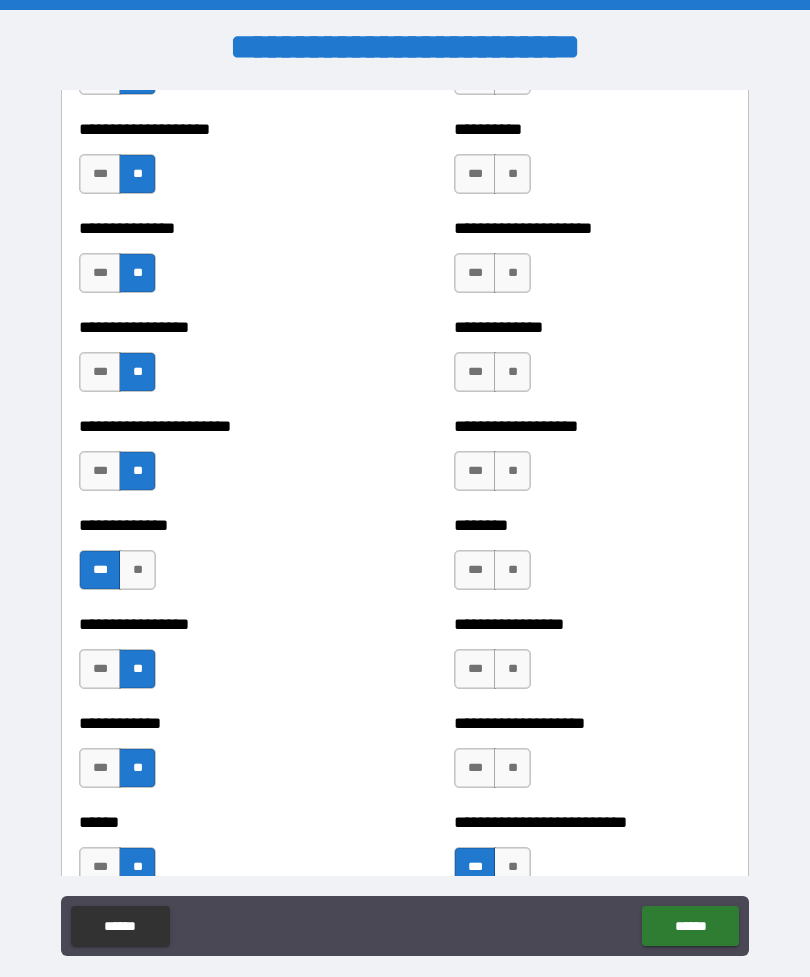 click on "**" at bounding box center (512, 768) 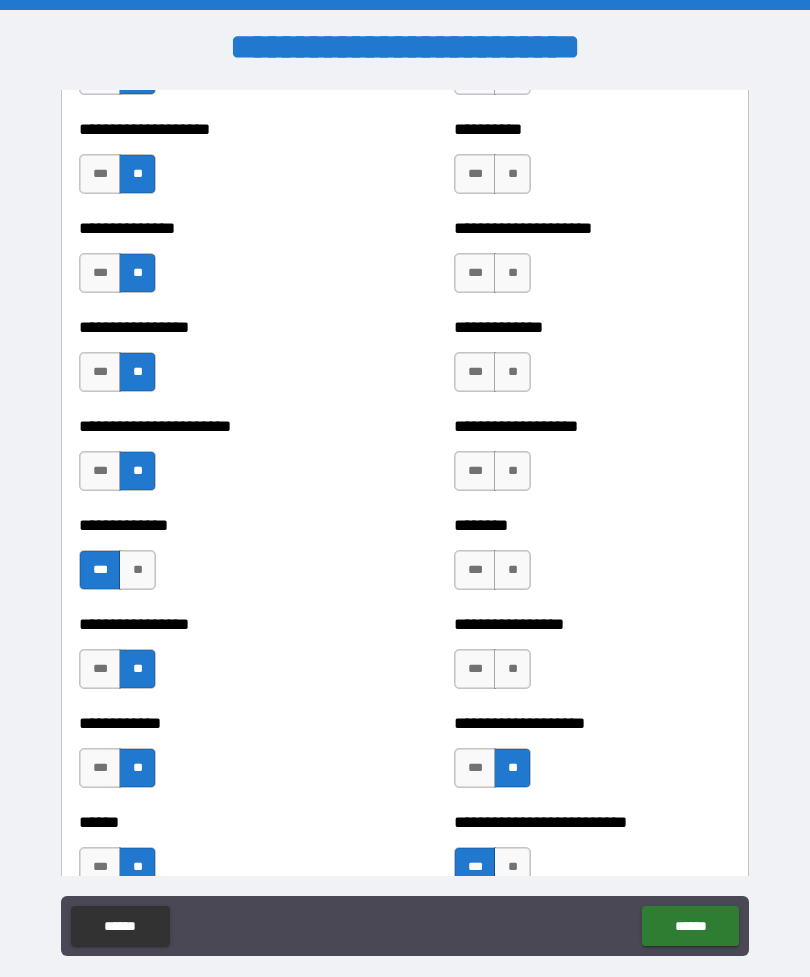 click on "**" at bounding box center [512, 669] 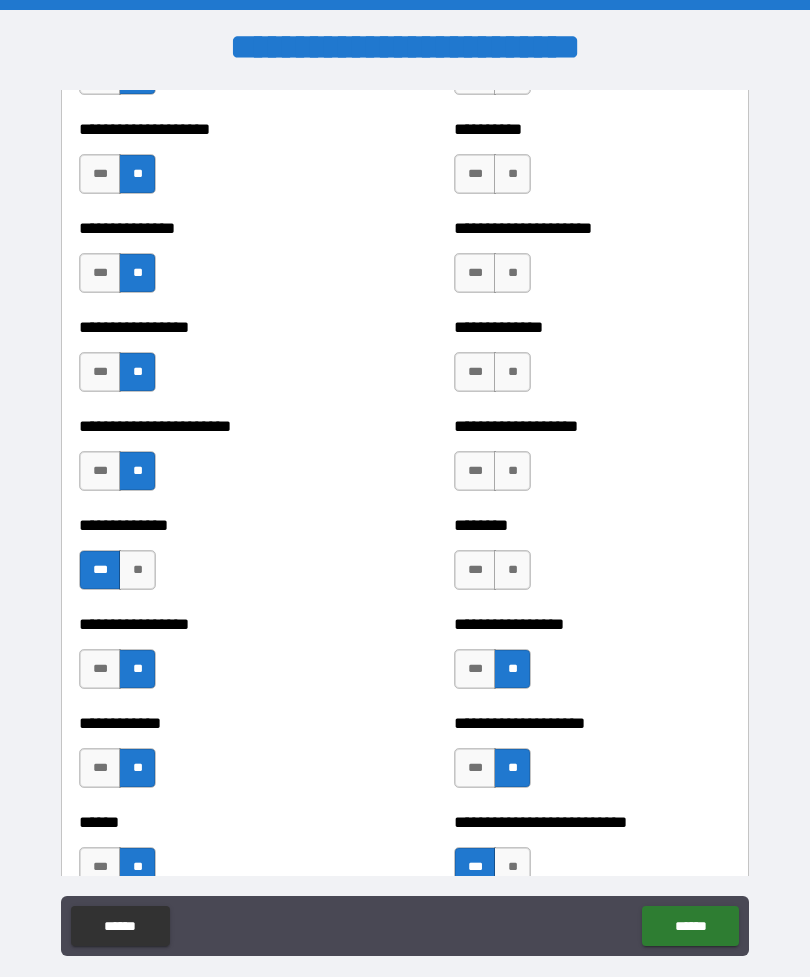 click on "**" at bounding box center [512, 570] 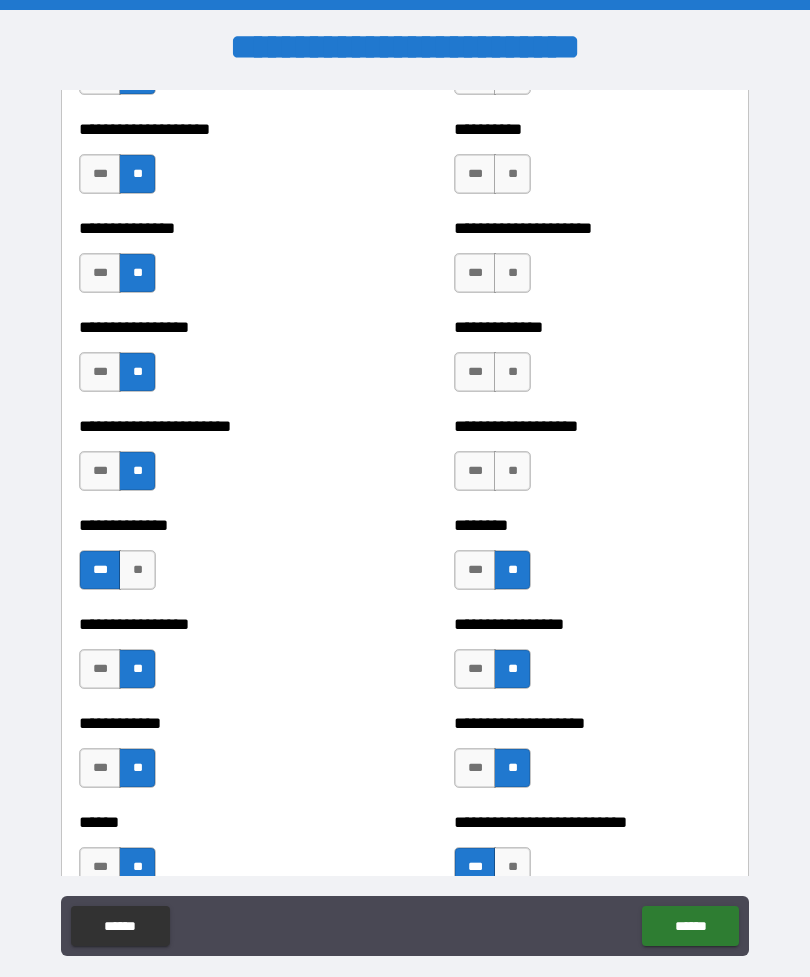 click on "**" at bounding box center [512, 471] 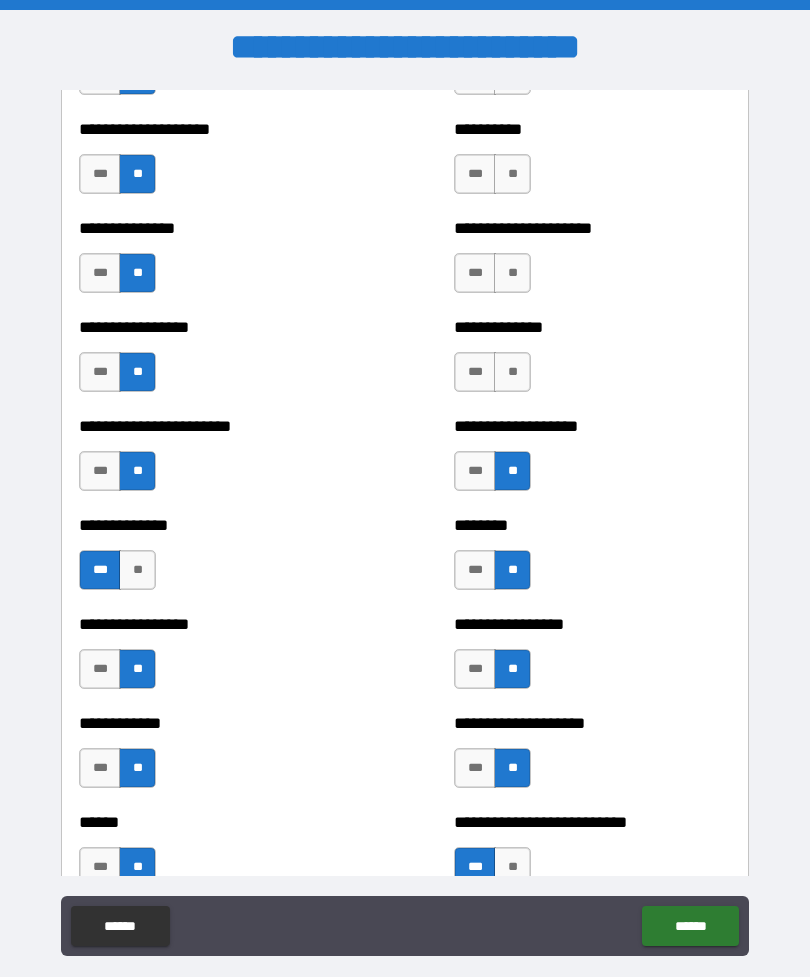 click on "**" at bounding box center (512, 372) 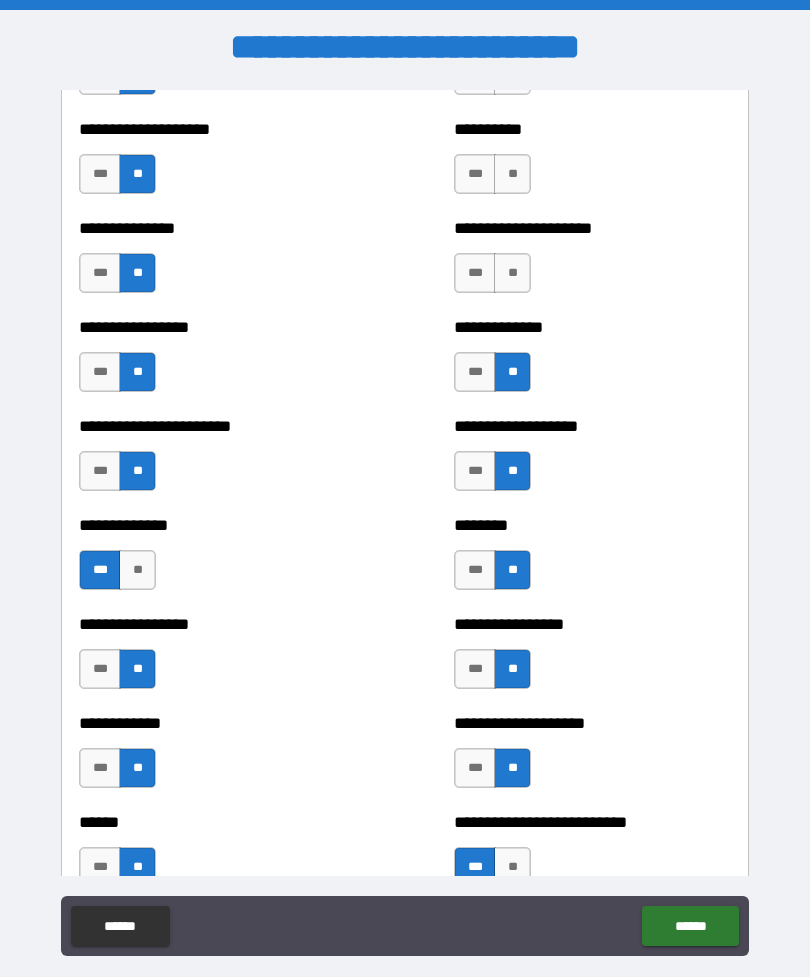 click on "**" at bounding box center (512, 273) 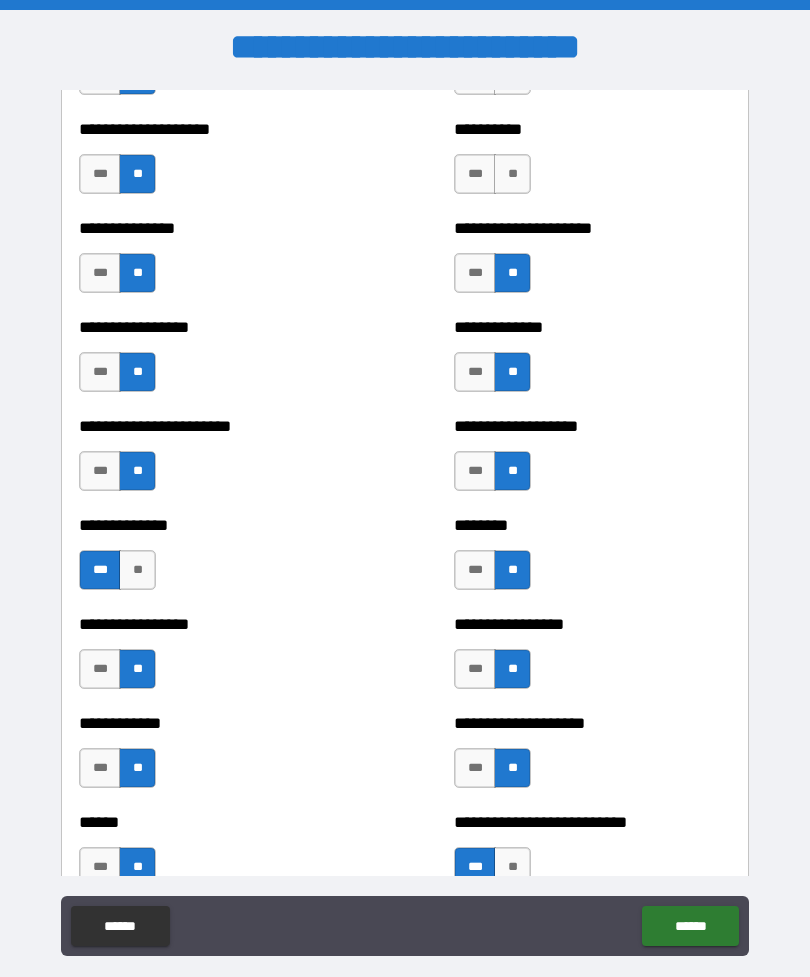 click on "**" at bounding box center (512, 174) 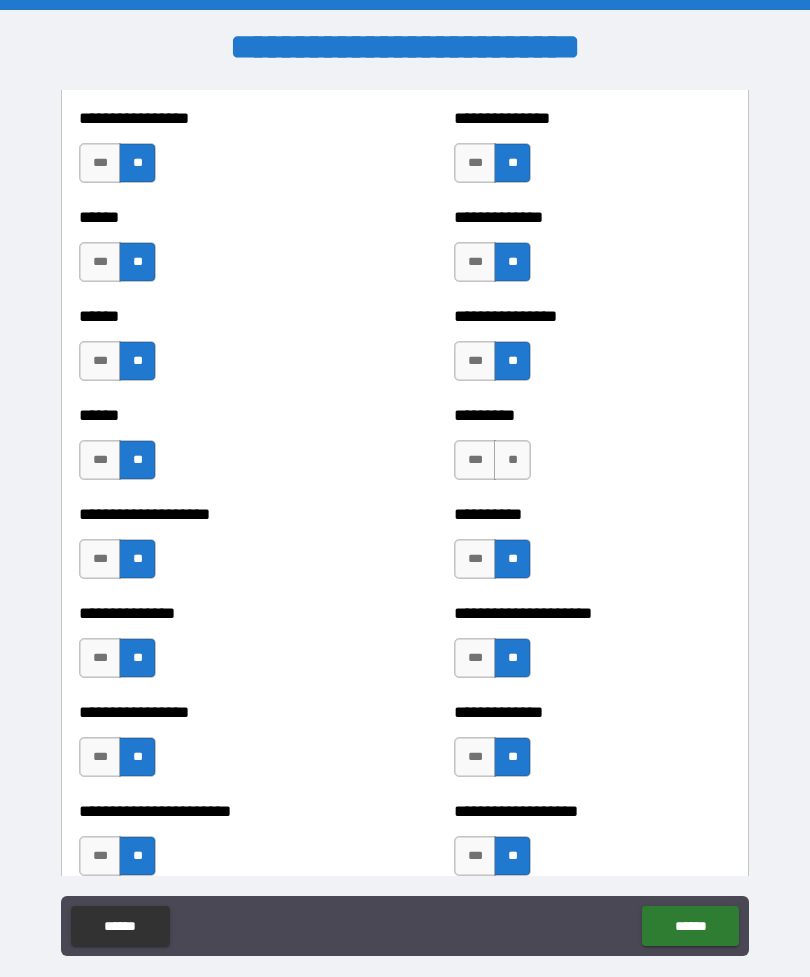 scroll, scrollTop: 2960, scrollLeft: 0, axis: vertical 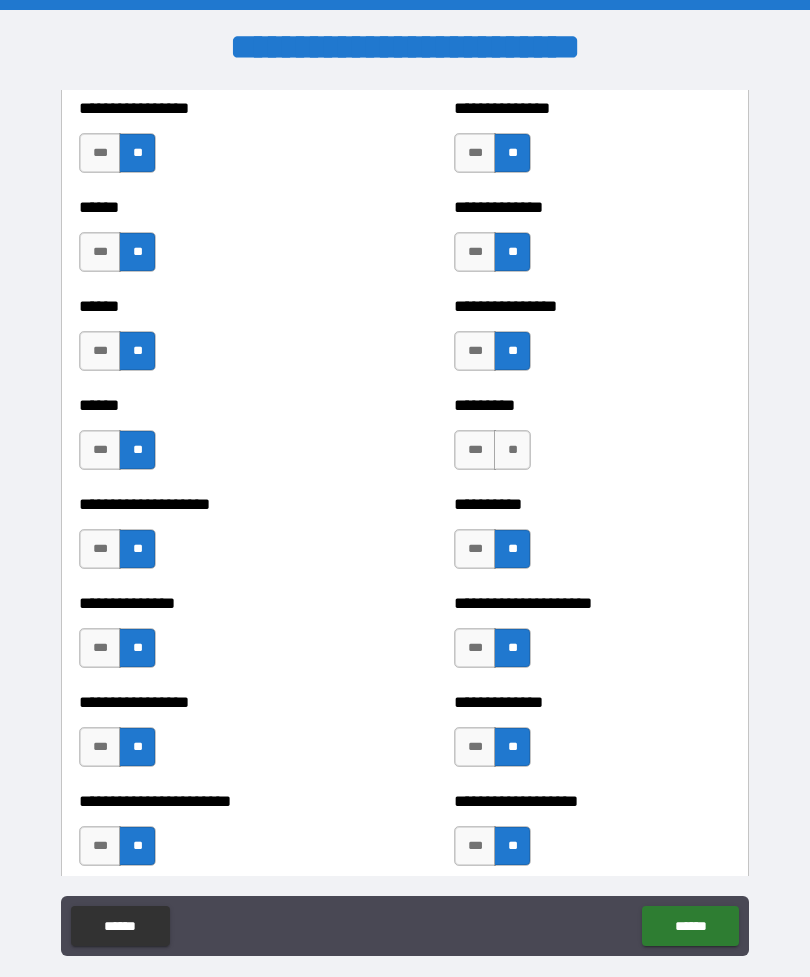 click on "**" at bounding box center [512, 450] 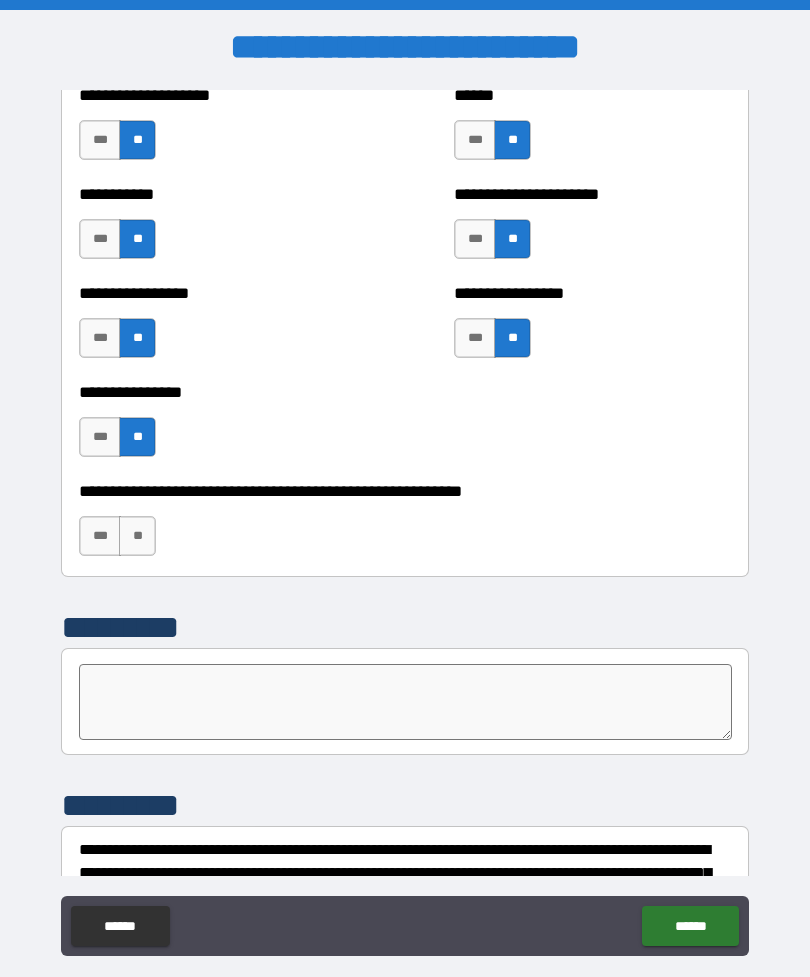 scroll, scrollTop: 5973, scrollLeft: 0, axis: vertical 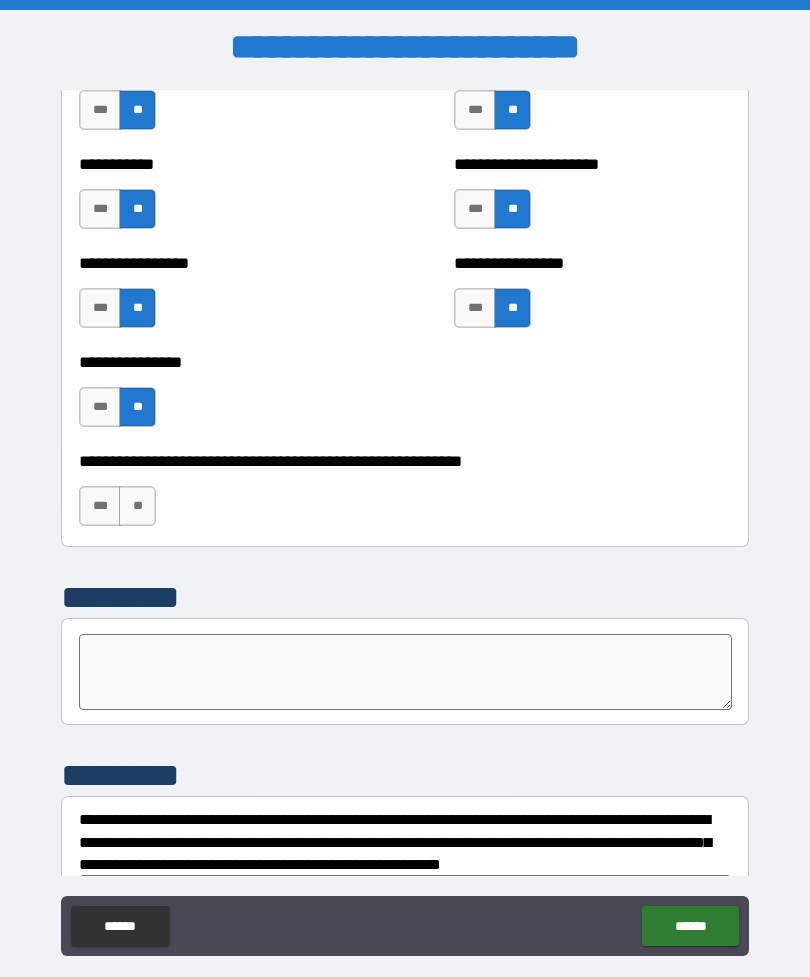 click on "***" at bounding box center [100, 506] 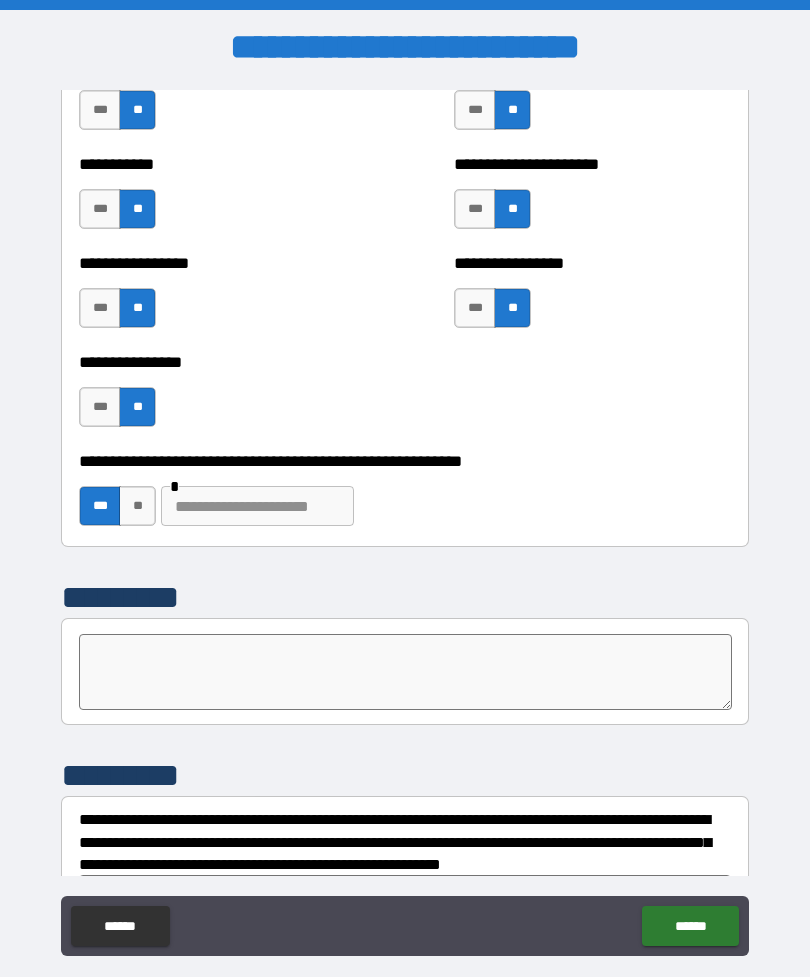 click at bounding box center (257, 506) 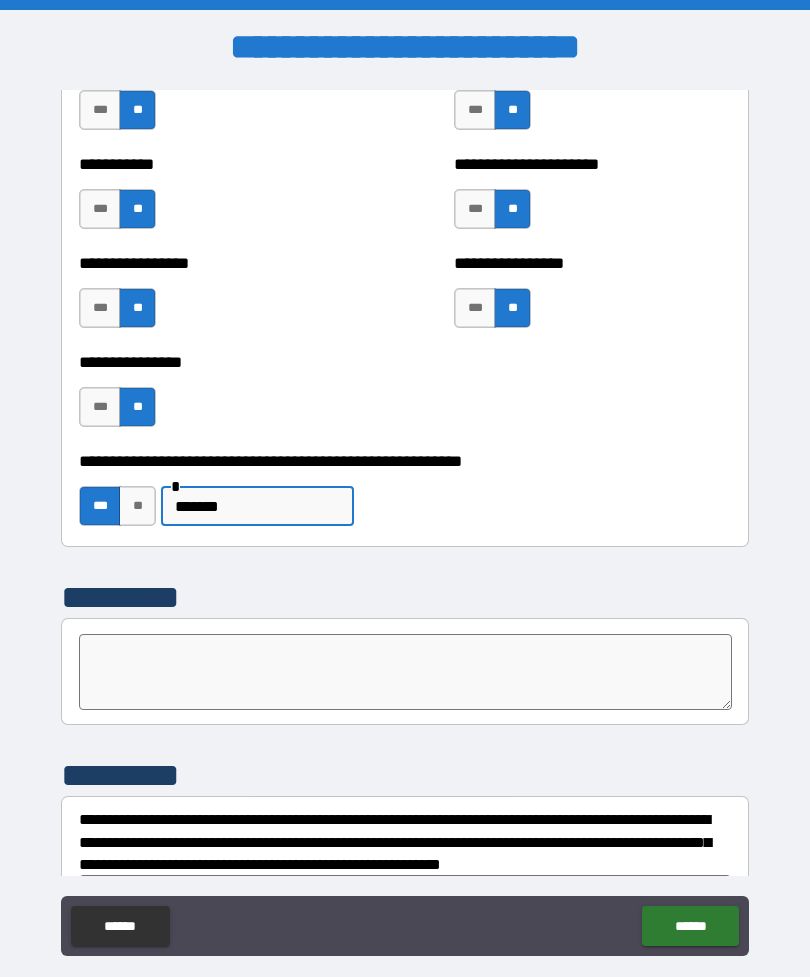 type on "*******" 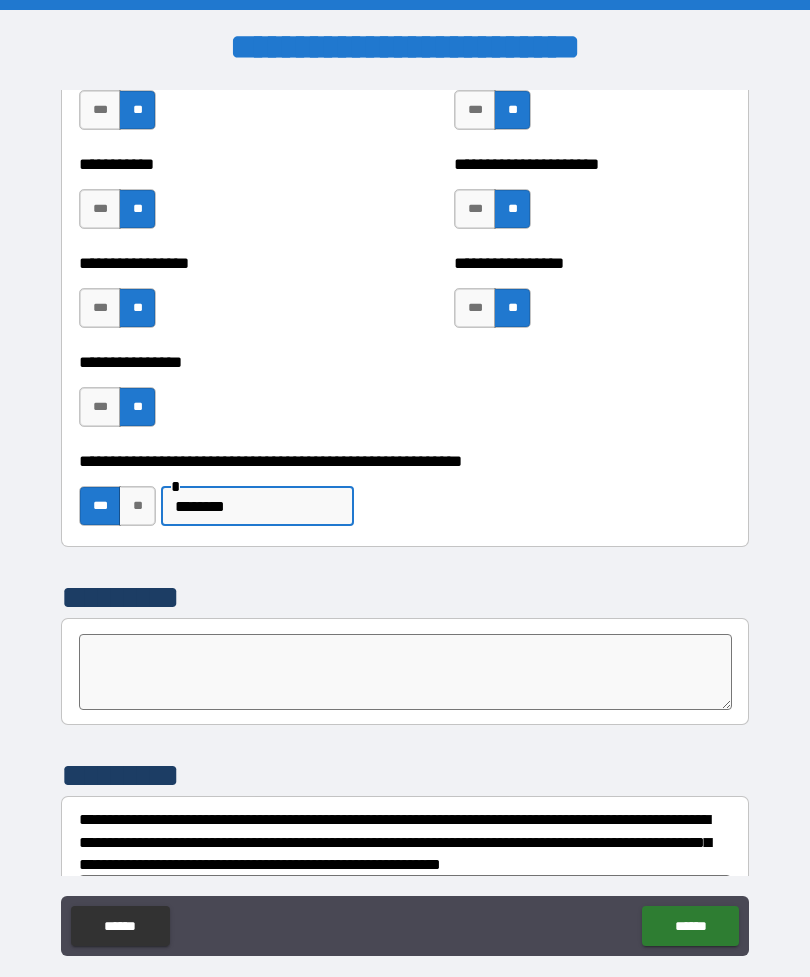 click on "**" at bounding box center (137, 506) 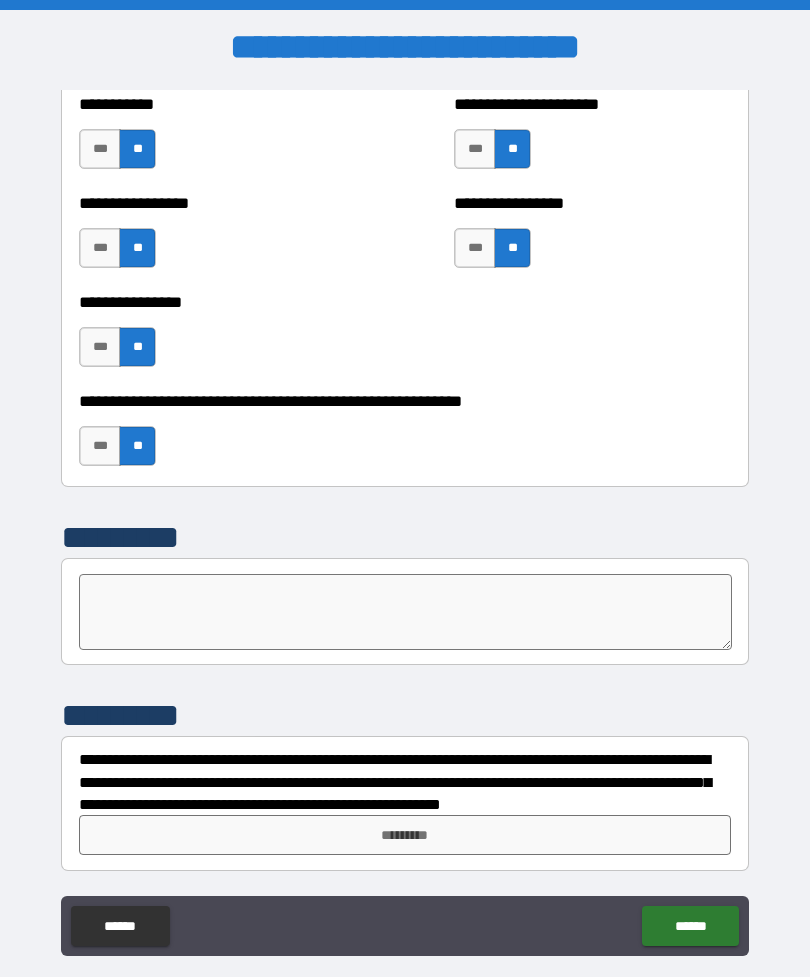 scroll, scrollTop: 6033, scrollLeft: 0, axis: vertical 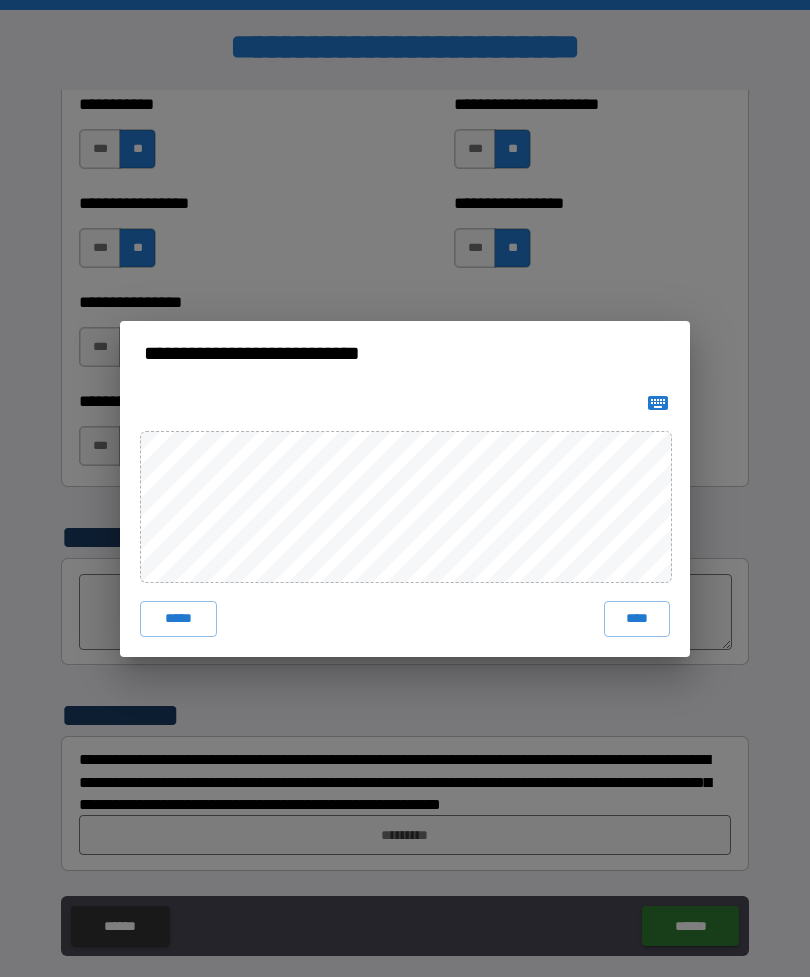 click on "****" at bounding box center [637, 619] 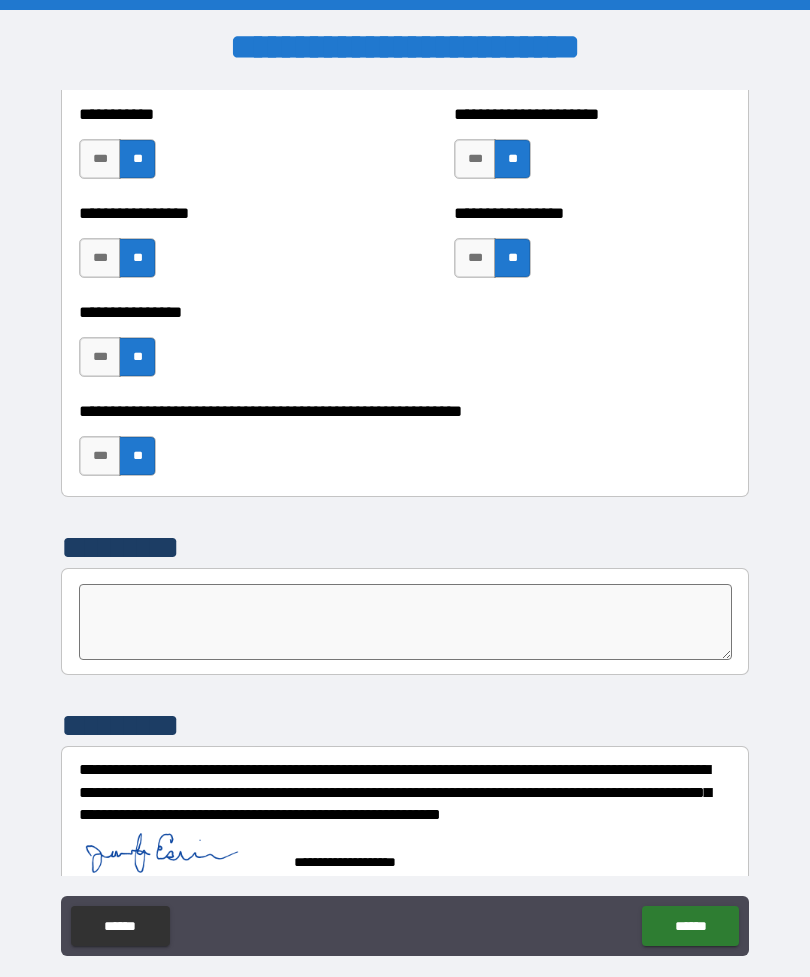 click on "******" at bounding box center (690, 926) 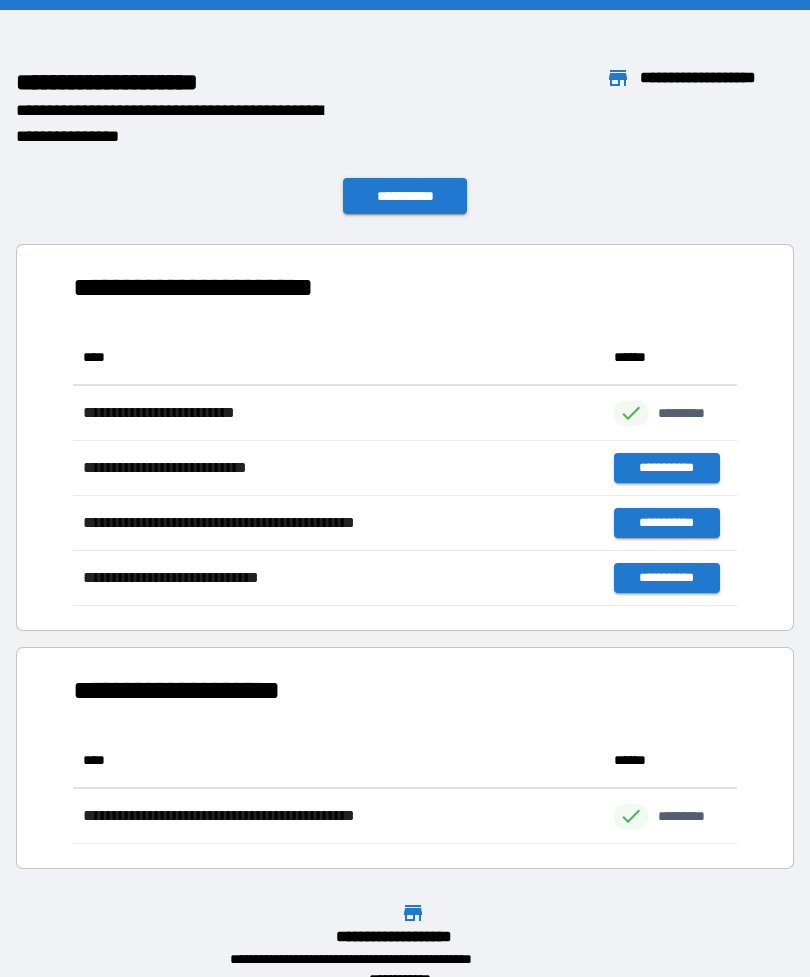 scroll, scrollTop: 276, scrollLeft: 664, axis: both 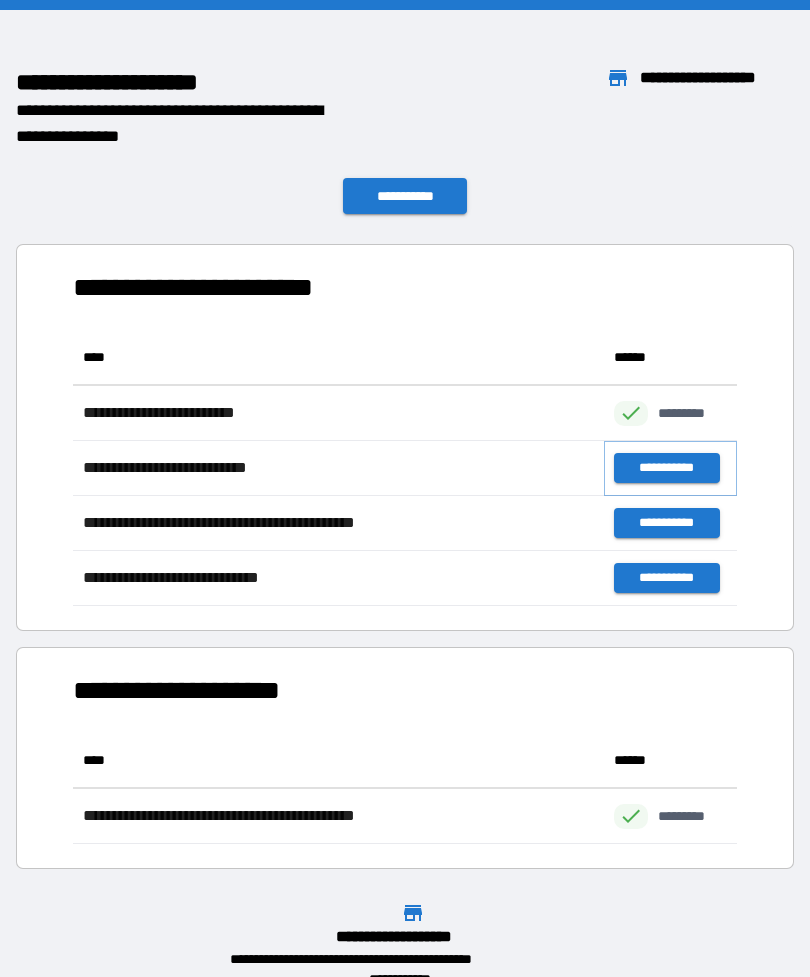 click on "**********" at bounding box center [666, 468] 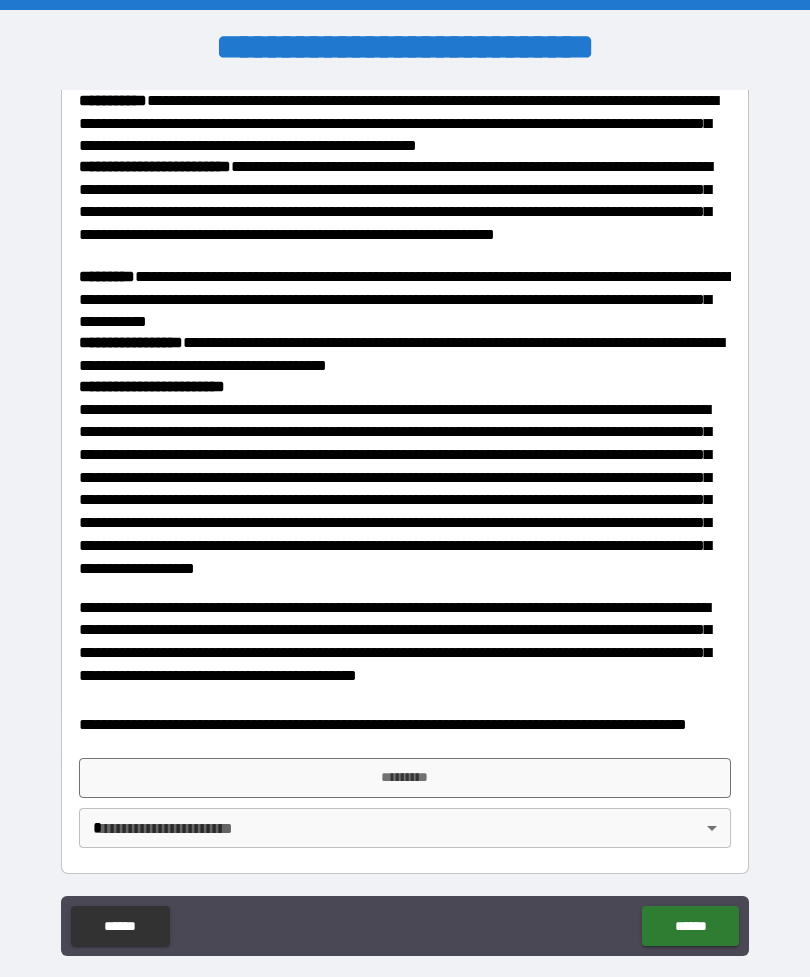 scroll, scrollTop: 2036, scrollLeft: 0, axis: vertical 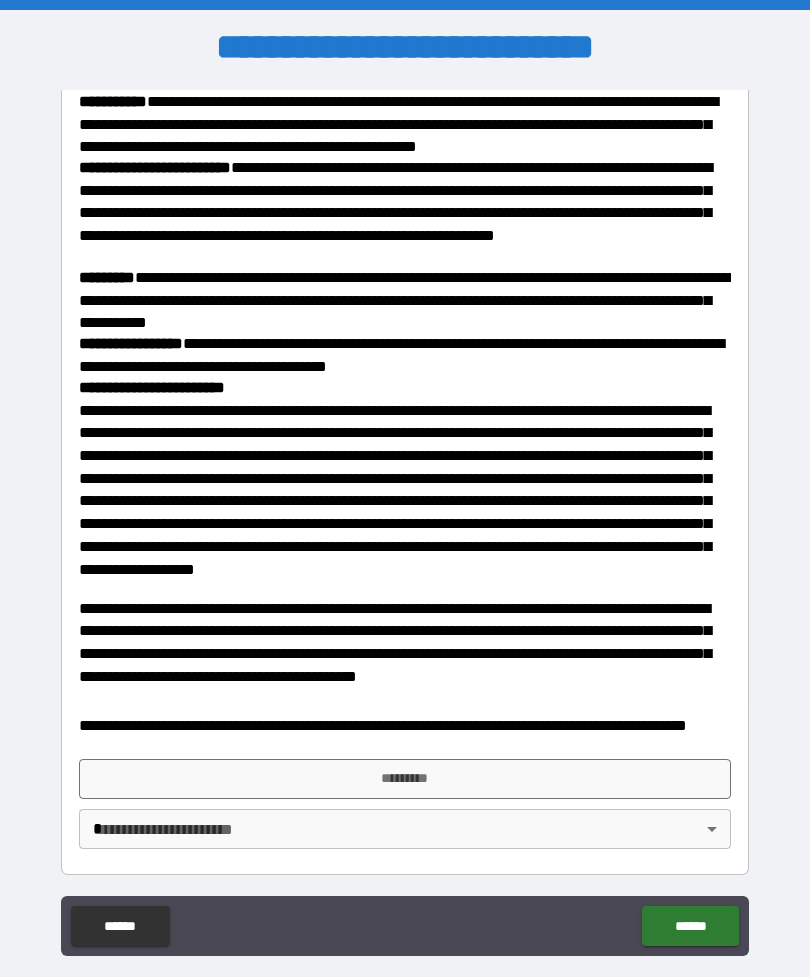 click on "*********" at bounding box center [405, 779] 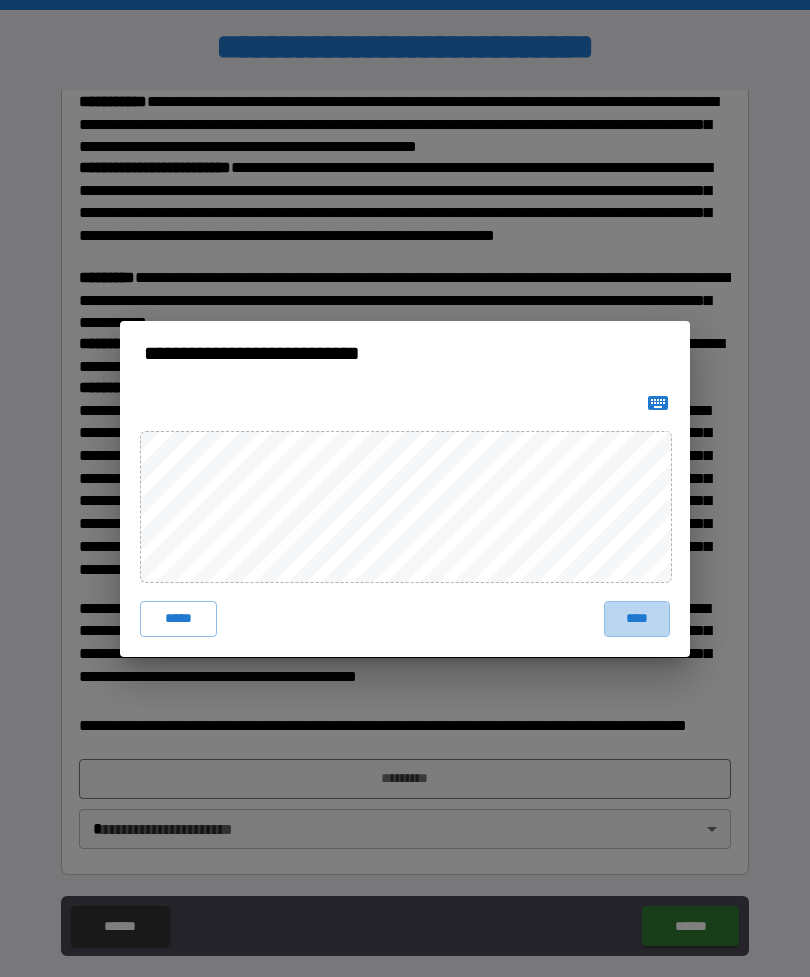 click on "****" at bounding box center (637, 619) 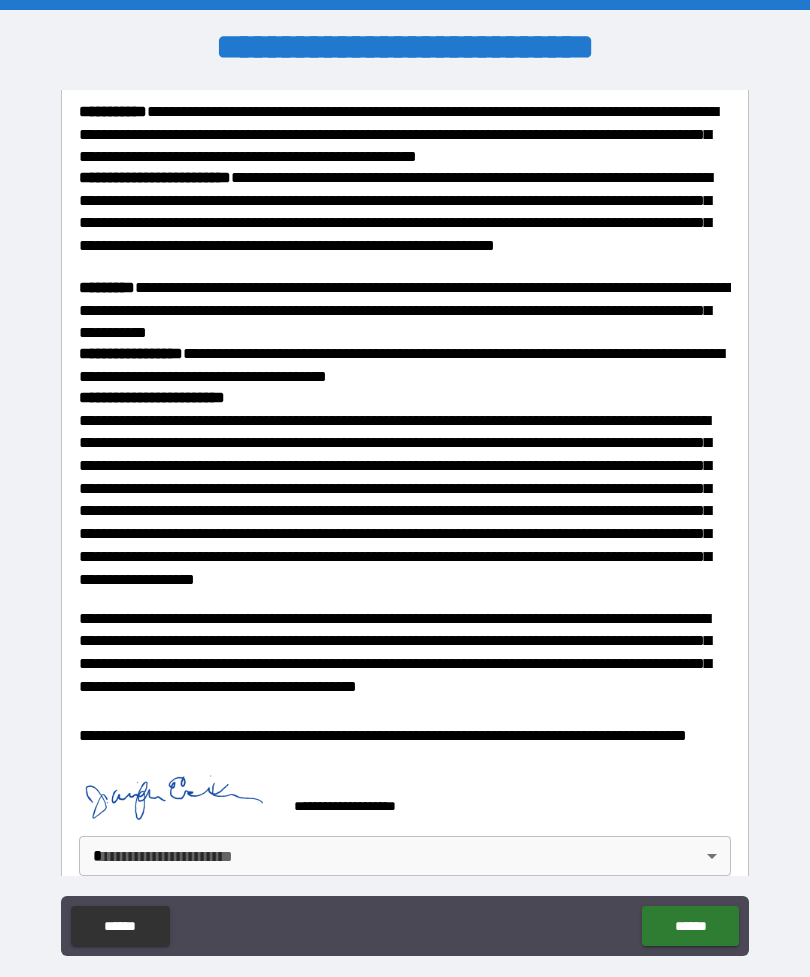 click on "**********" at bounding box center [405, 520] 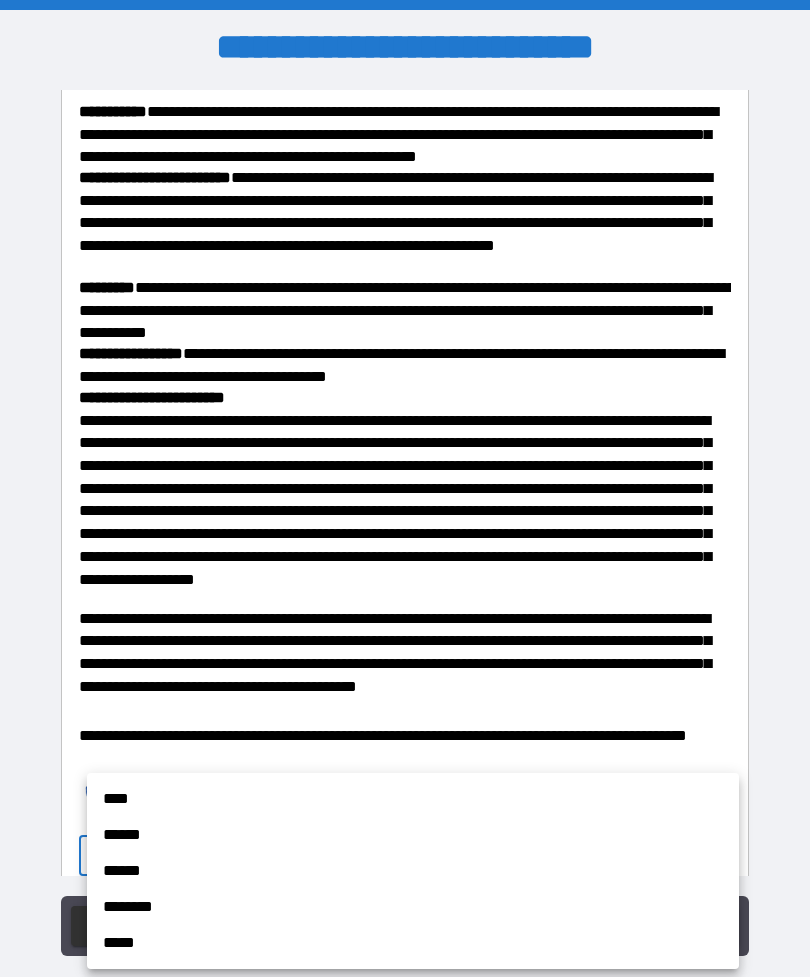 click on "****" at bounding box center [413, 799] 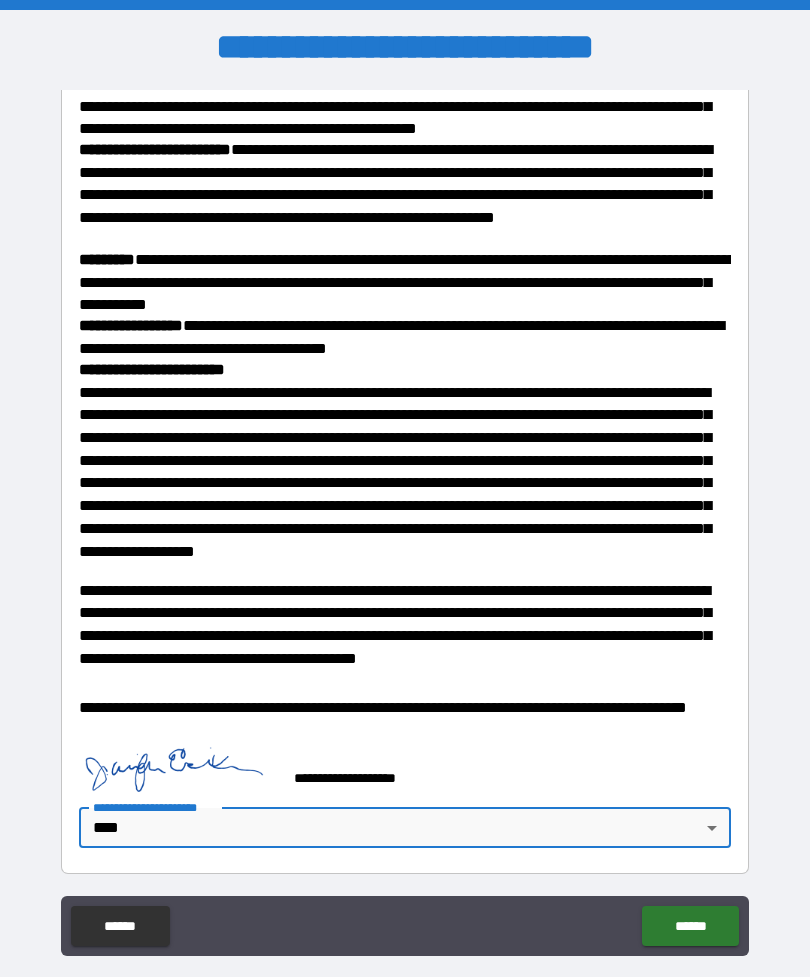 scroll, scrollTop: 2053, scrollLeft: 0, axis: vertical 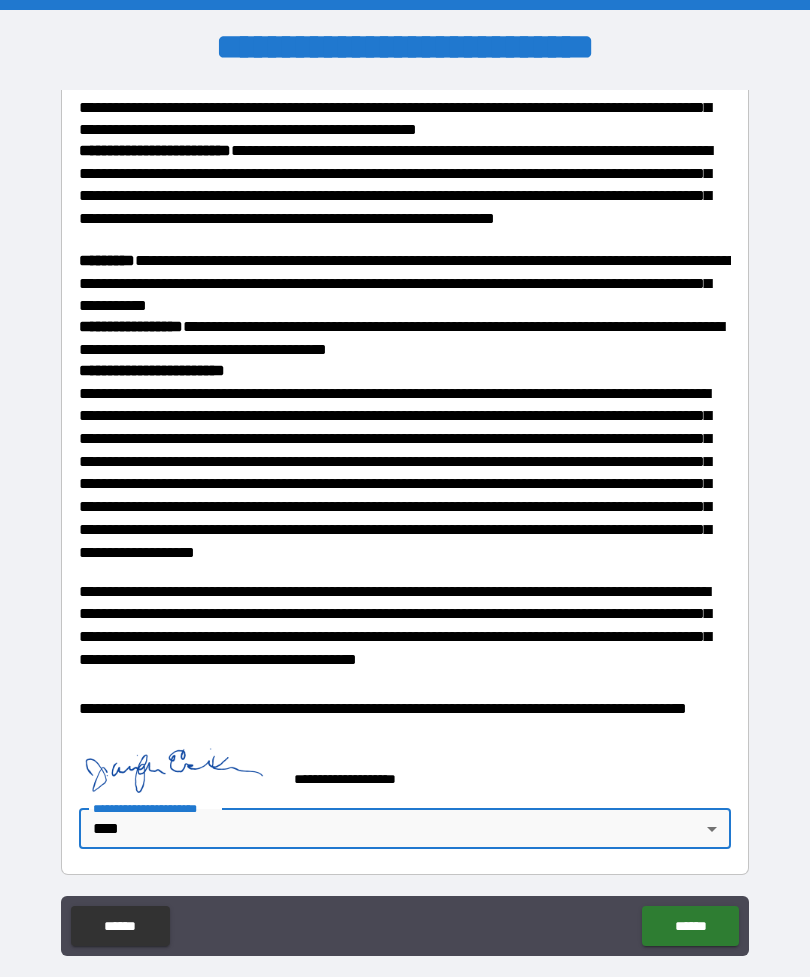 click on "******" at bounding box center (690, 926) 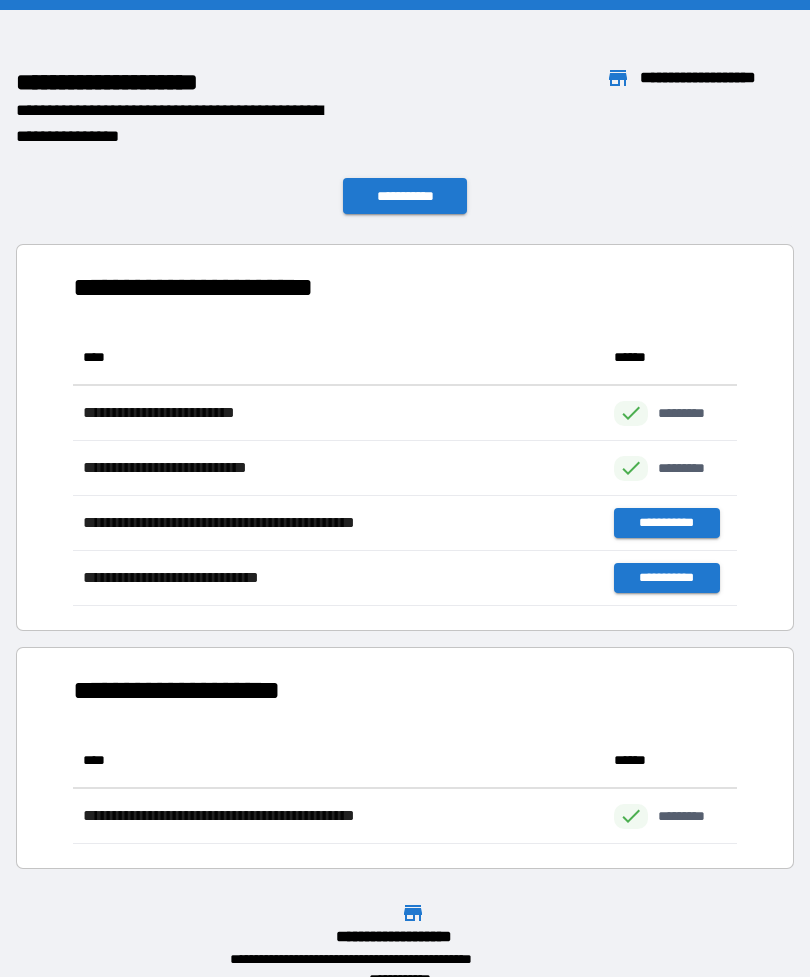 scroll, scrollTop: 276, scrollLeft: 664, axis: both 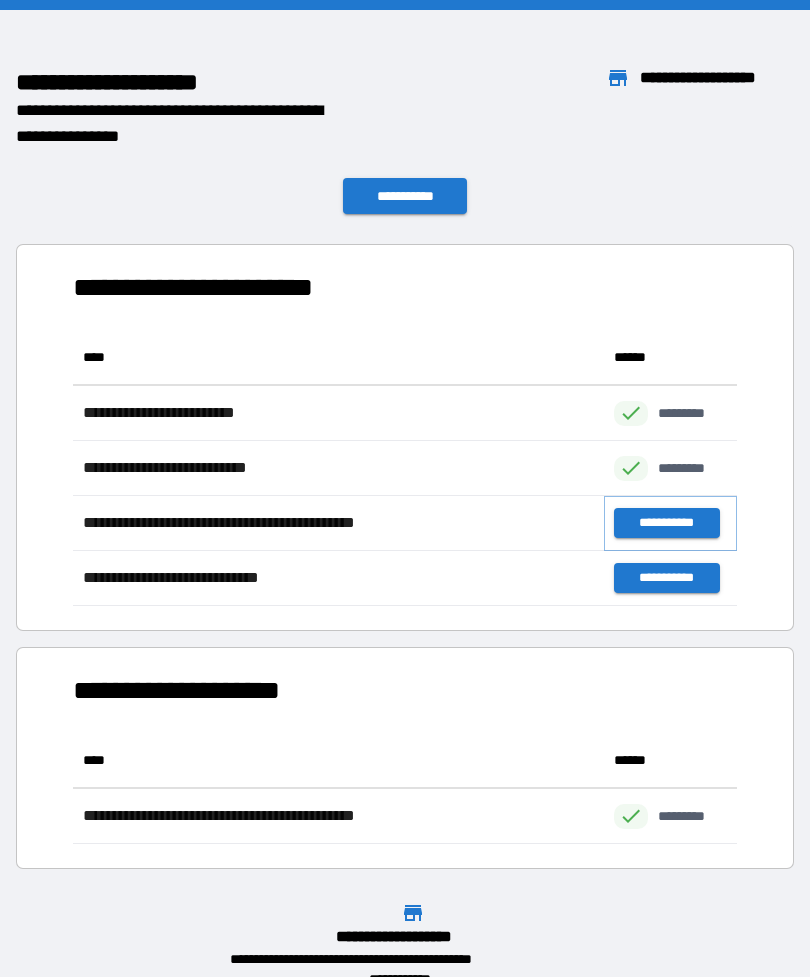 click on "**********" at bounding box center (666, 523) 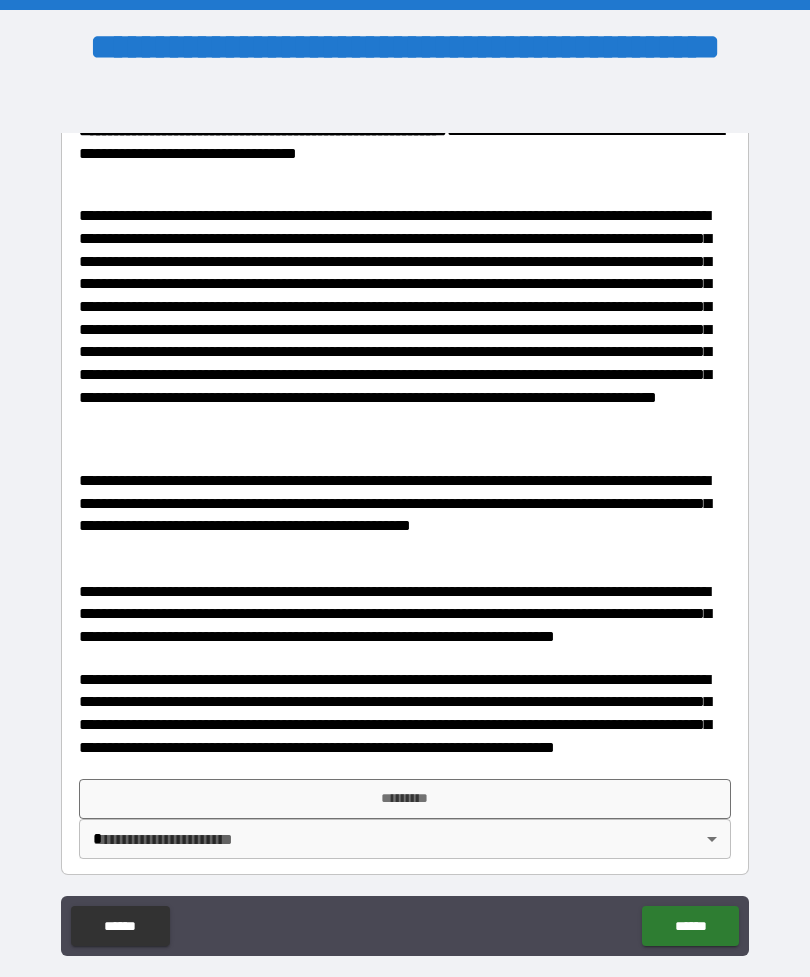 scroll, scrollTop: 597, scrollLeft: 0, axis: vertical 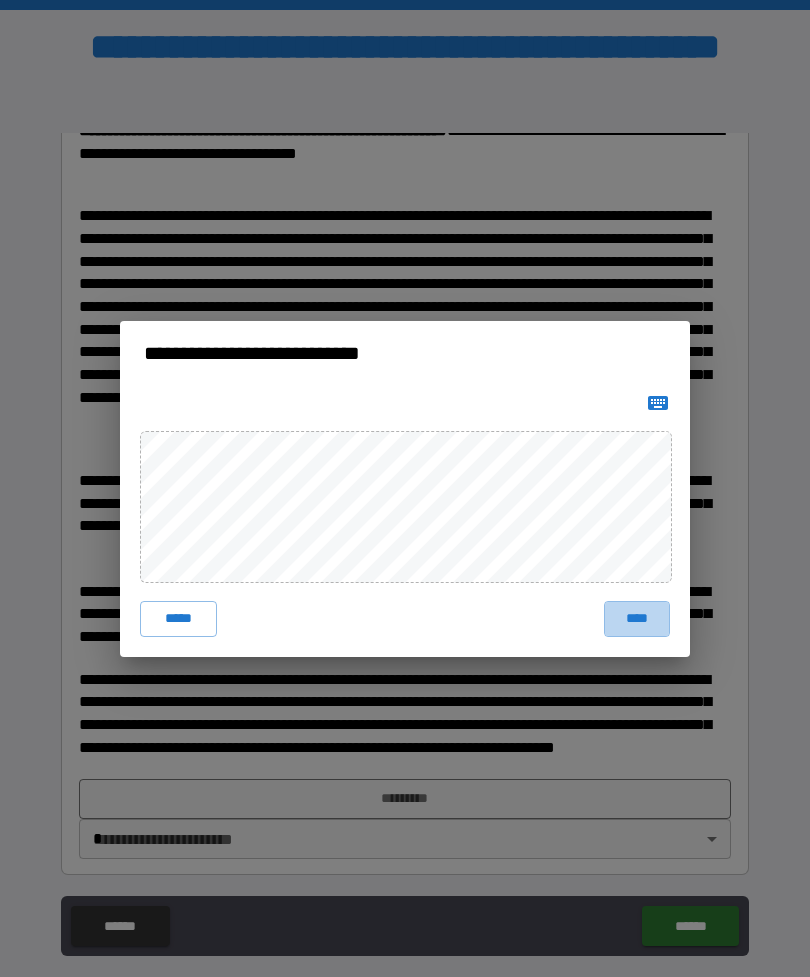 click on "****" at bounding box center (637, 619) 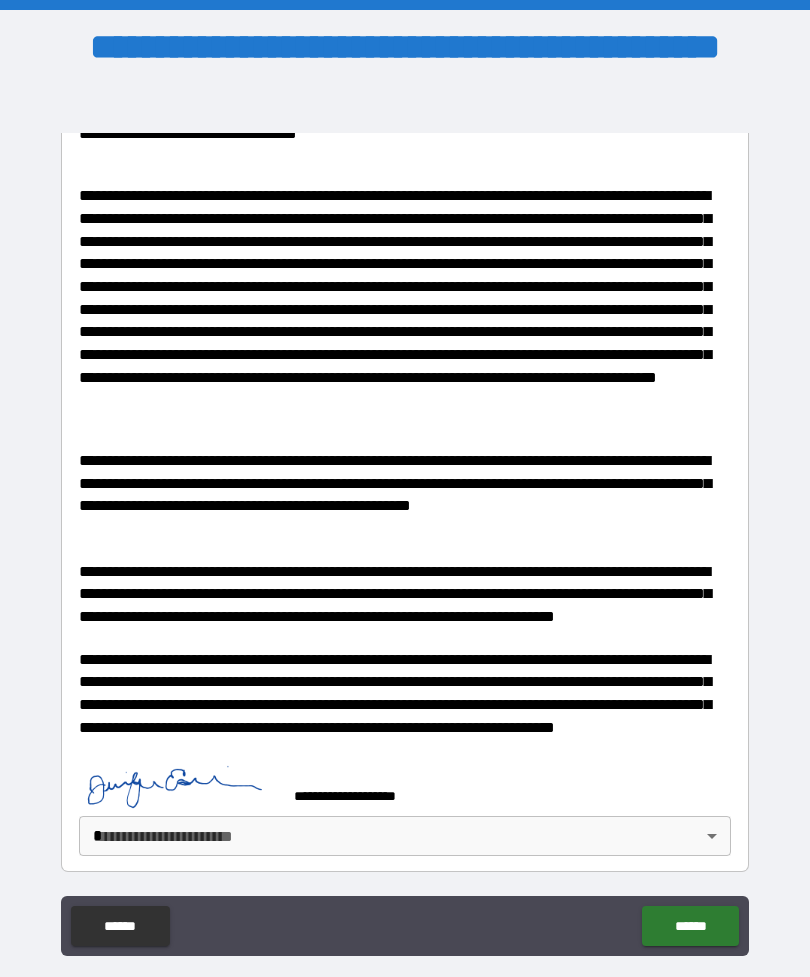 scroll, scrollTop: 614, scrollLeft: 0, axis: vertical 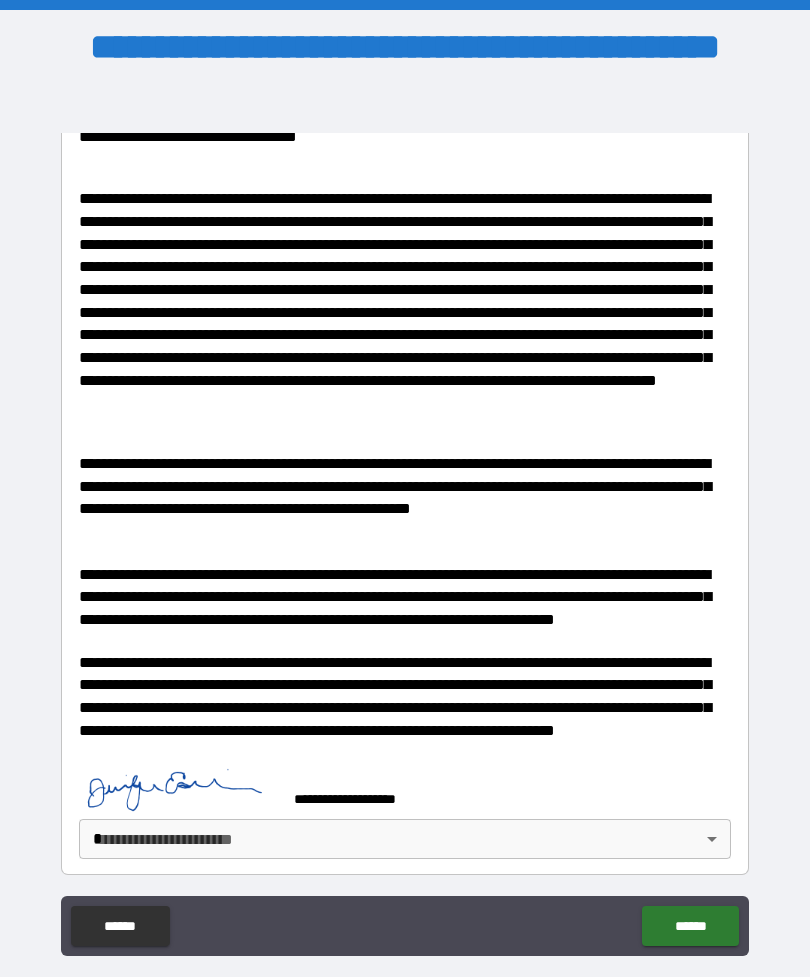 click on "**********" at bounding box center [405, 520] 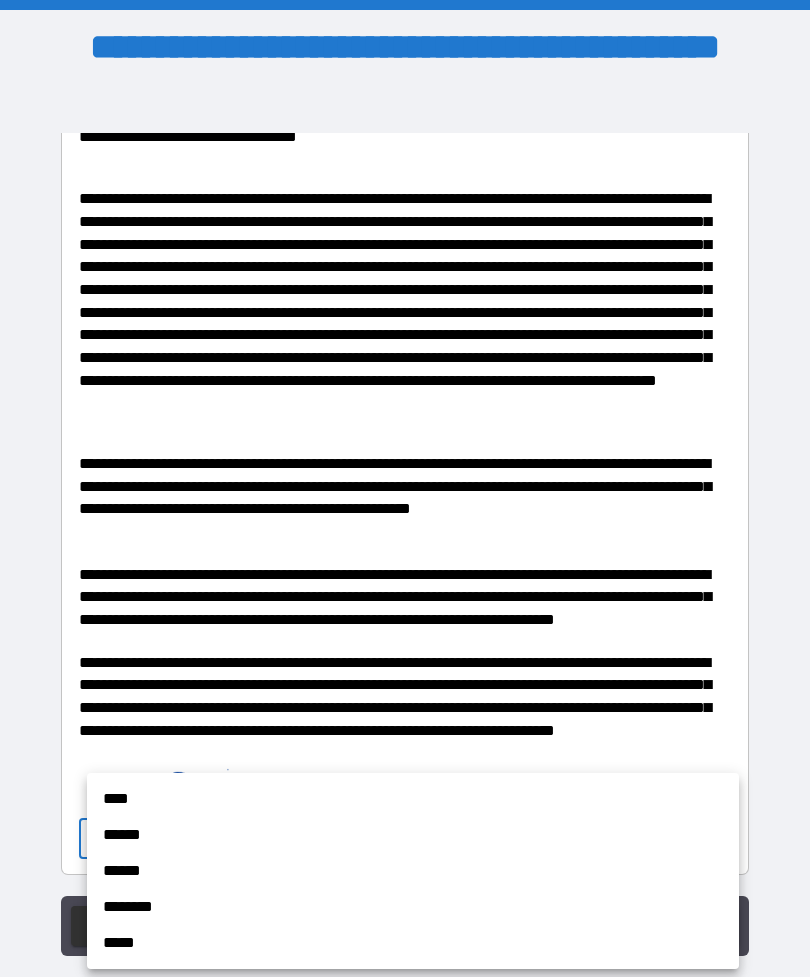 click on "****" at bounding box center (413, 799) 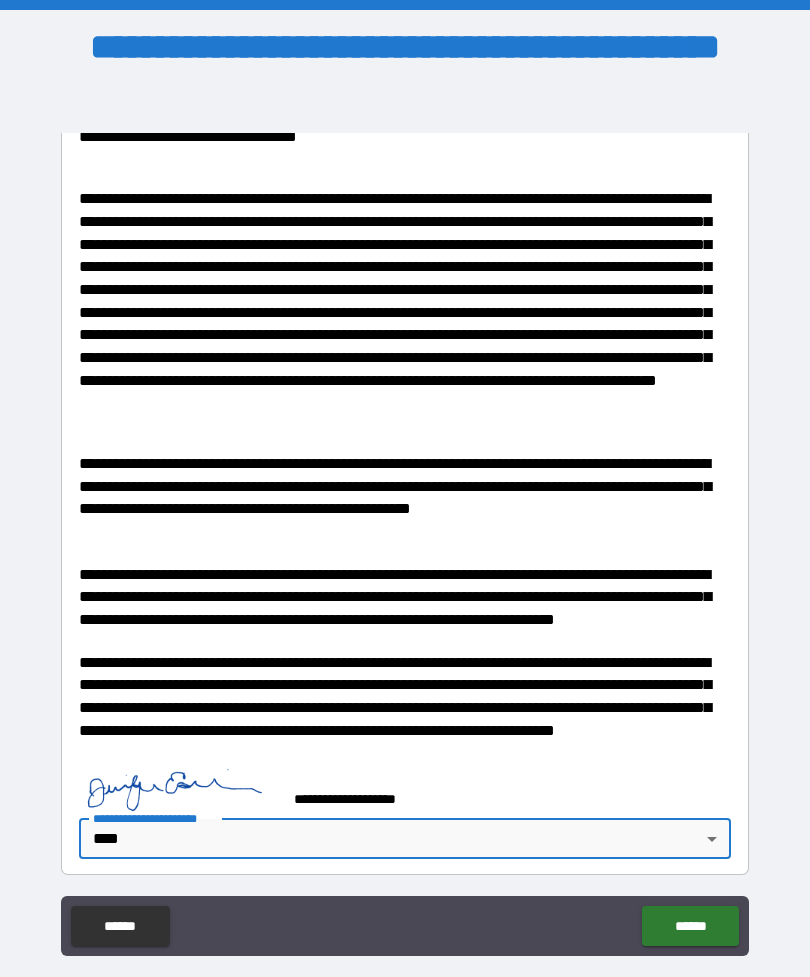 click on "******" at bounding box center (690, 926) 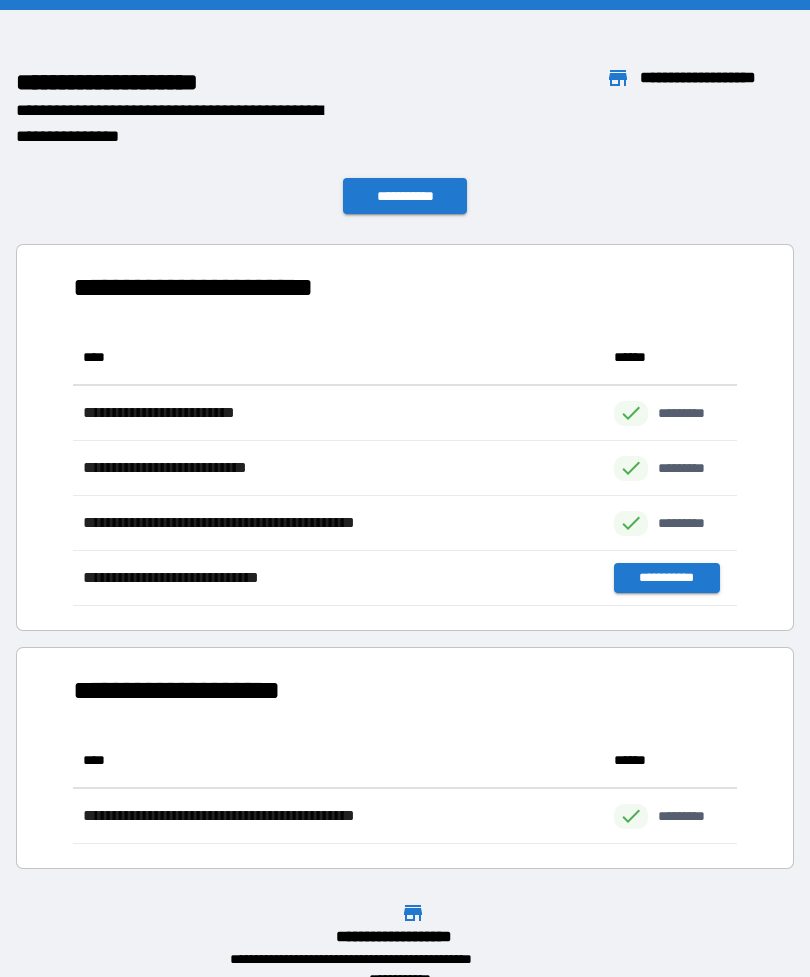 scroll, scrollTop: 1, scrollLeft: 1, axis: both 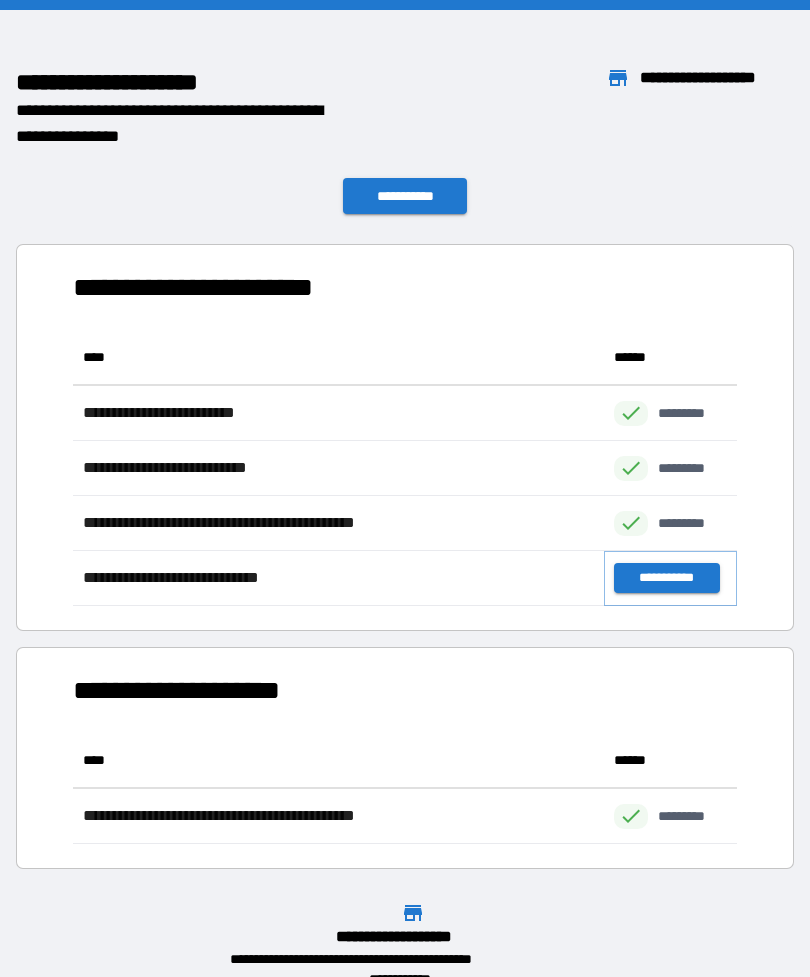 click on "**********" at bounding box center [666, 578] 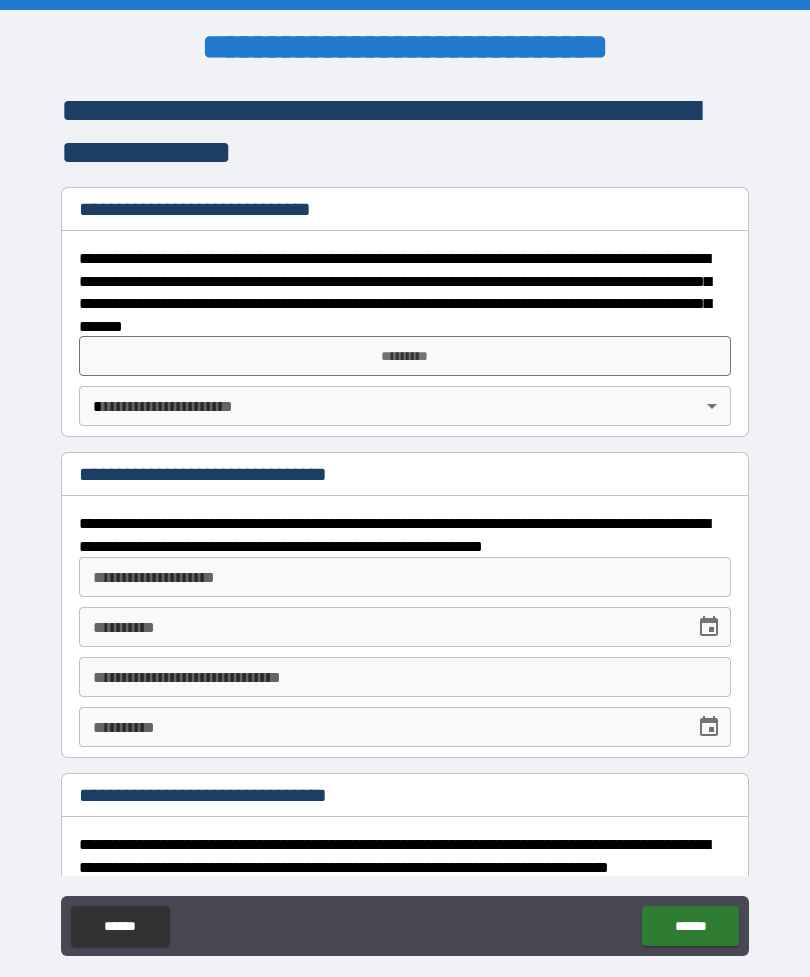 click on "*********" at bounding box center [405, 356] 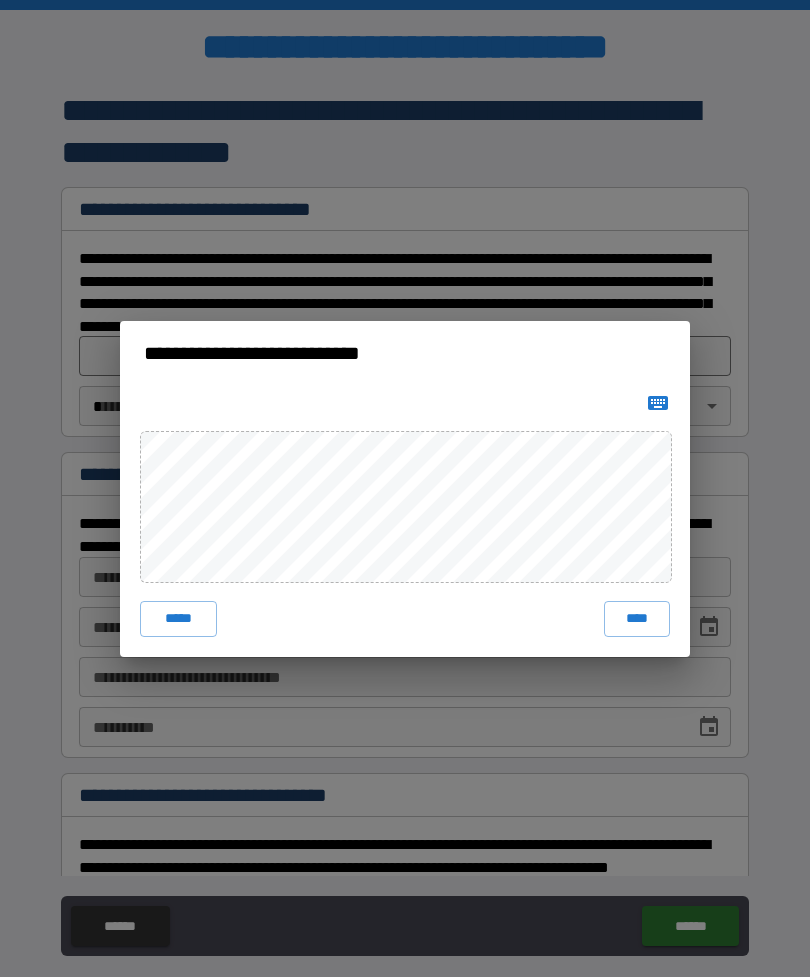 click on "****" at bounding box center (637, 619) 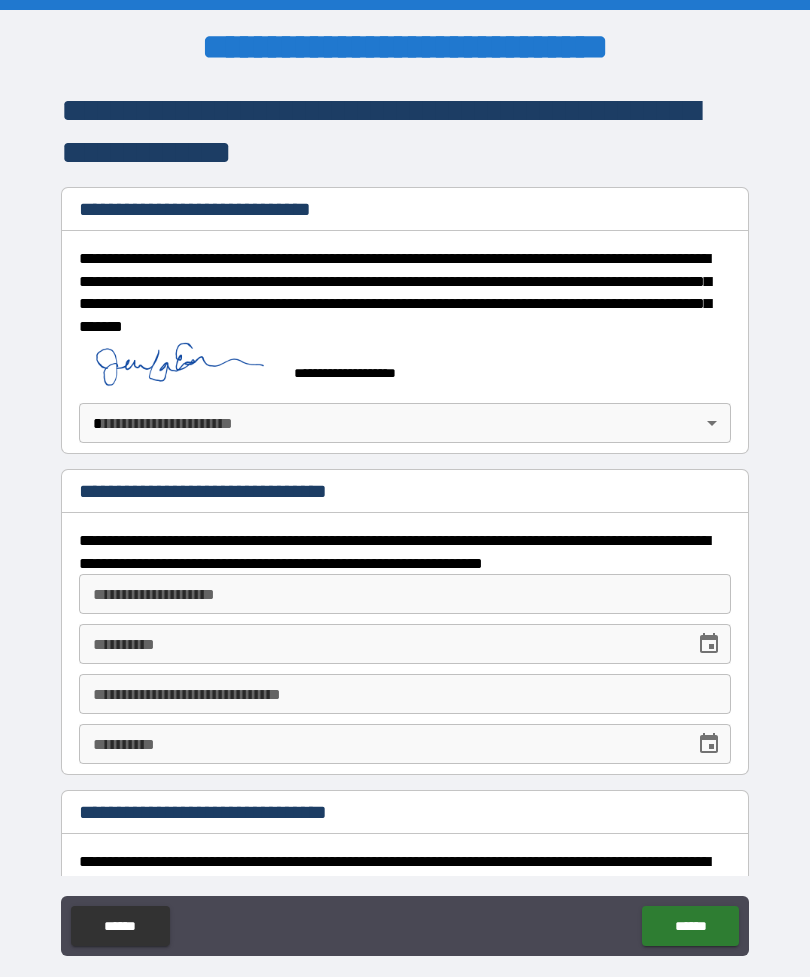 click on "**********" at bounding box center (405, 520) 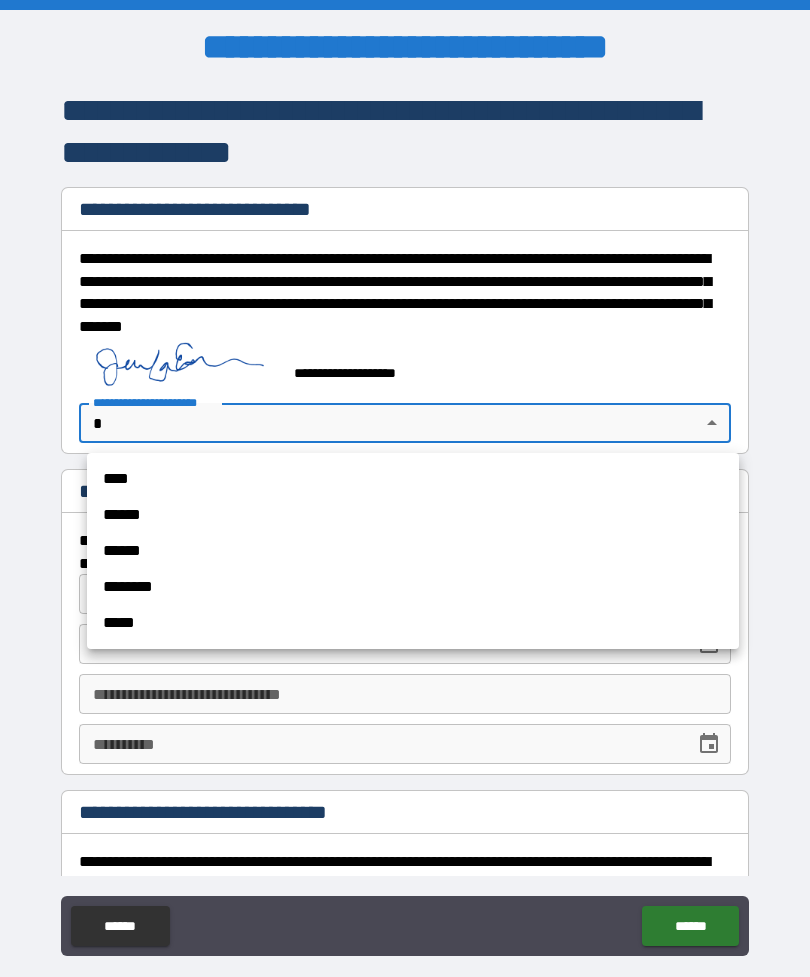 click on "****" at bounding box center (413, 479) 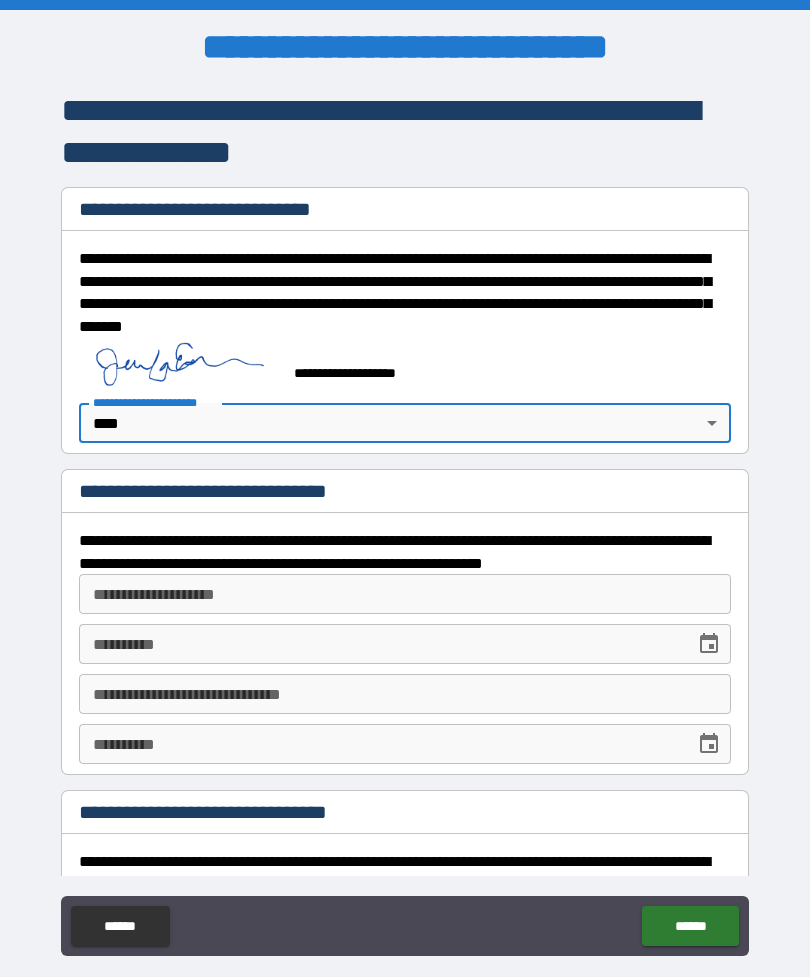 click on "**********" at bounding box center [405, 594] 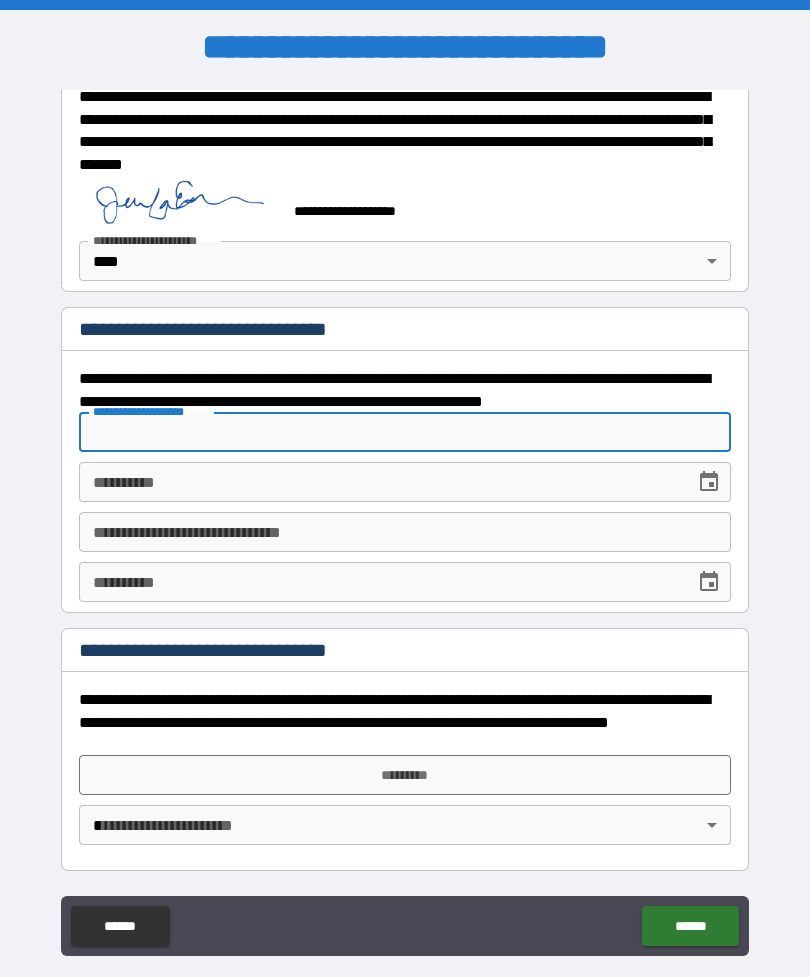 scroll, scrollTop: 162, scrollLeft: 0, axis: vertical 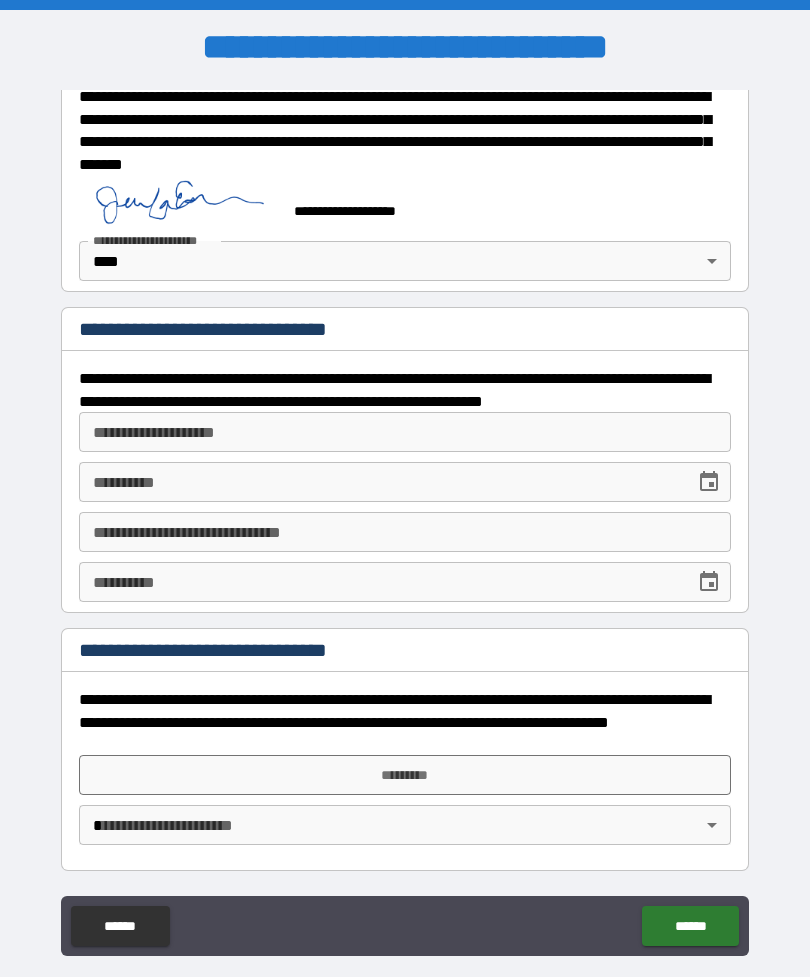 click on "*********" at bounding box center (405, 775) 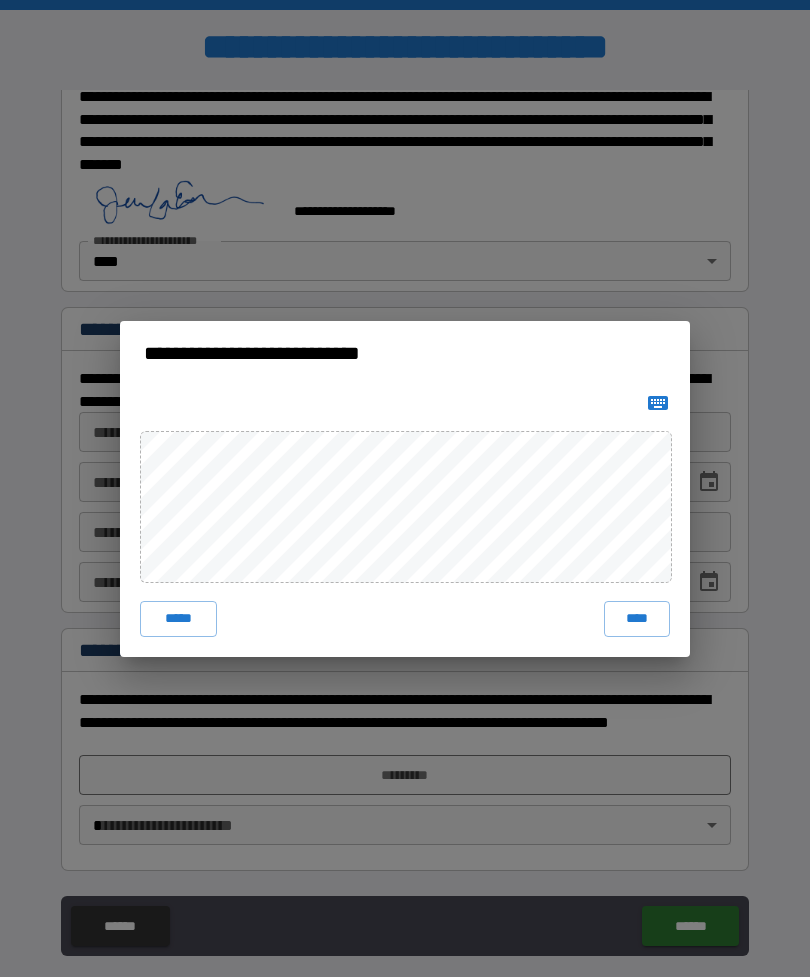 click on "****" at bounding box center (637, 619) 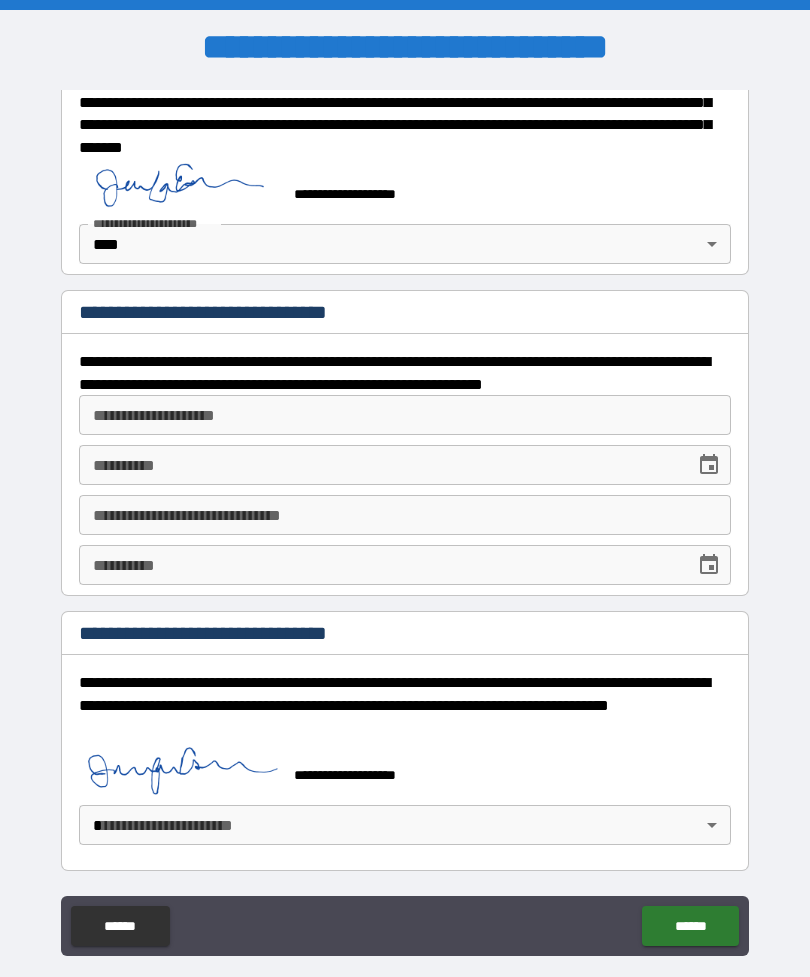 scroll, scrollTop: 179, scrollLeft: 0, axis: vertical 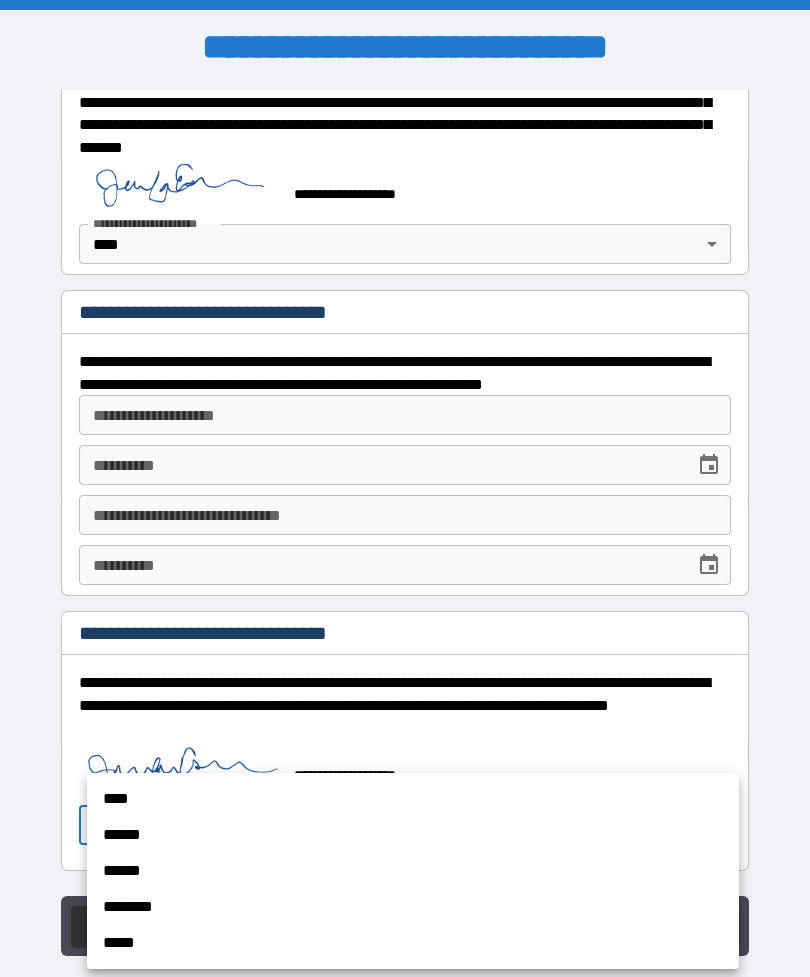 click on "****" at bounding box center [413, 799] 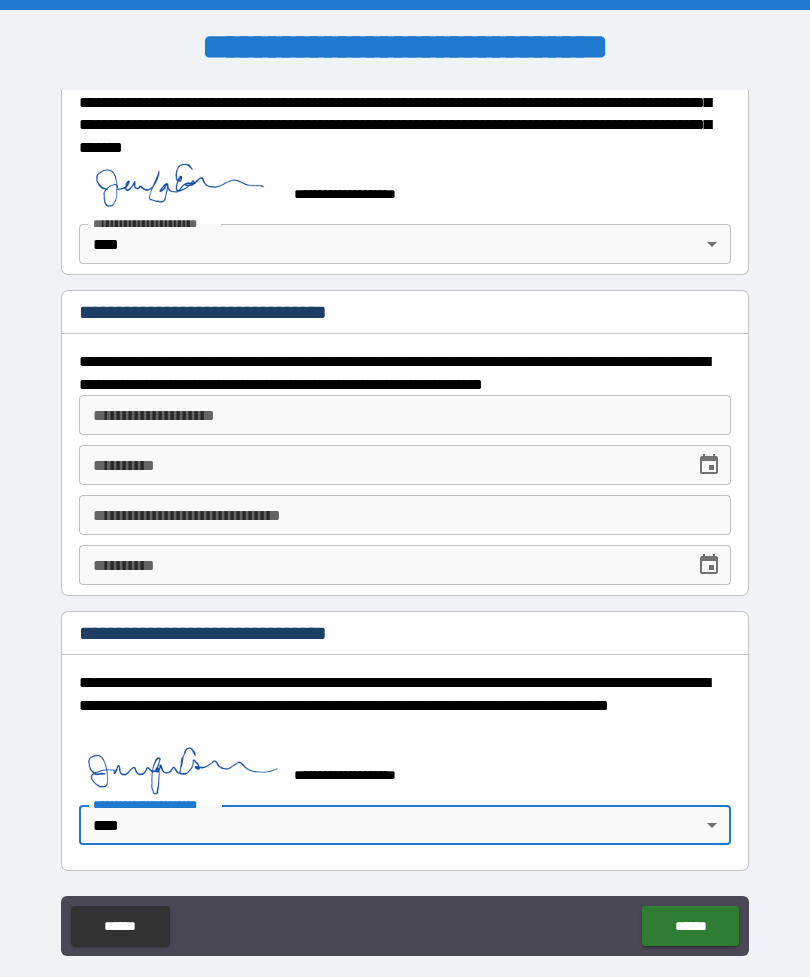 click on "******" at bounding box center (690, 926) 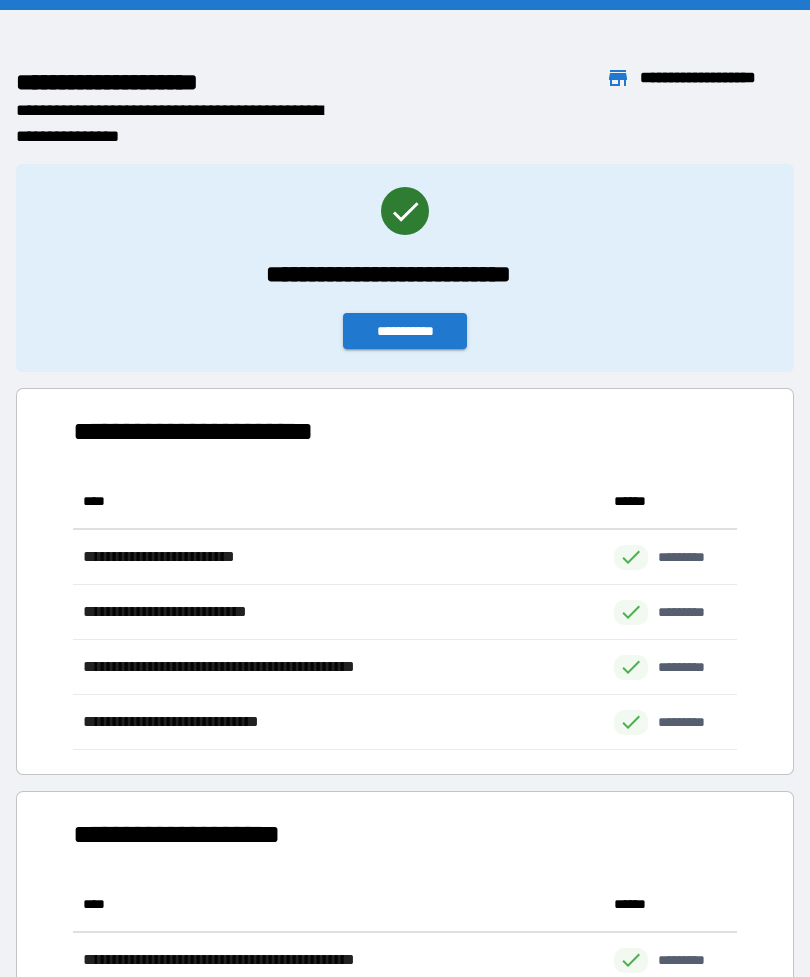 scroll, scrollTop: 1, scrollLeft: 1, axis: both 